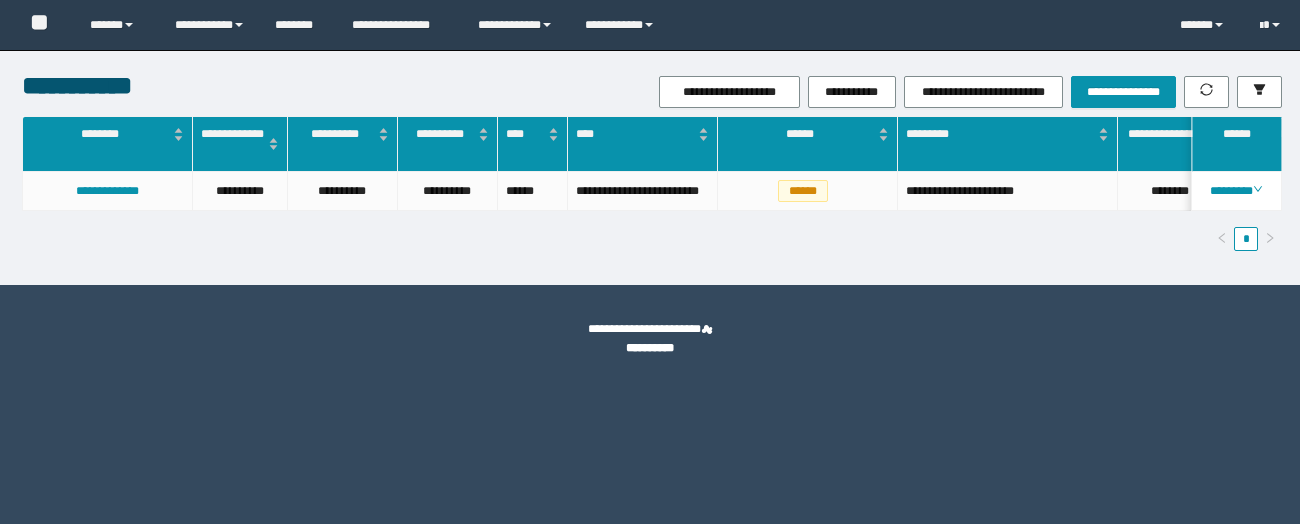 scroll, scrollTop: 0, scrollLeft: 0, axis: both 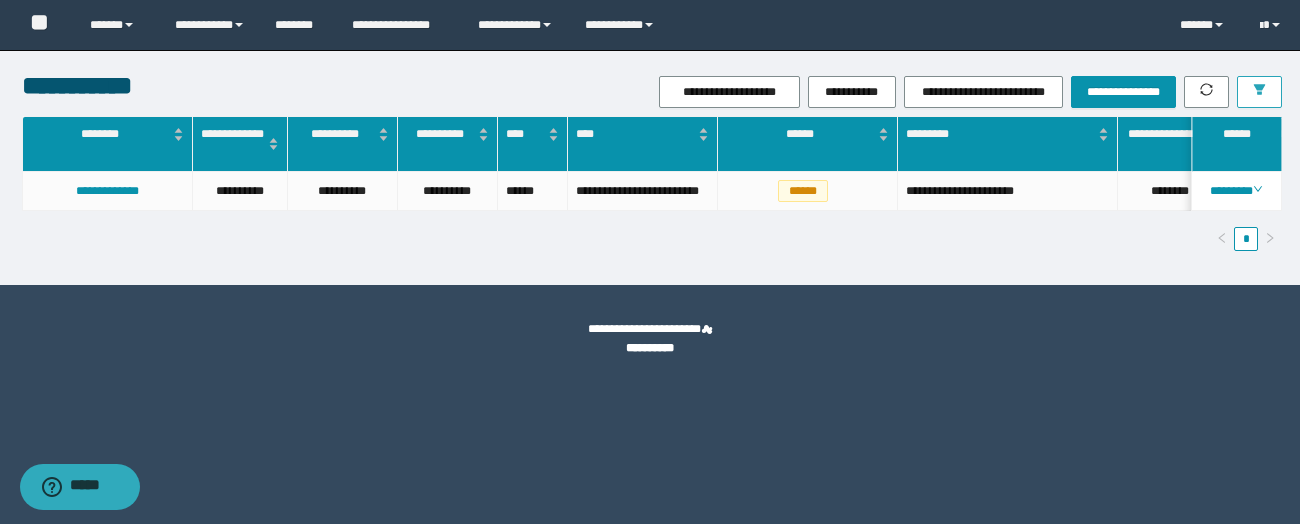 click at bounding box center [1259, 91] 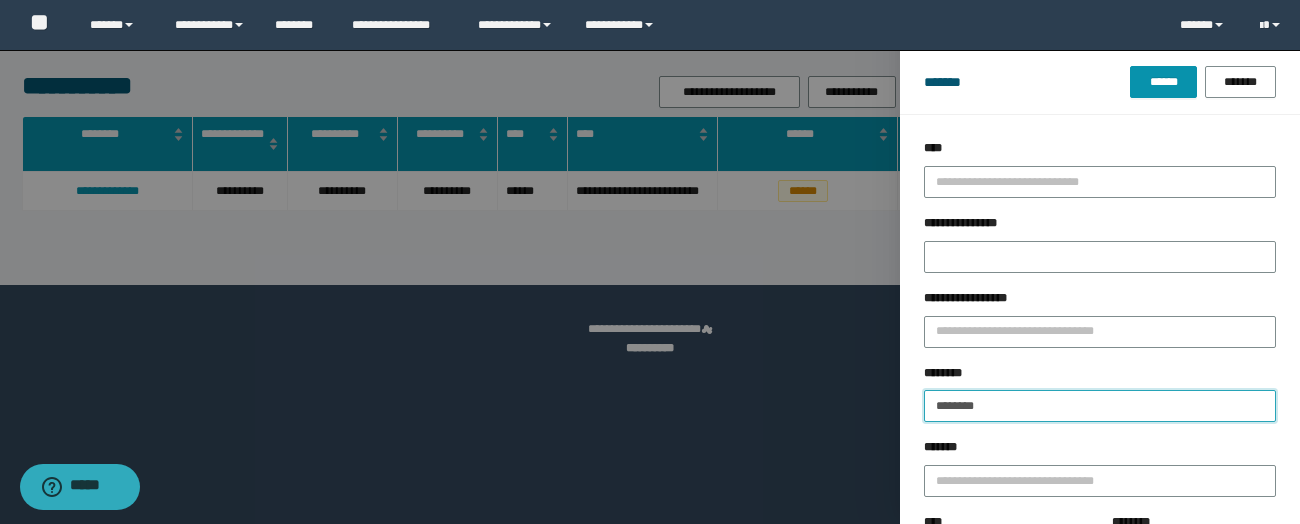 click on "********" at bounding box center (1100, 406) 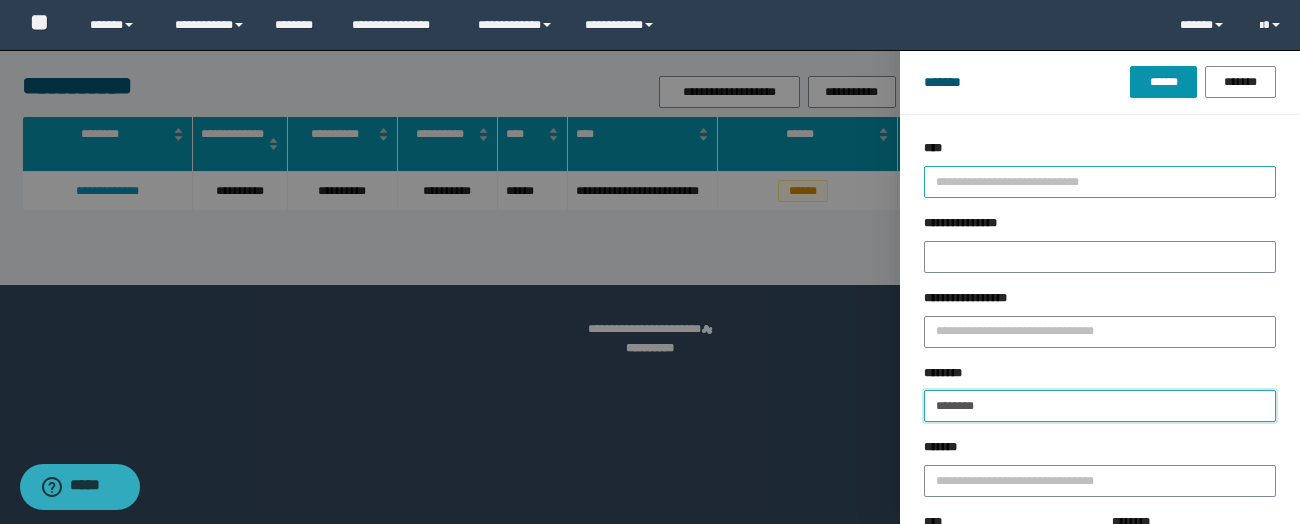 paste on "**" 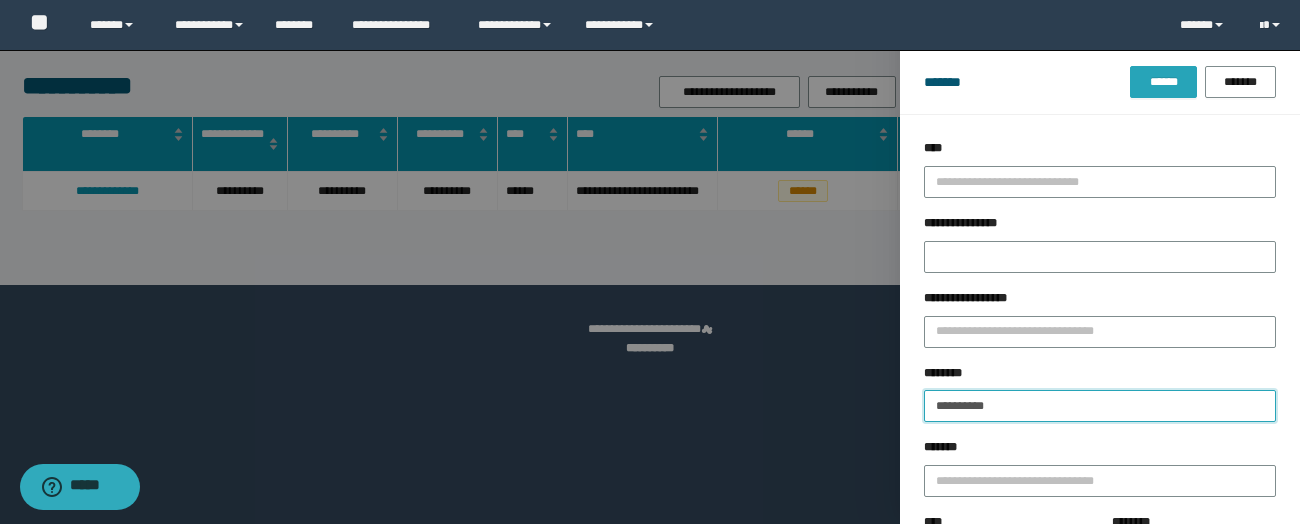 type on "**********" 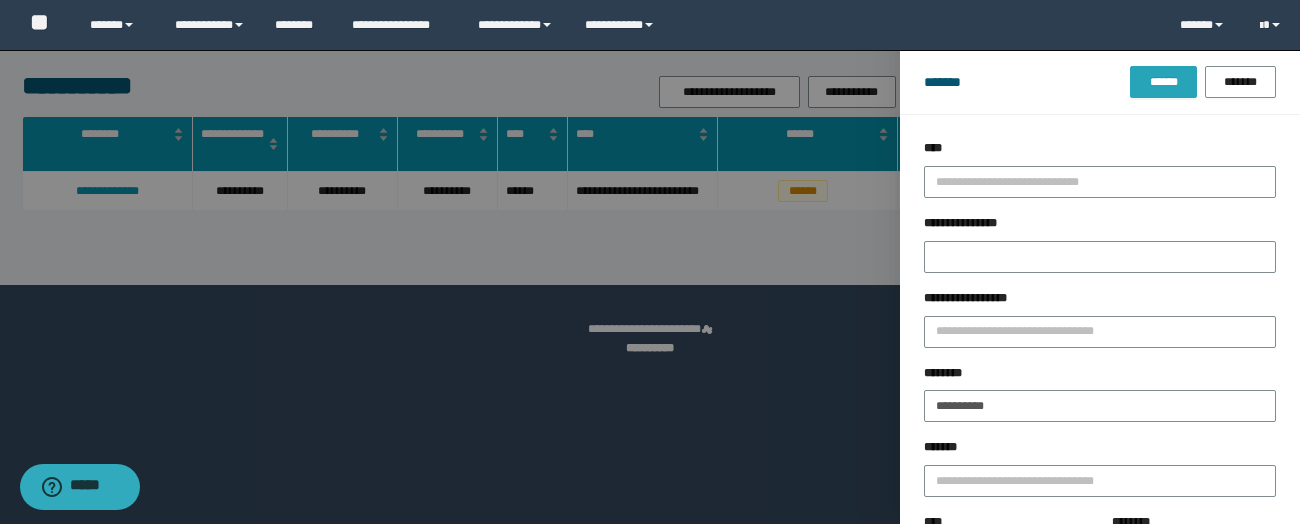 click on "******" at bounding box center [1163, 82] 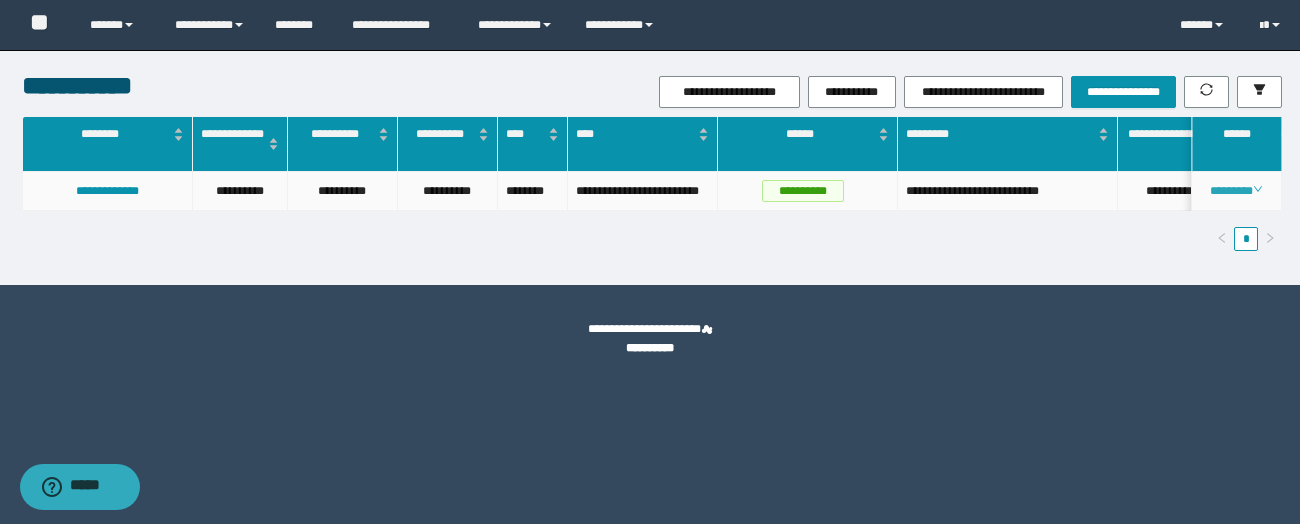 click on "********" at bounding box center (1236, 191) 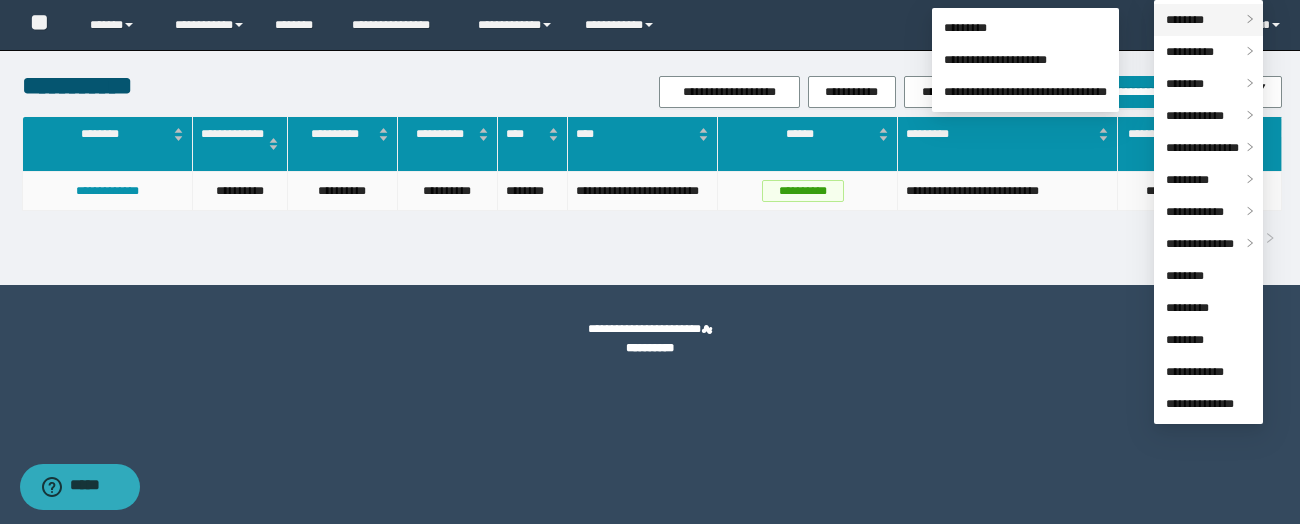 click on "********" at bounding box center [1185, 20] 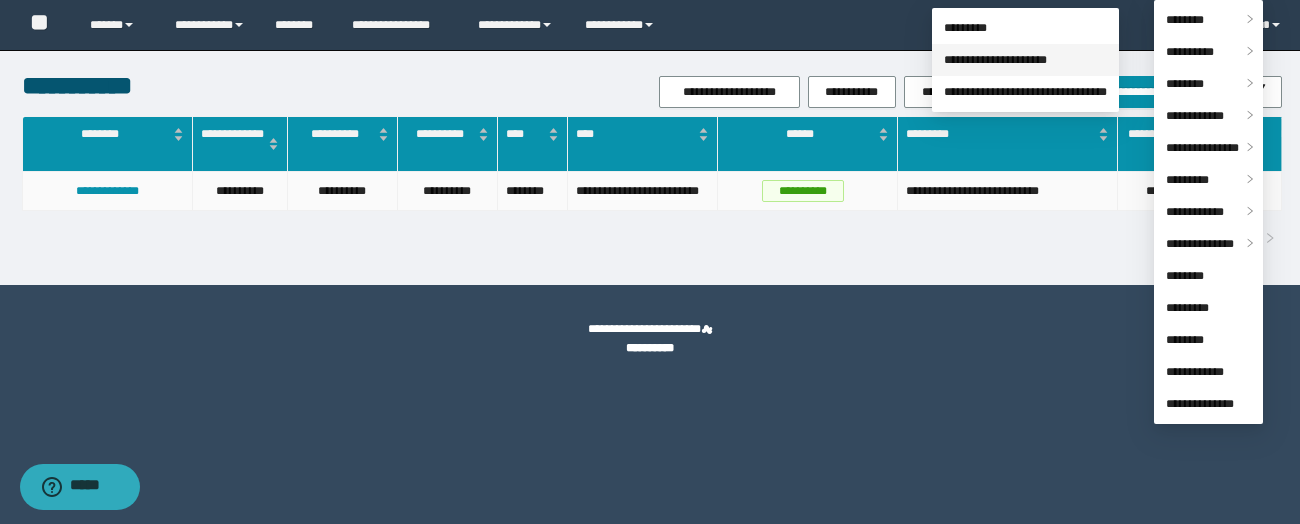 click on "**********" at bounding box center (995, 60) 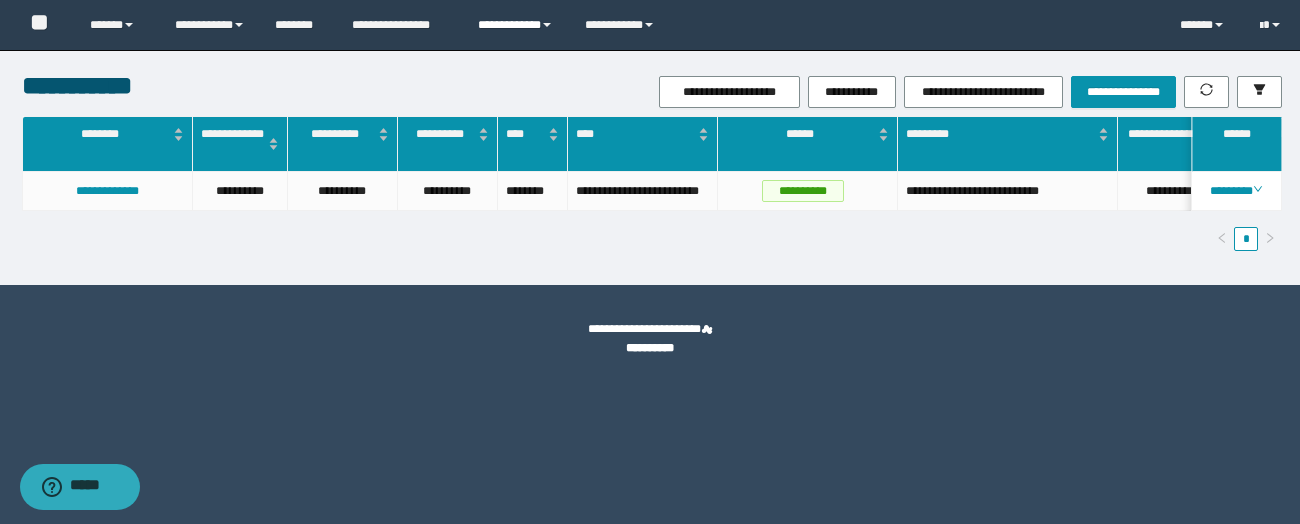 click on "**********" at bounding box center (516, 25) 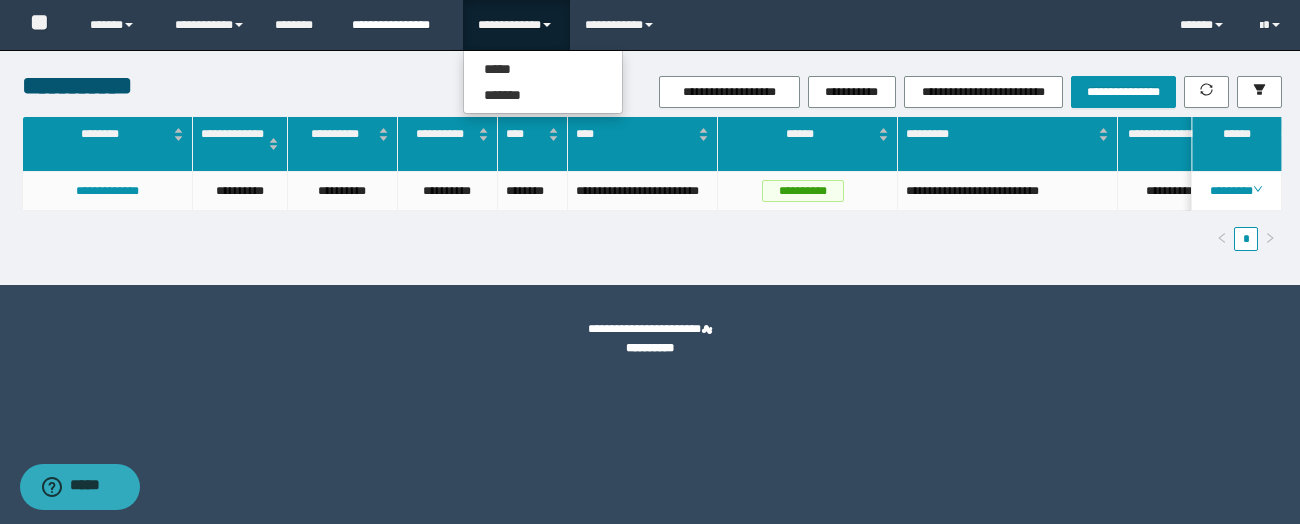 click on "**********" at bounding box center [400, 25] 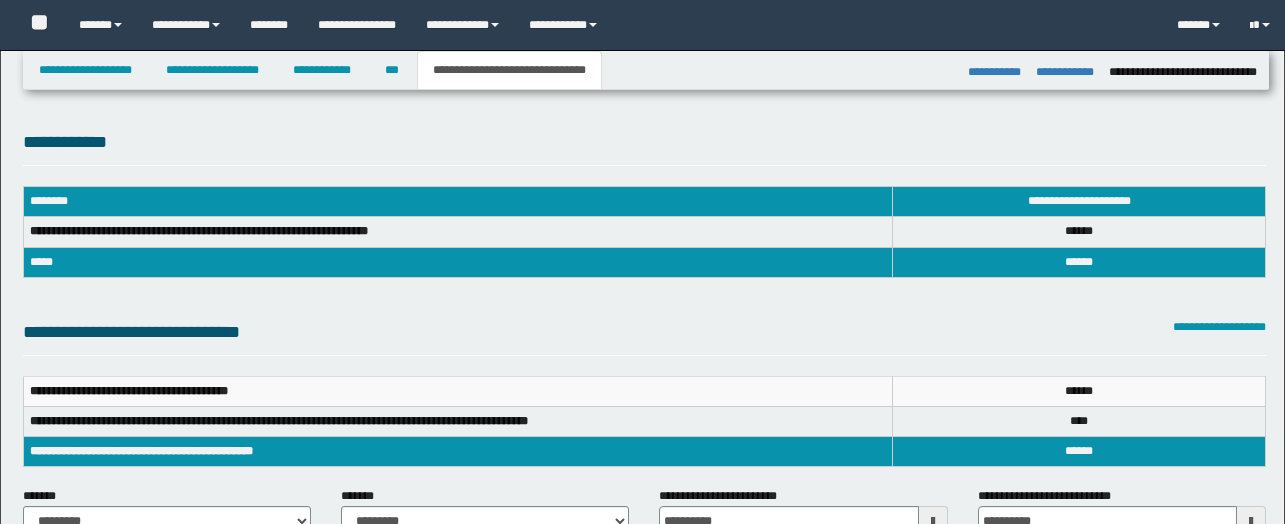 select on "*" 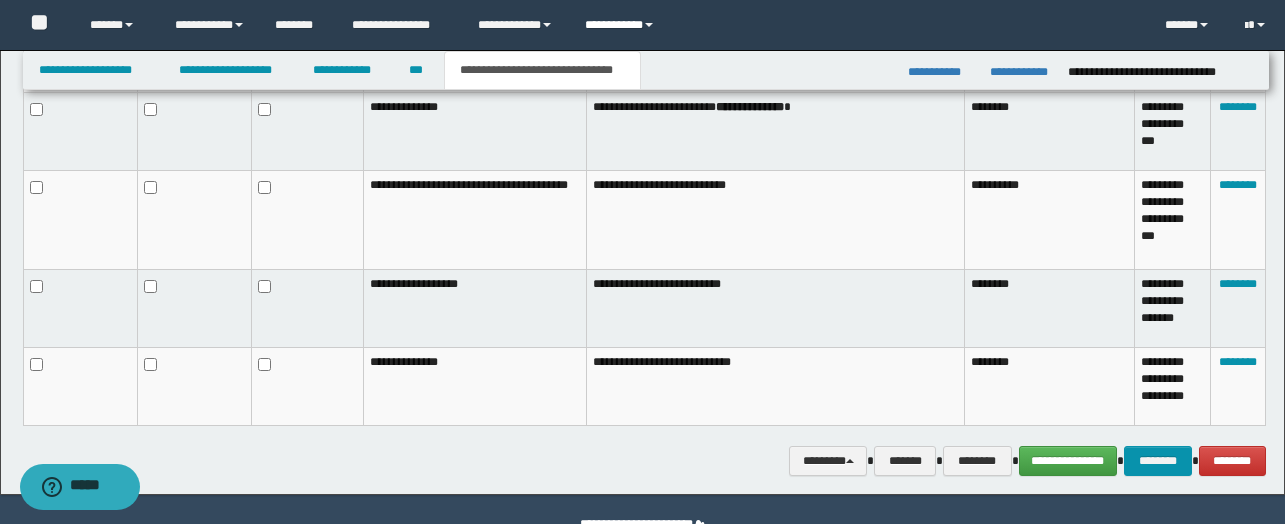 scroll, scrollTop: 0, scrollLeft: 0, axis: both 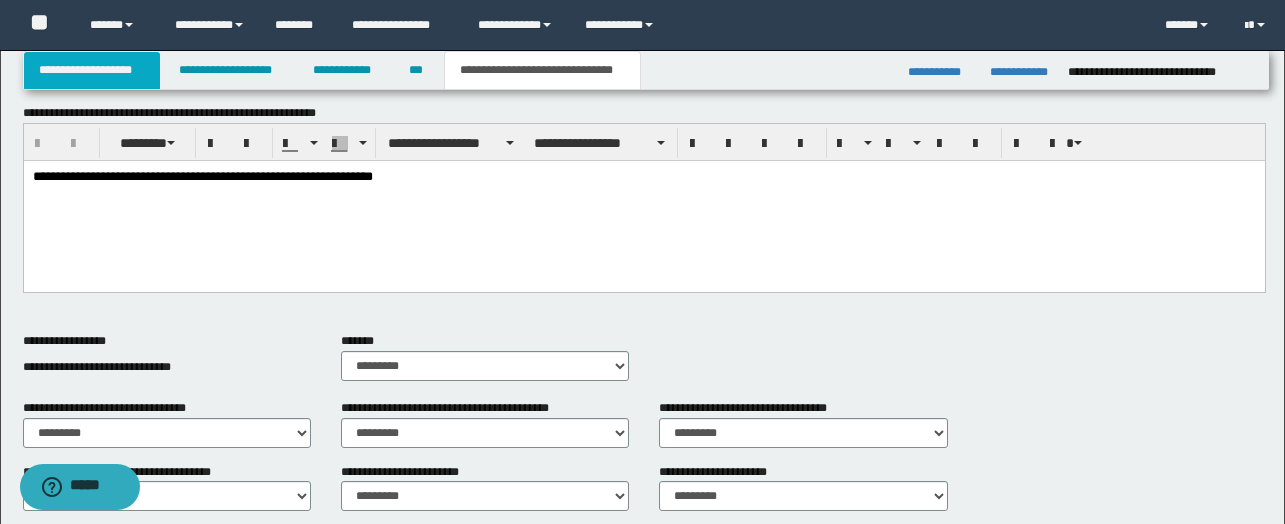 click on "**********" at bounding box center [92, 70] 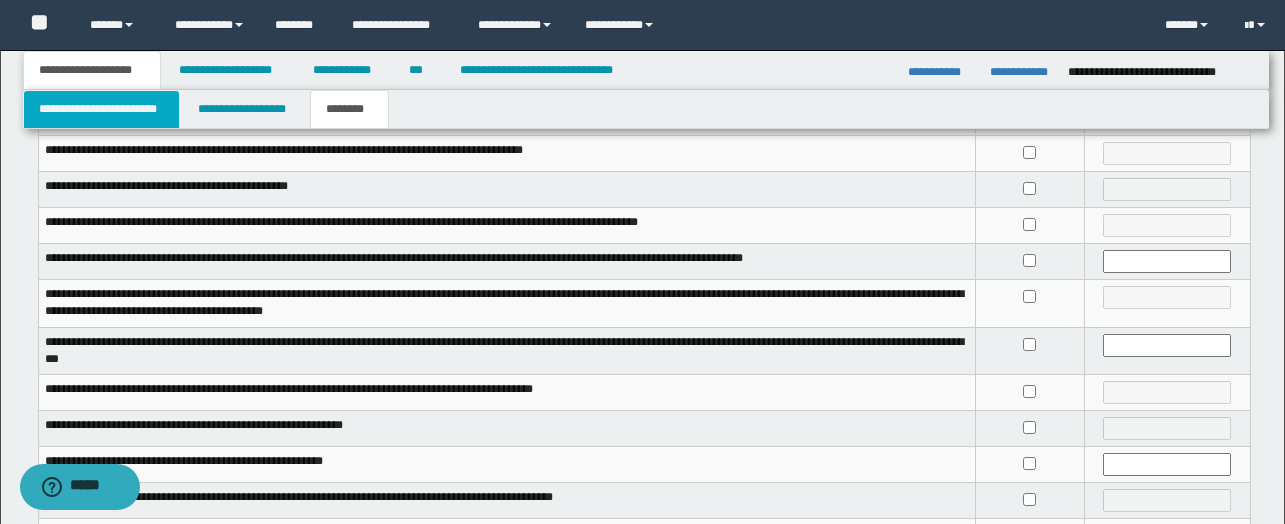 click on "**********" at bounding box center (101, 109) 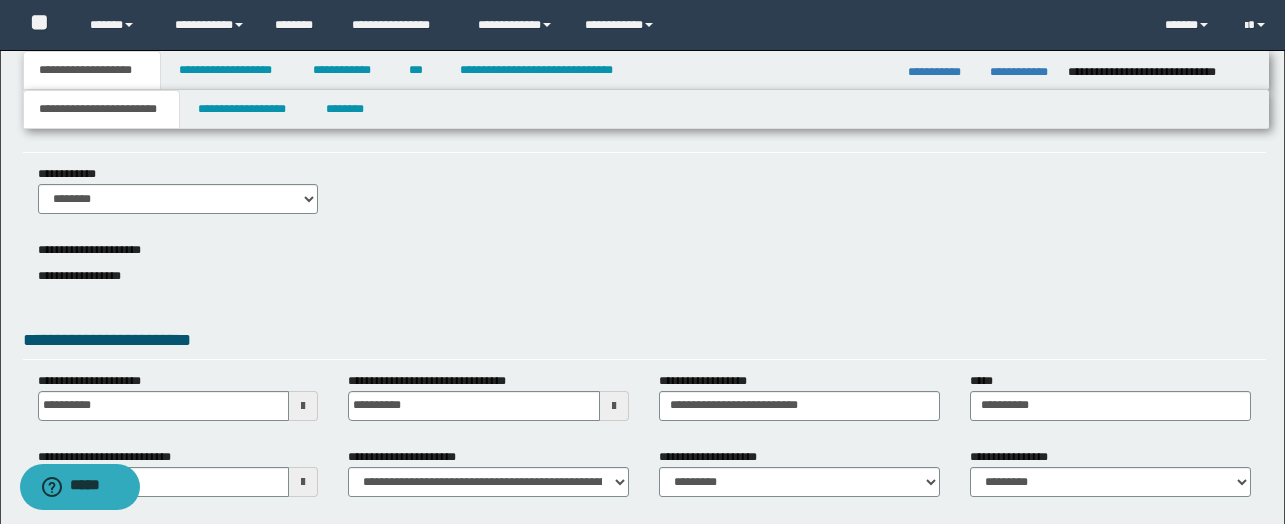 scroll, scrollTop: 221, scrollLeft: 0, axis: vertical 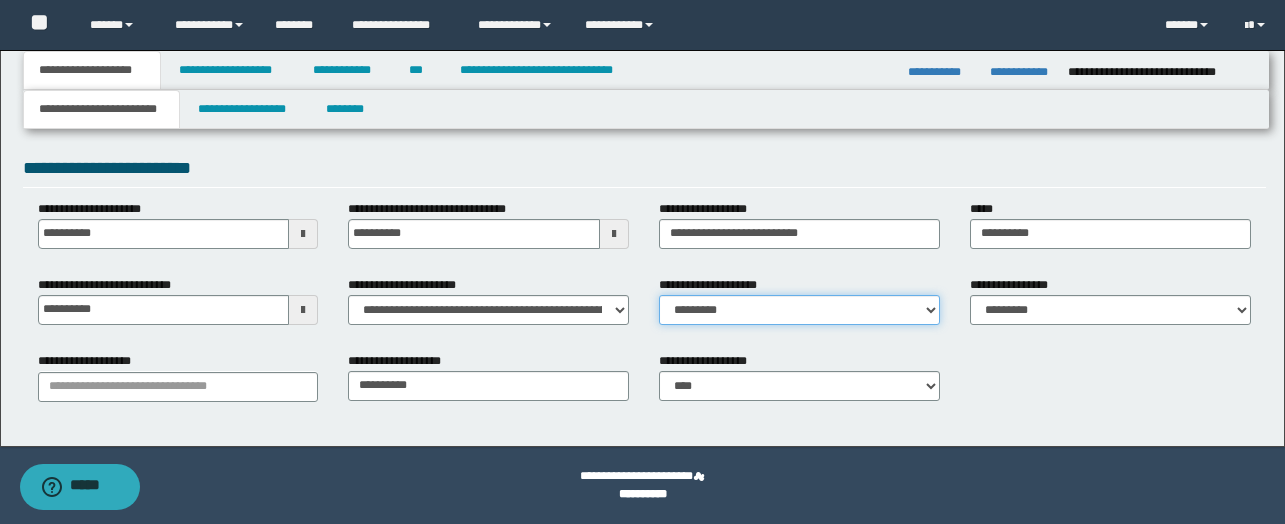 click on "**********" at bounding box center [799, 310] 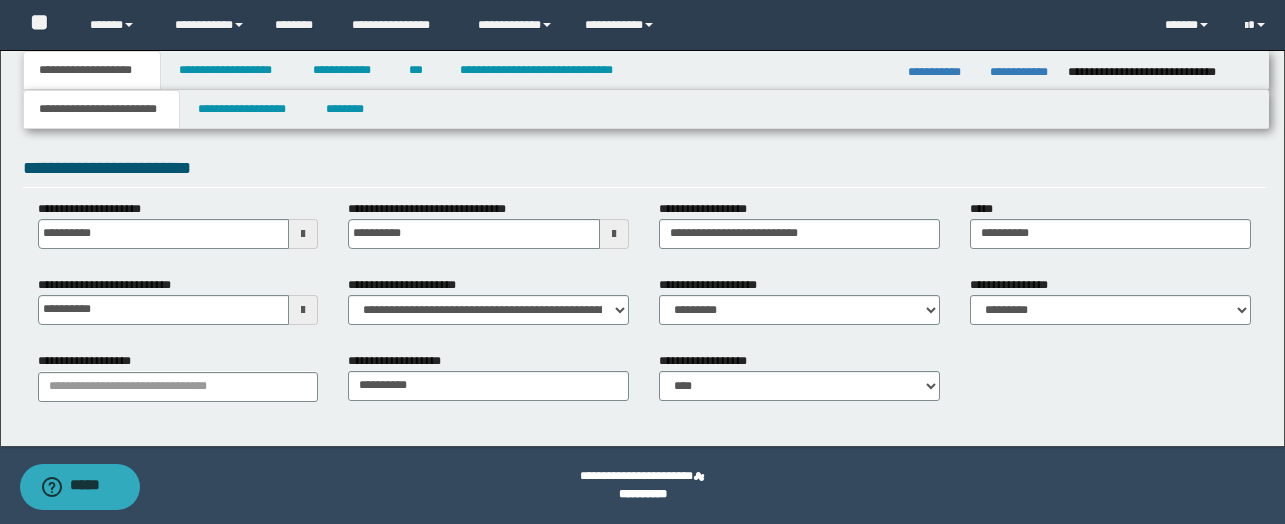 click on "**********" at bounding box center [644, 171] 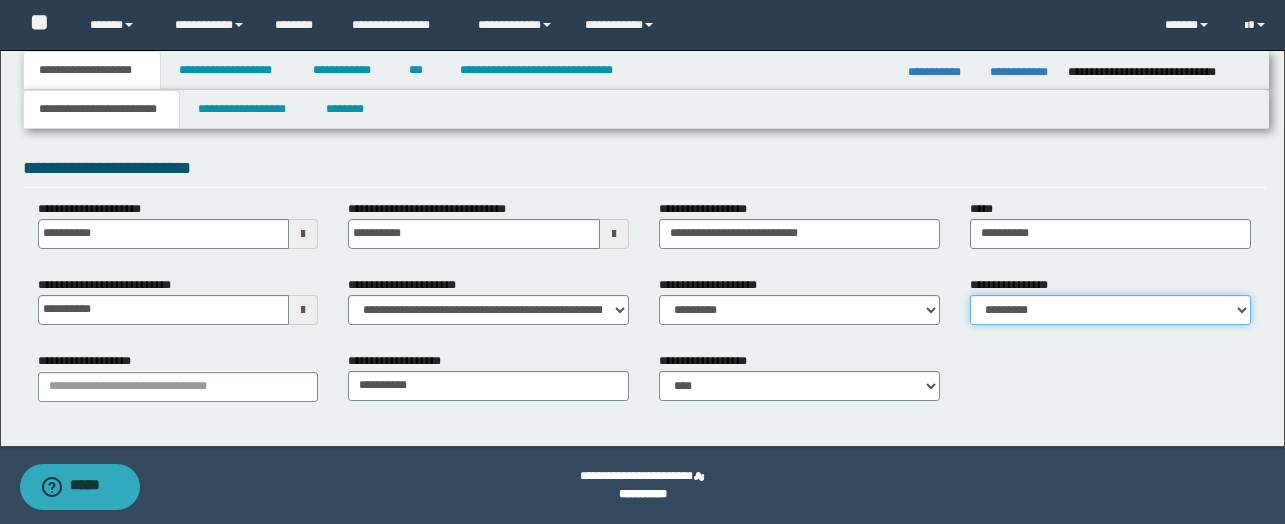 click on "**********" at bounding box center [1110, 310] 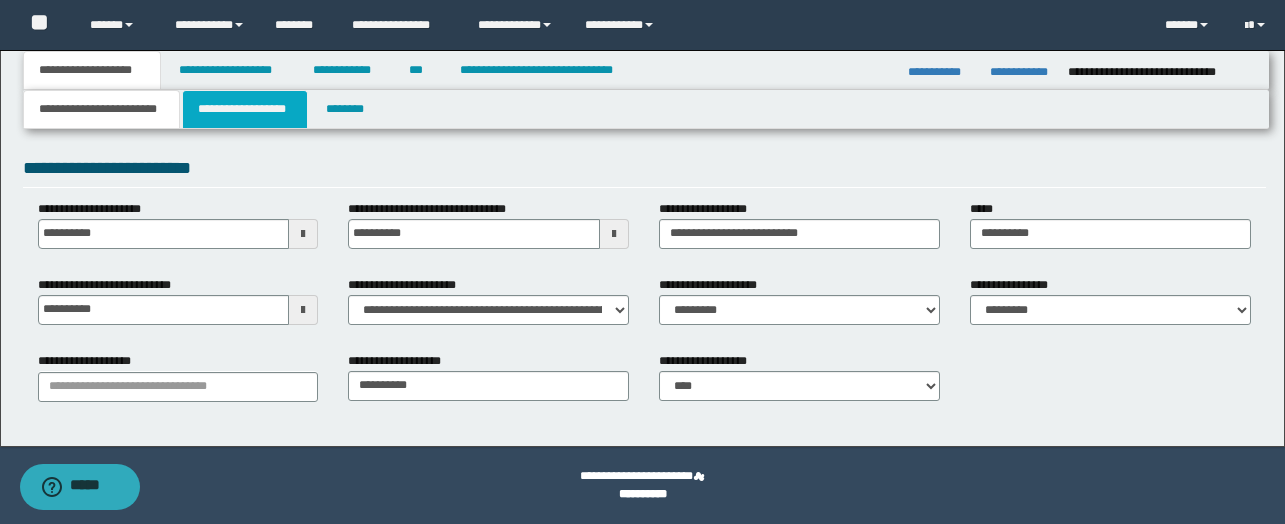 click on "**********" at bounding box center (245, 109) 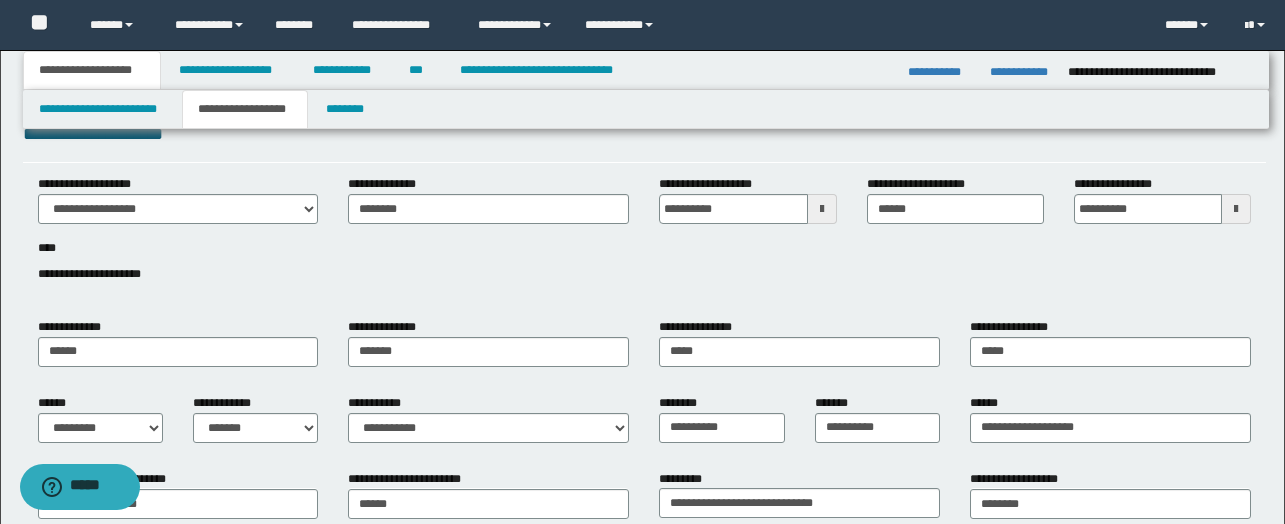 scroll, scrollTop: 0, scrollLeft: 0, axis: both 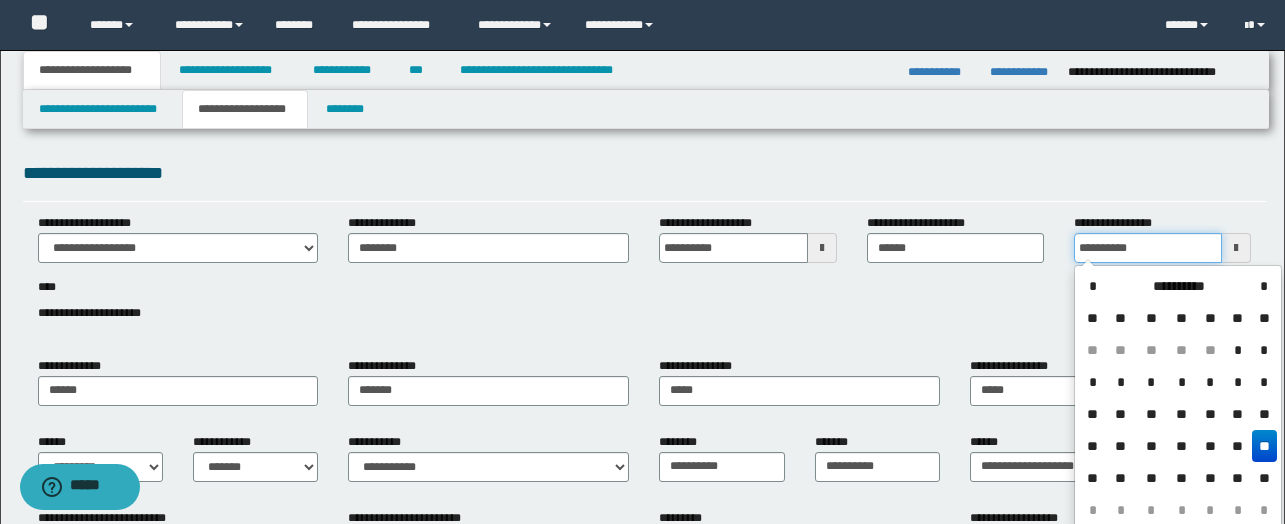 drag, startPoint x: 1150, startPoint y: 246, endPoint x: 1077, endPoint y: 261, distance: 74.52516 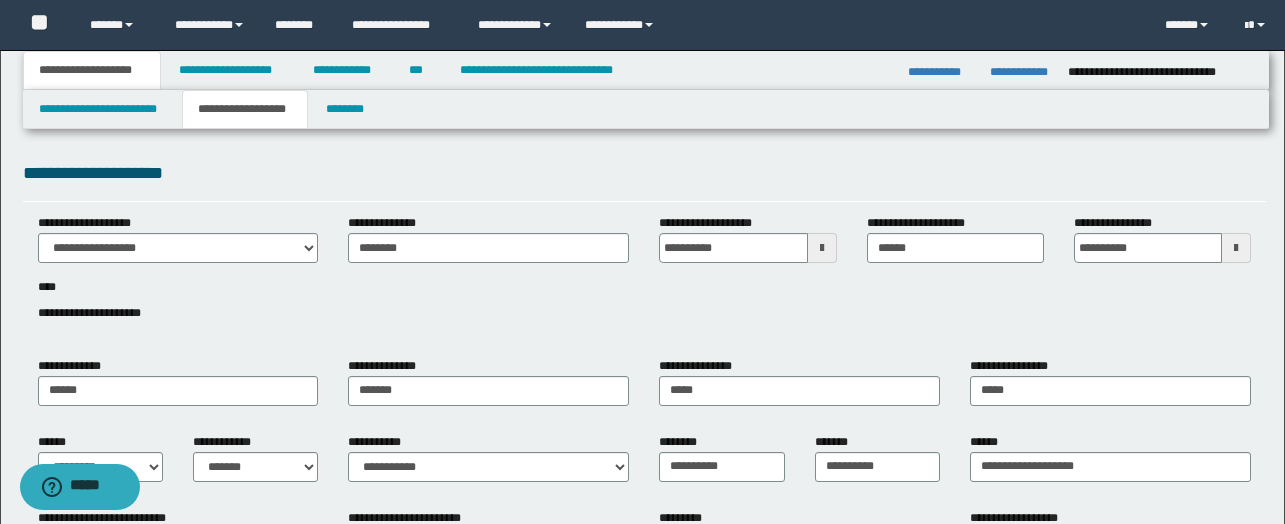click on "**********" at bounding box center [644, 279] 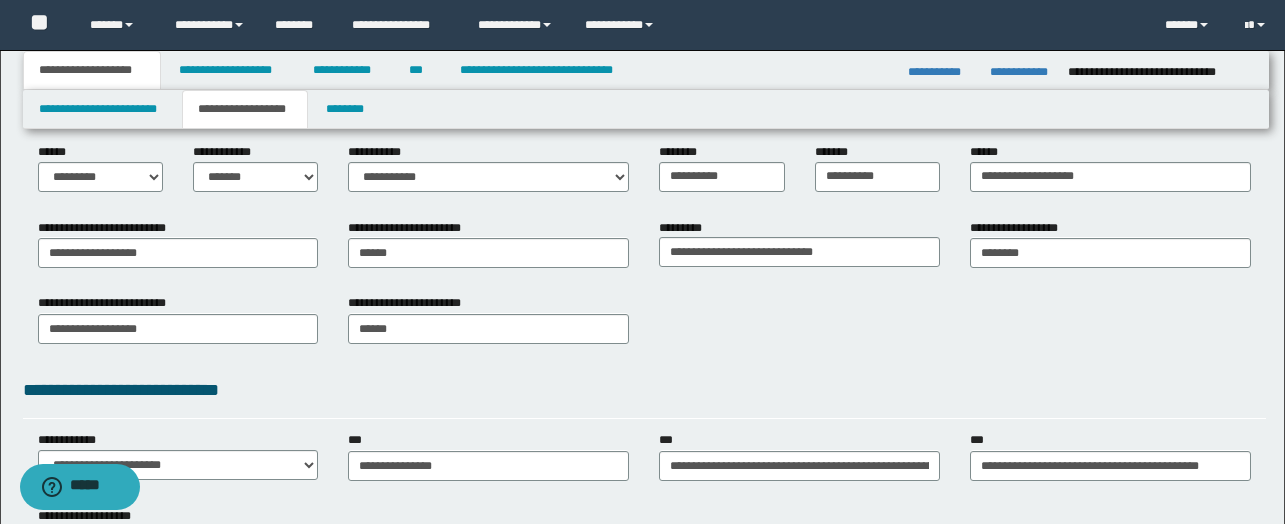 scroll, scrollTop: 291, scrollLeft: 0, axis: vertical 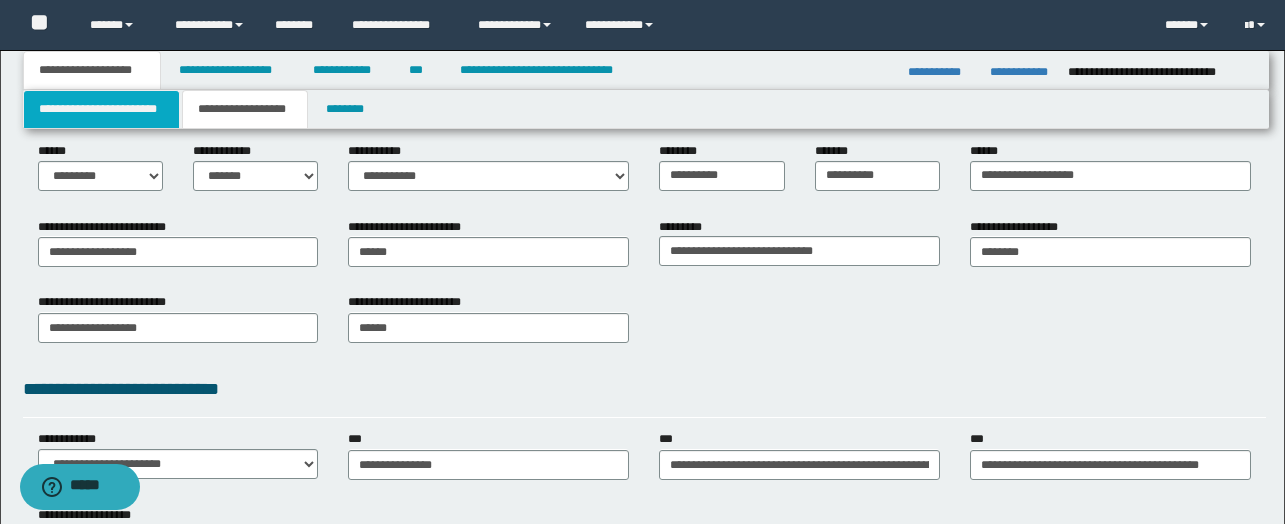 click on "**********" at bounding box center [101, 109] 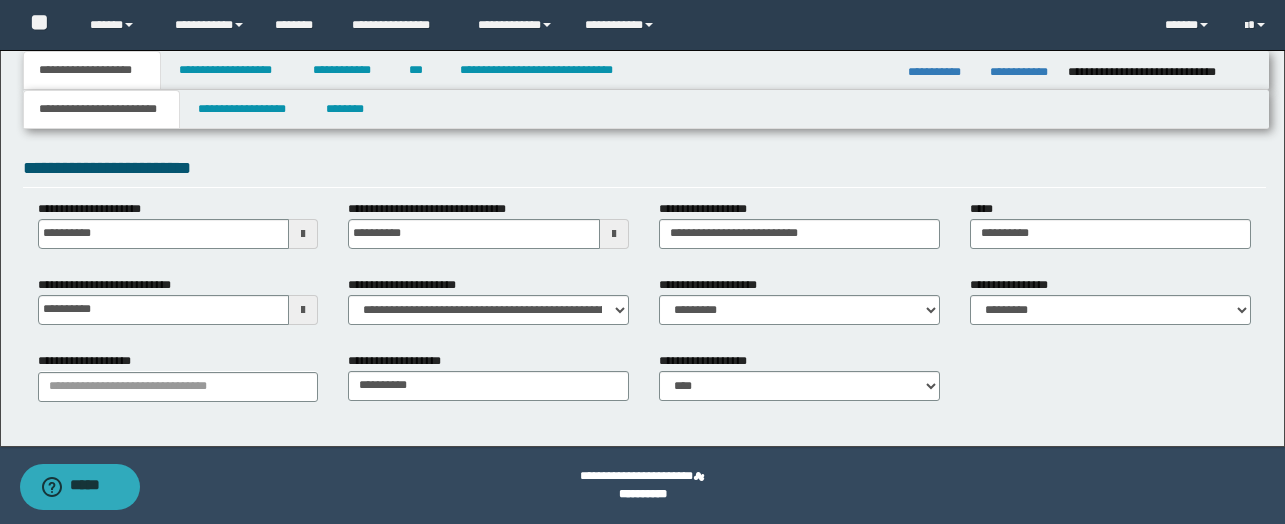 scroll, scrollTop: 221, scrollLeft: 0, axis: vertical 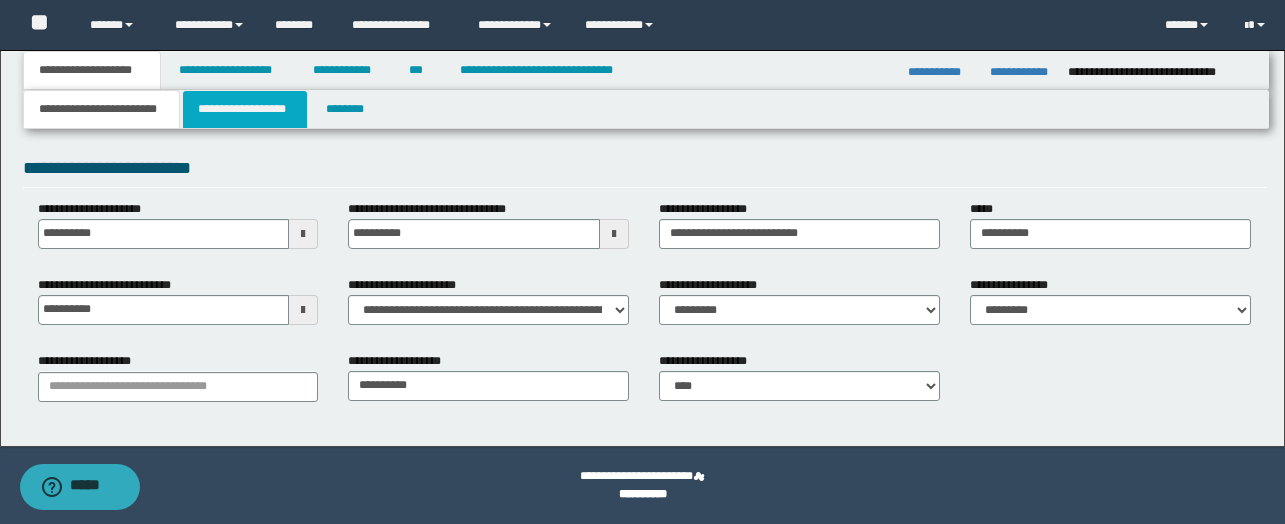 click on "**********" at bounding box center (245, 109) 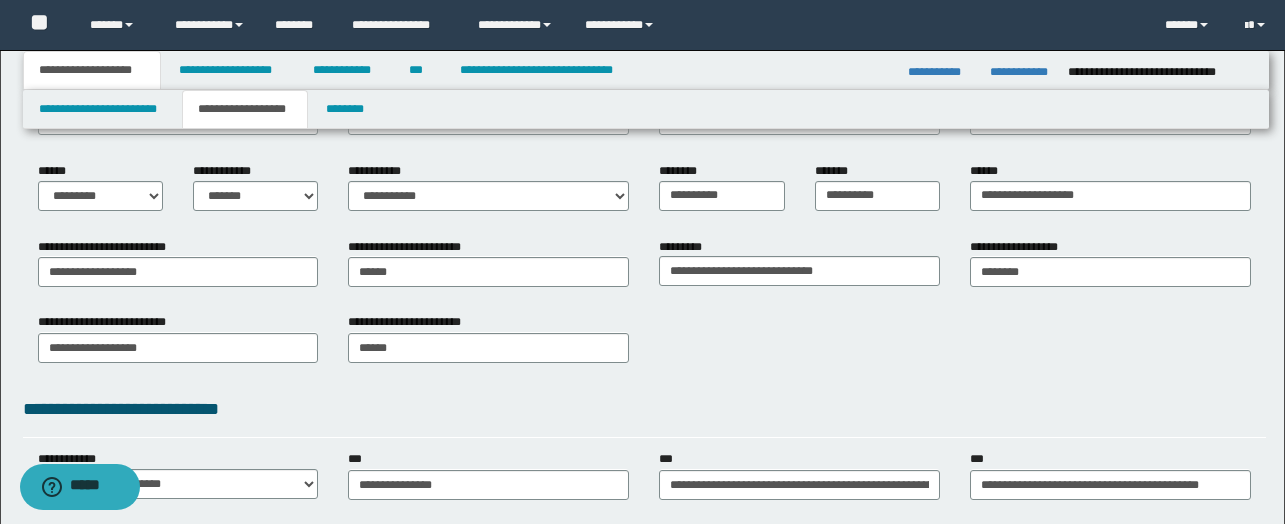 scroll, scrollTop: 269, scrollLeft: 0, axis: vertical 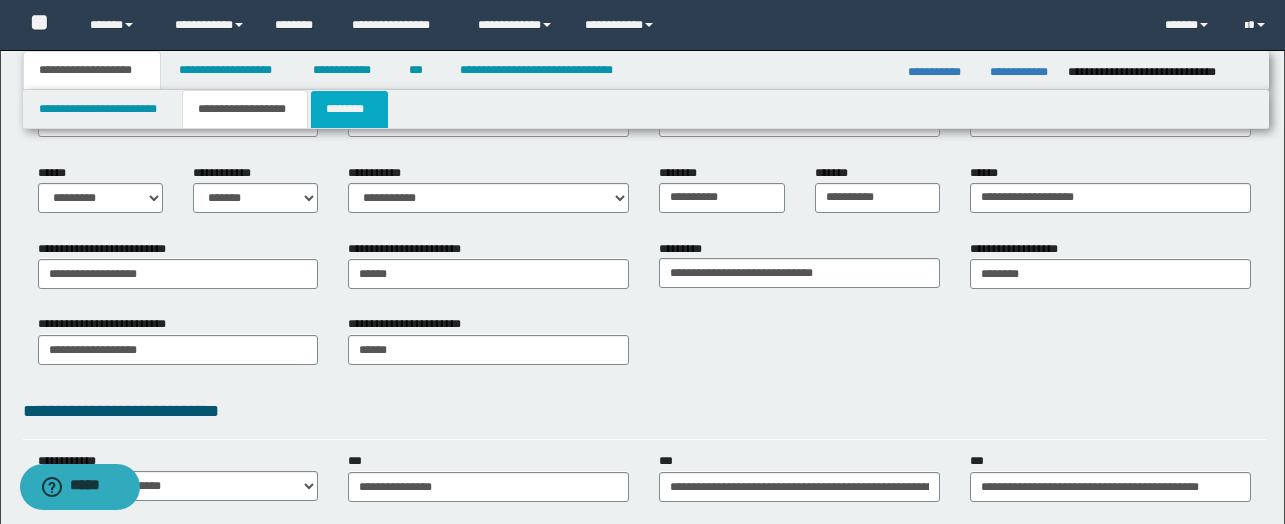 click on "********" at bounding box center (349, 109) 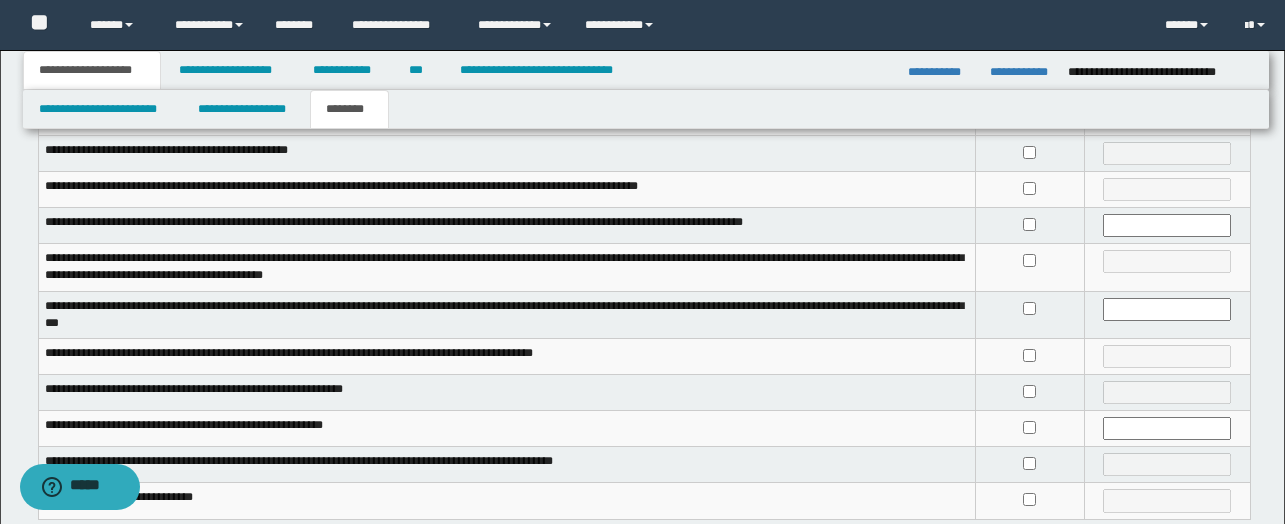 scroll, scrollTop: 508, scrollLeft: 0, axis: vertical 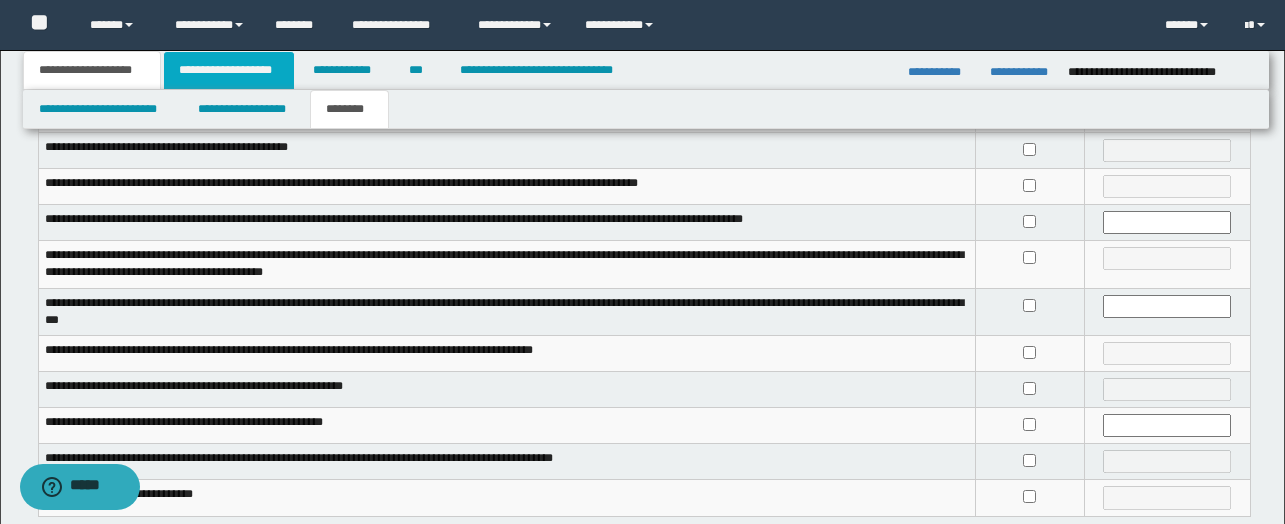 click on "**********" at bounding box center [229, 70] 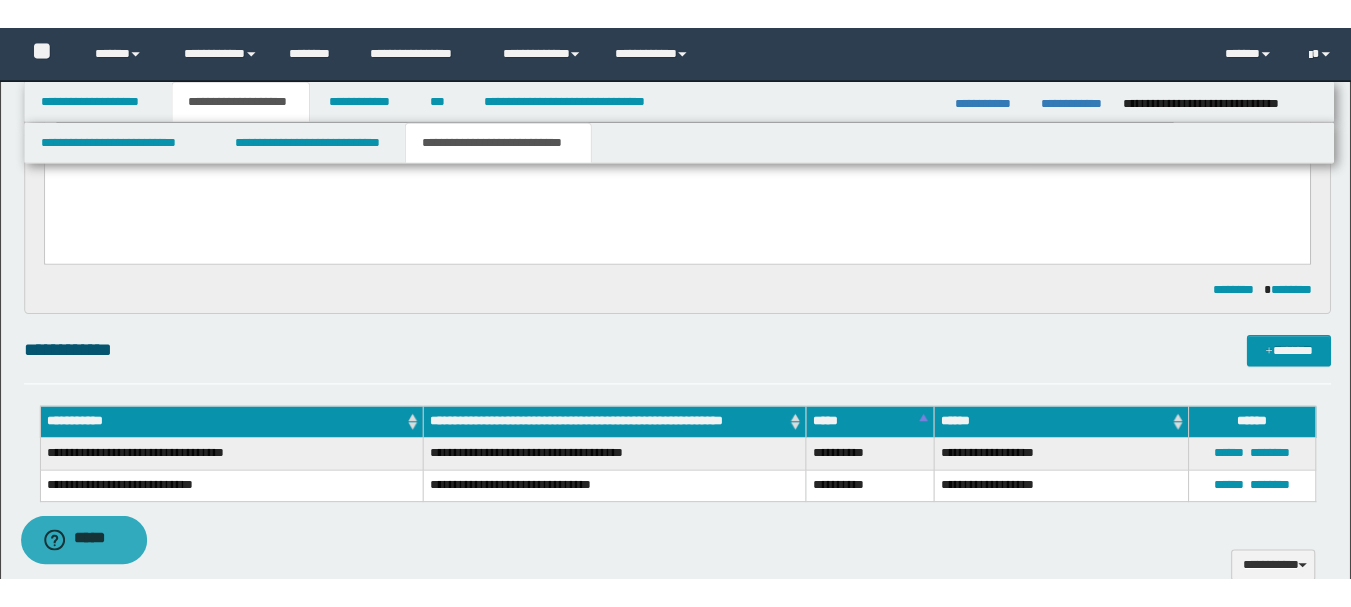 scroll, scrollTop: 350, scrollLeft: 0, axis: vertical 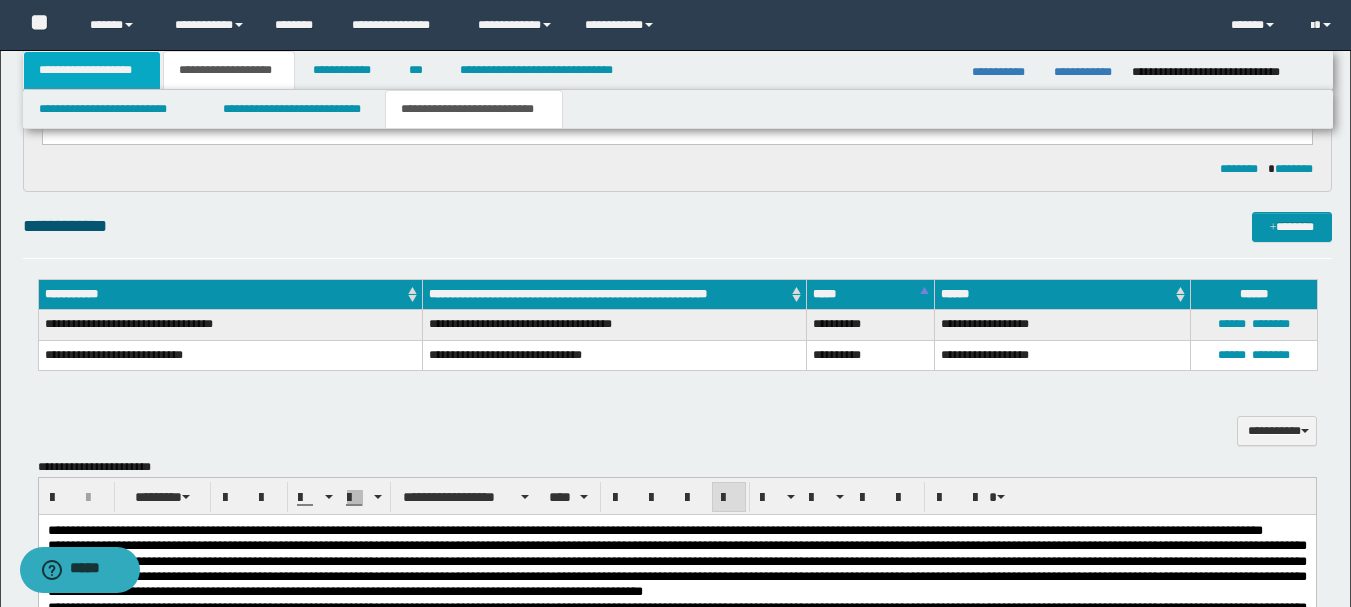 click on "**********" at bounding box center [92, 70] 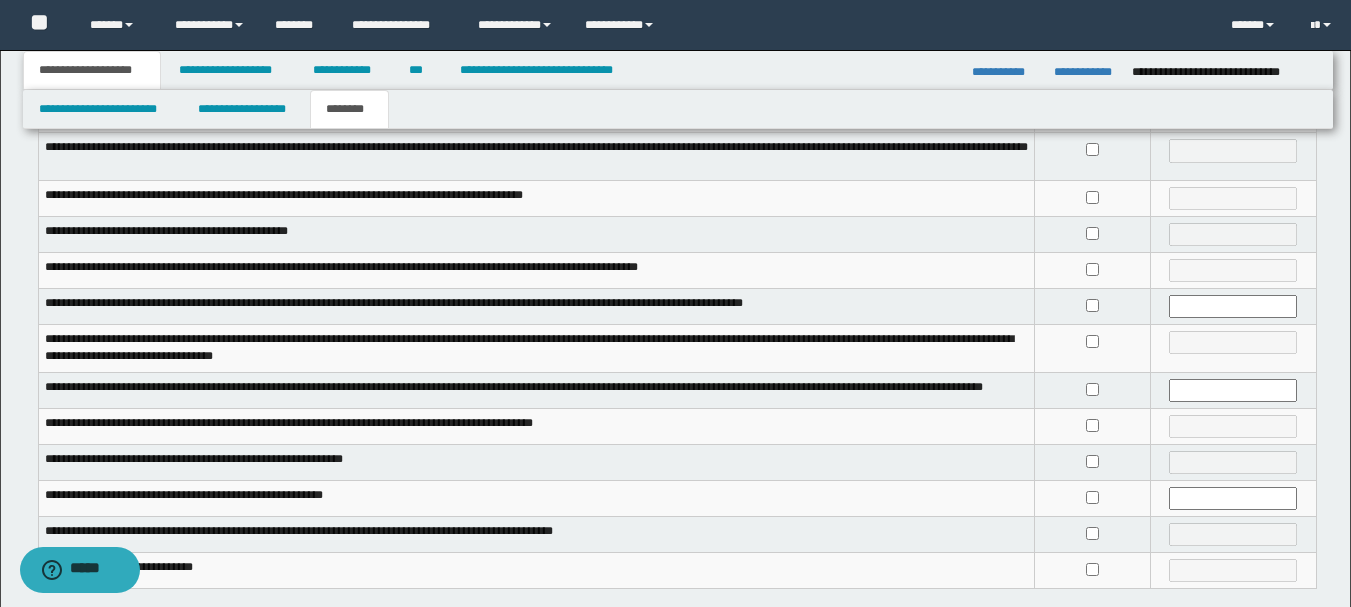 scroll, scrollTop: 425, scrollLeft: 0, axis: vertical 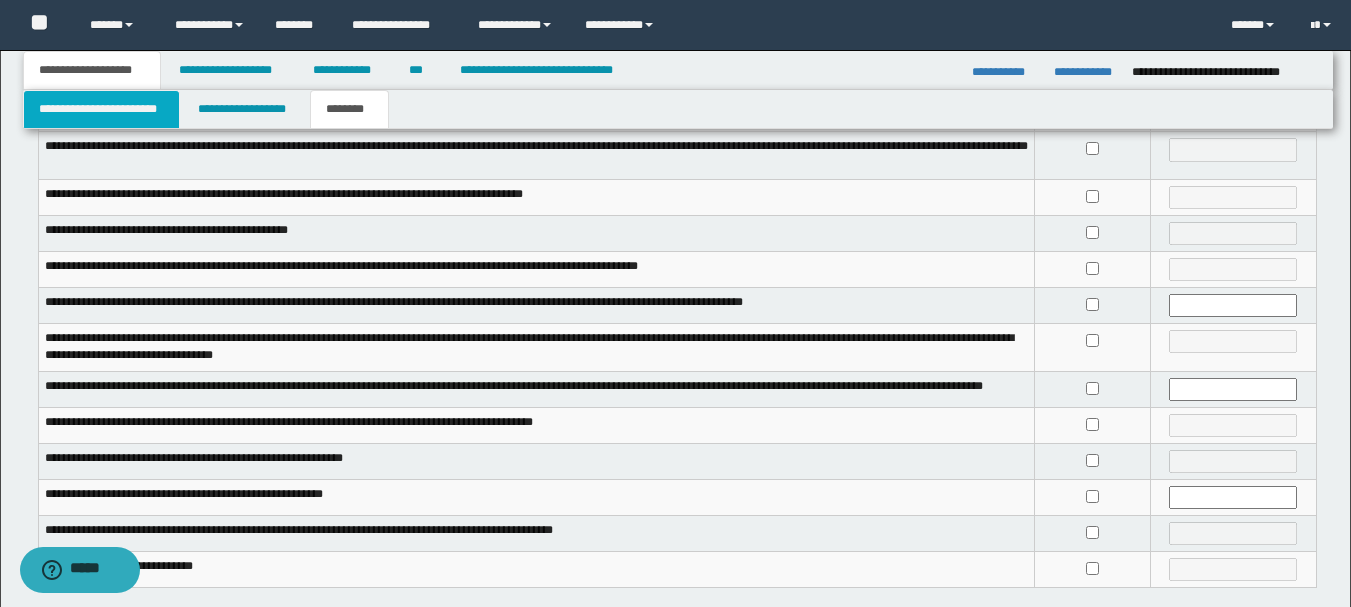 click on "**********" at bounding box center (101, 109) 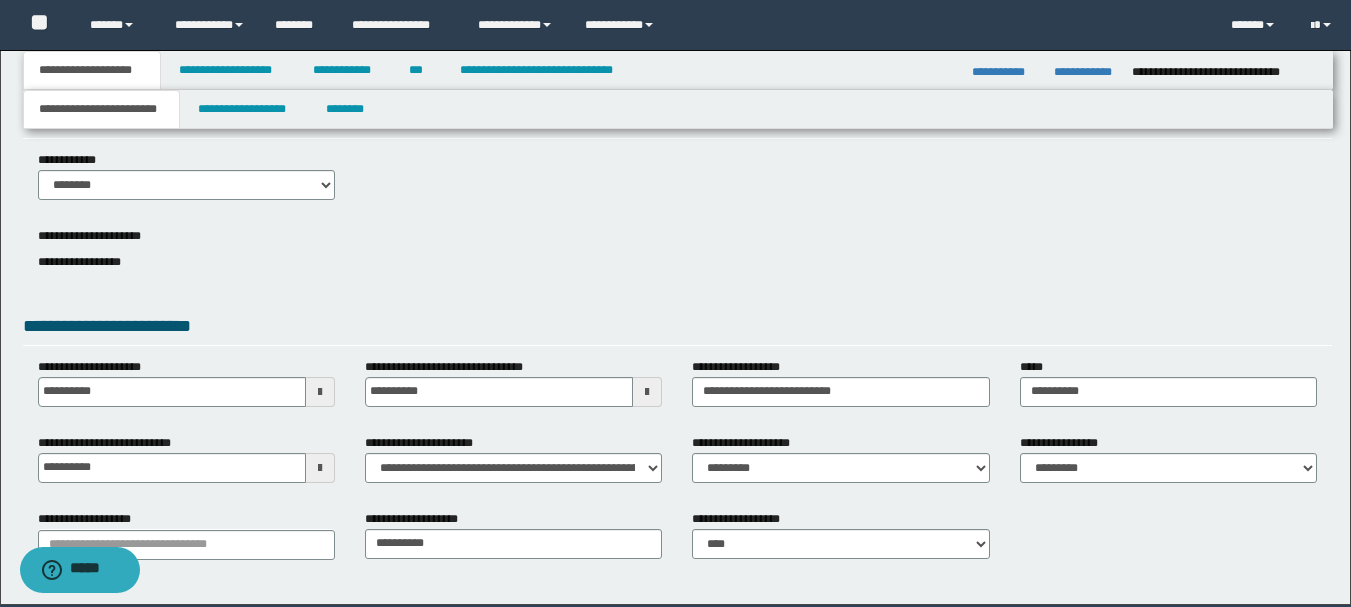 scroll, scrollTop: 138, scrollLeft: 0, axis: vertical 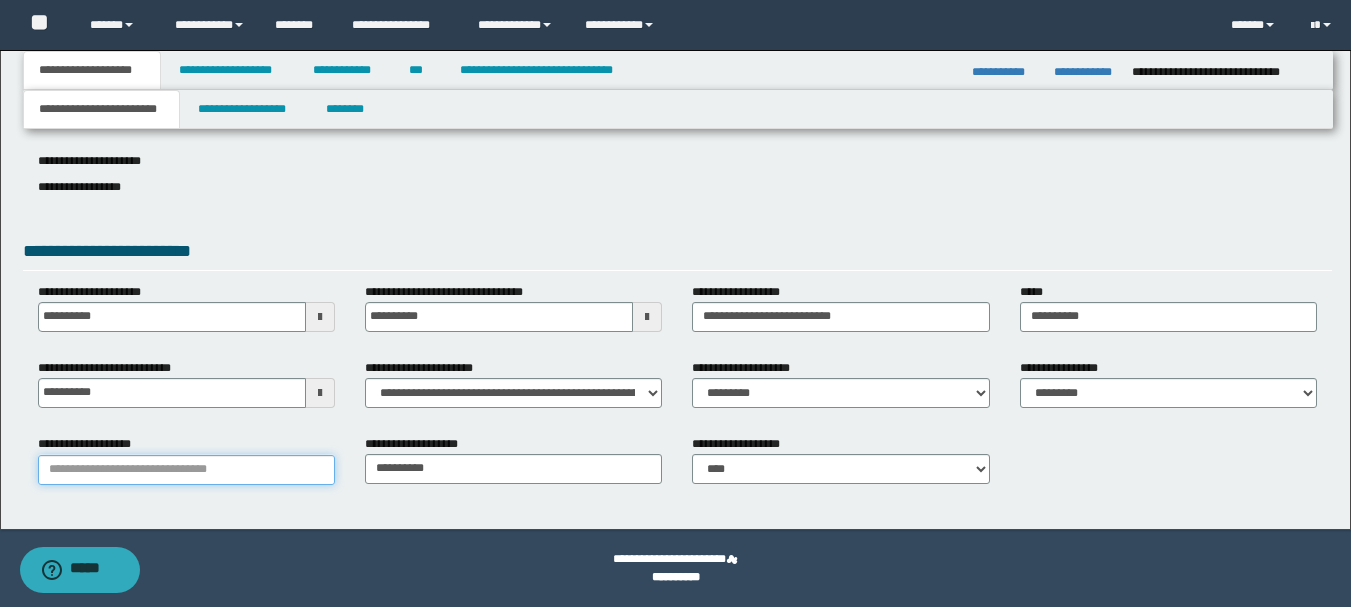 click on "**********" at bounding box center (186, 470) 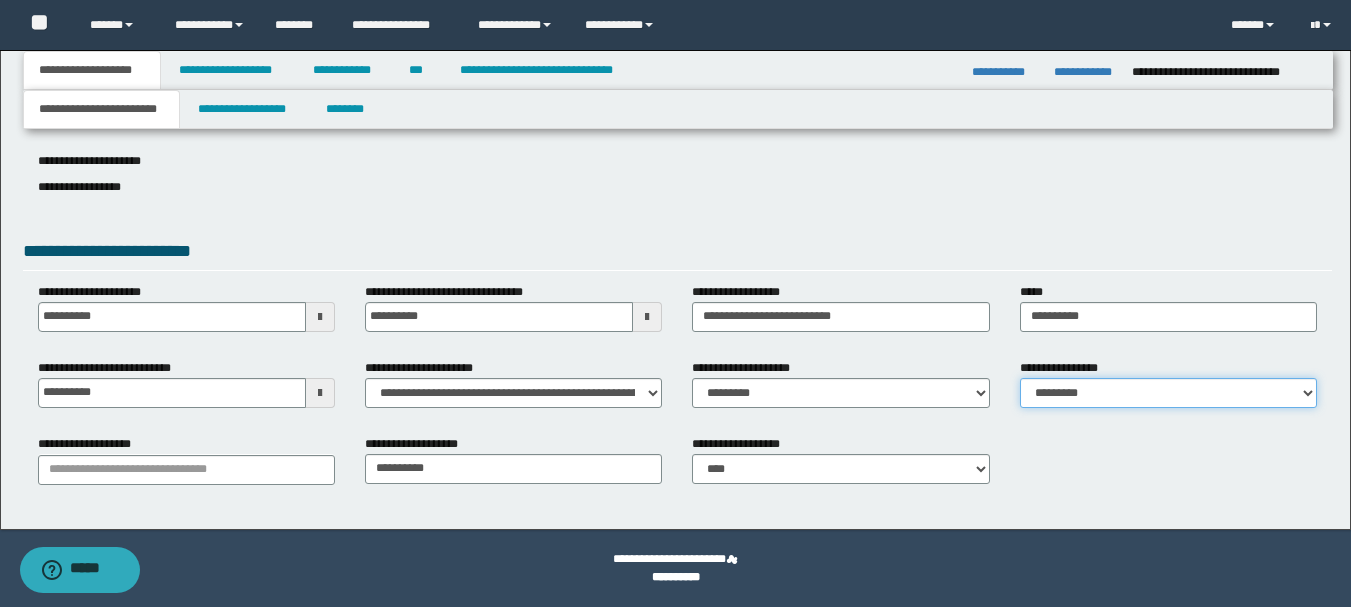 click on "**********" at bounding box center [1168, 393] 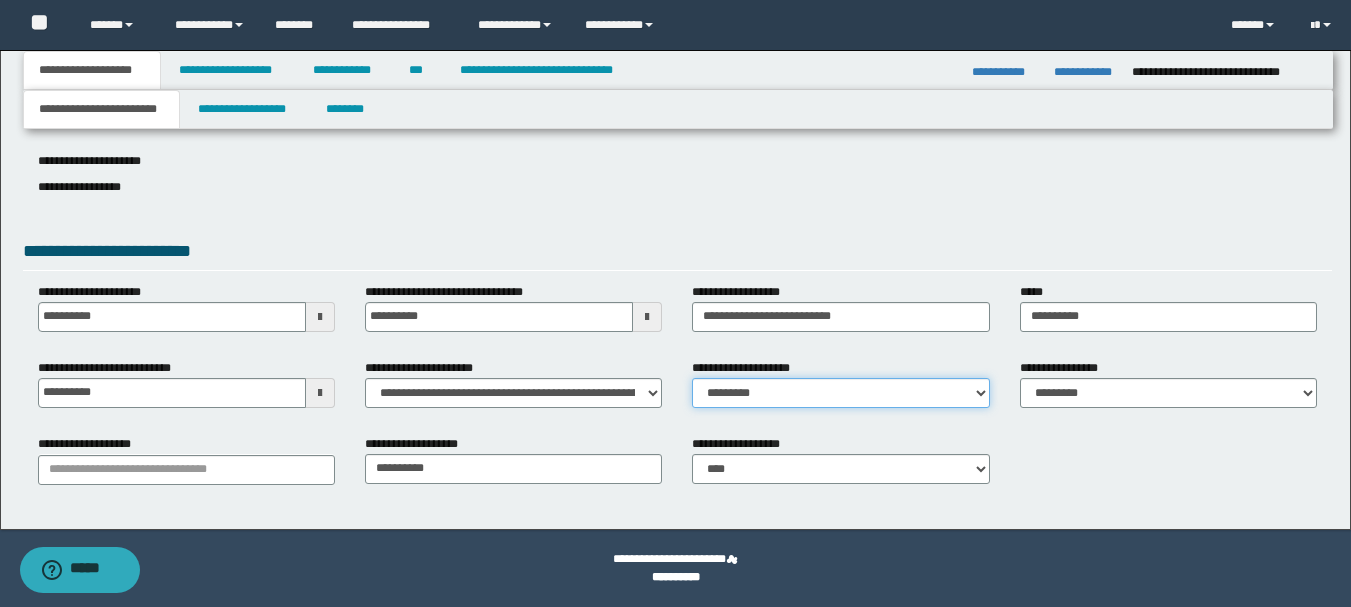 click on "**********" at bounding box center [840, 393] 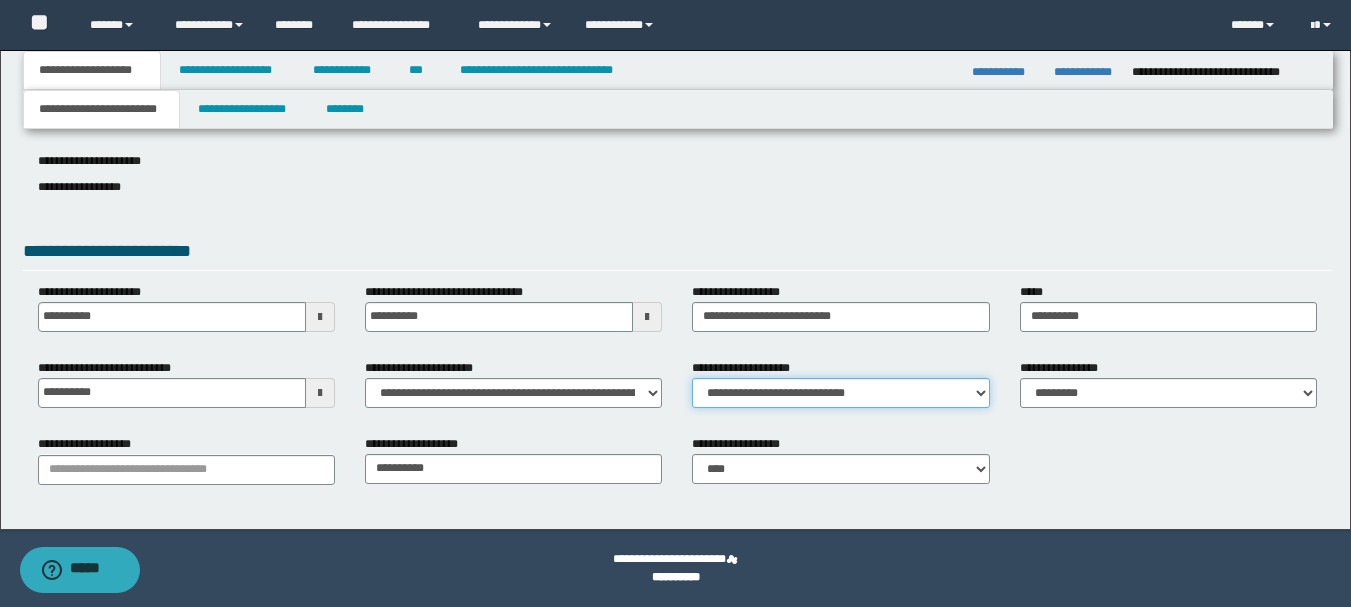 click on "**********" at bounding box center (840, 393) 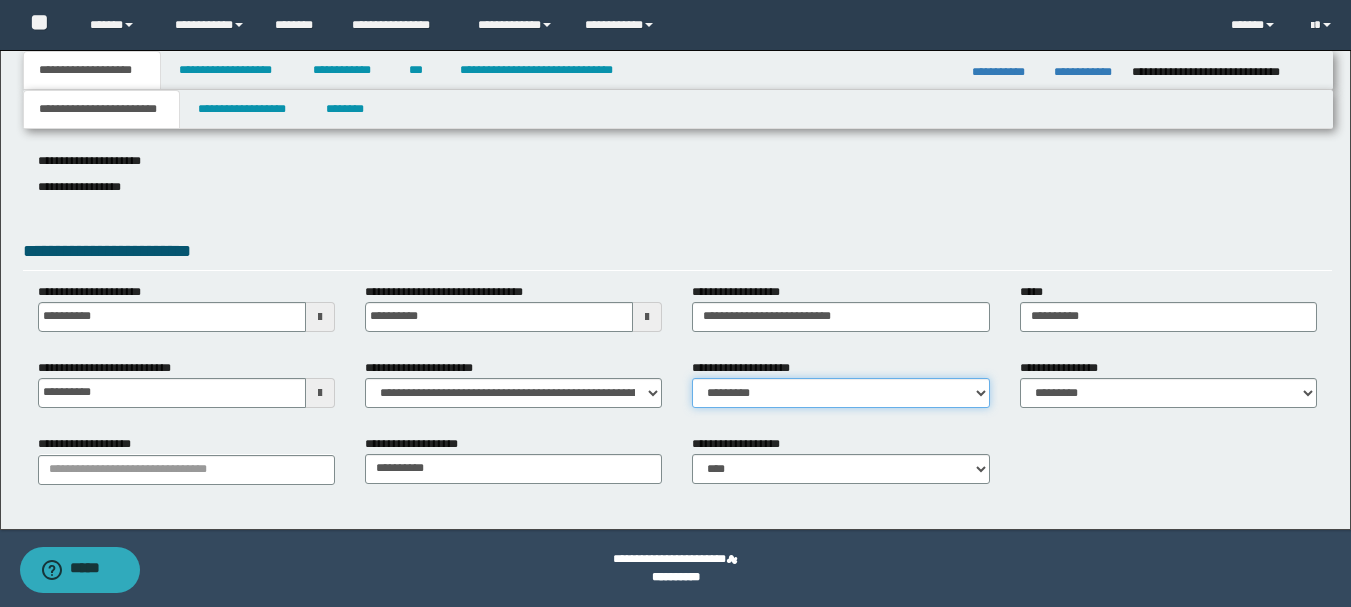 click on "**********" at bounding box center (840, 393) 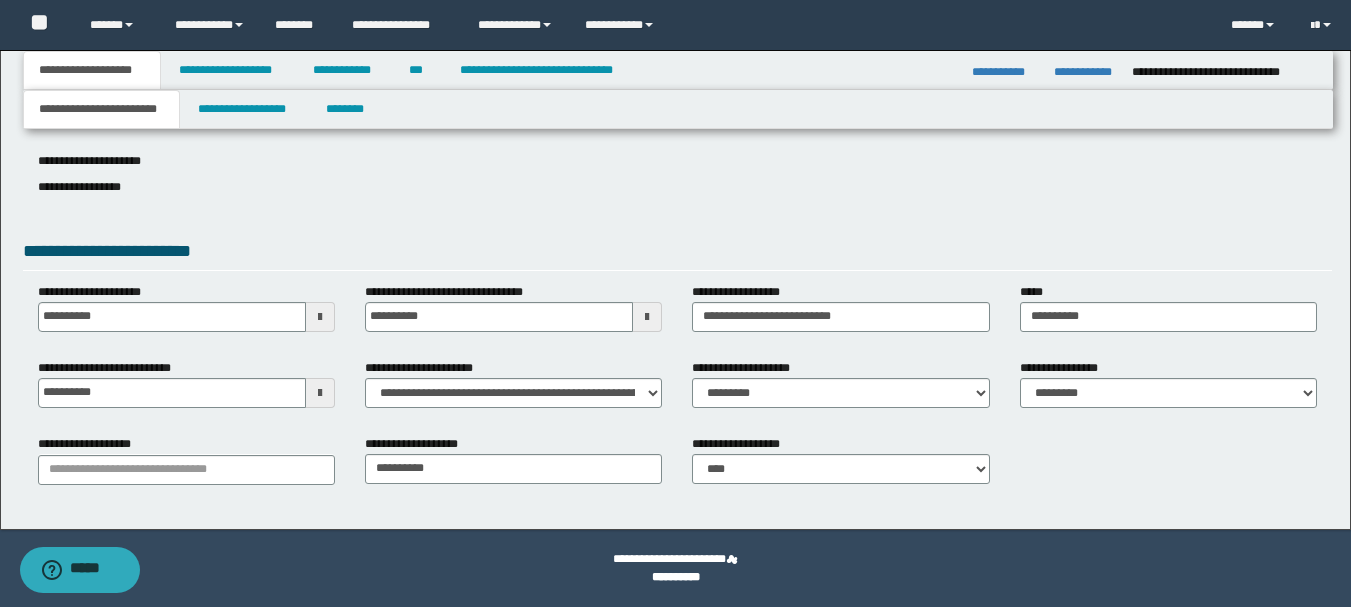 click on "**********" at bounding box center (677, 185) 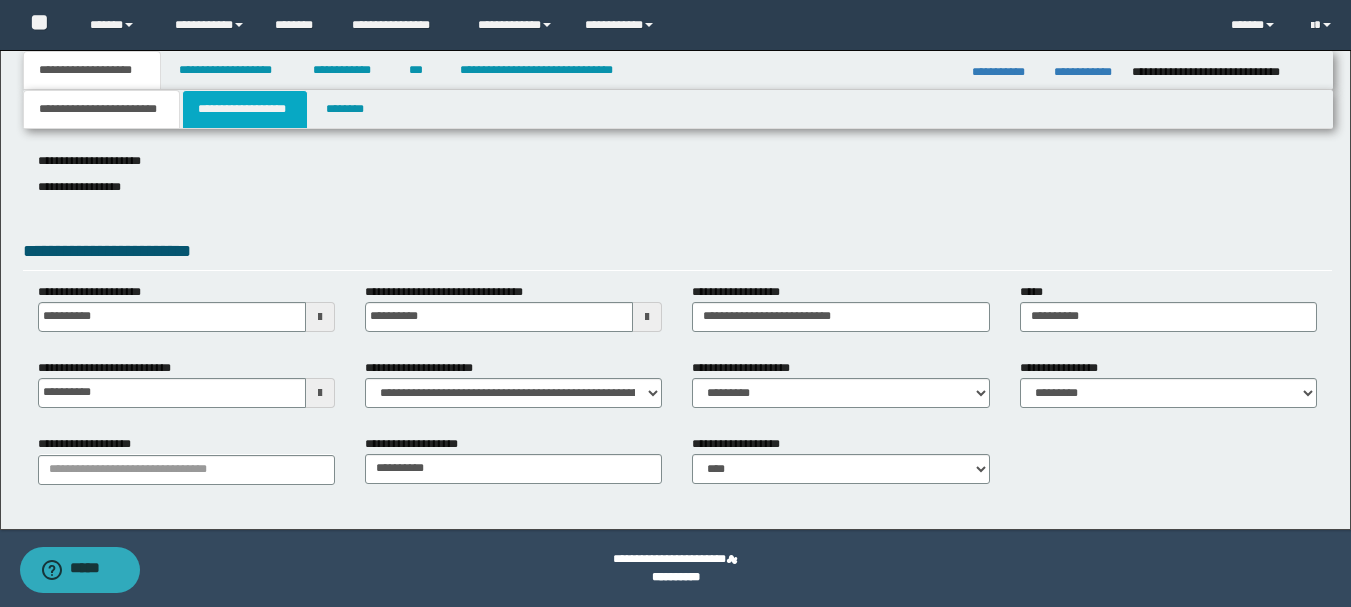 click on "**********" at bounding box center [245, 109] 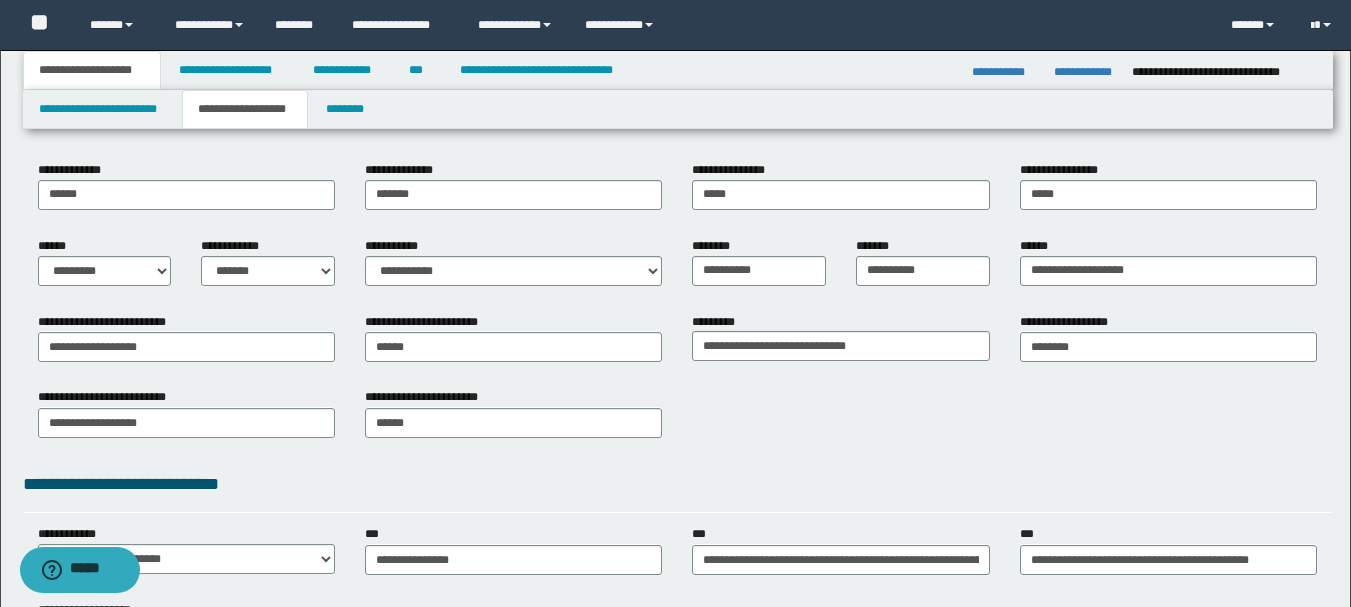scroll, scrollTop: 210, scrollLeft: 0, axis: vertical 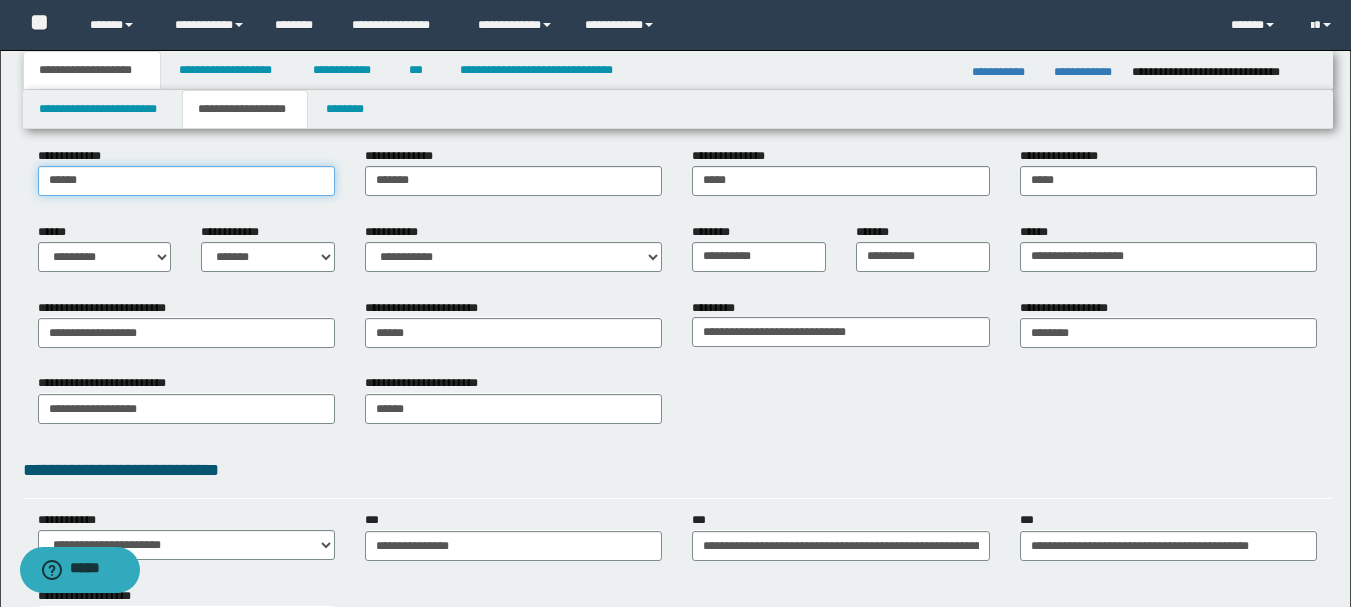 click on "******" at bounding box center (186, 181) 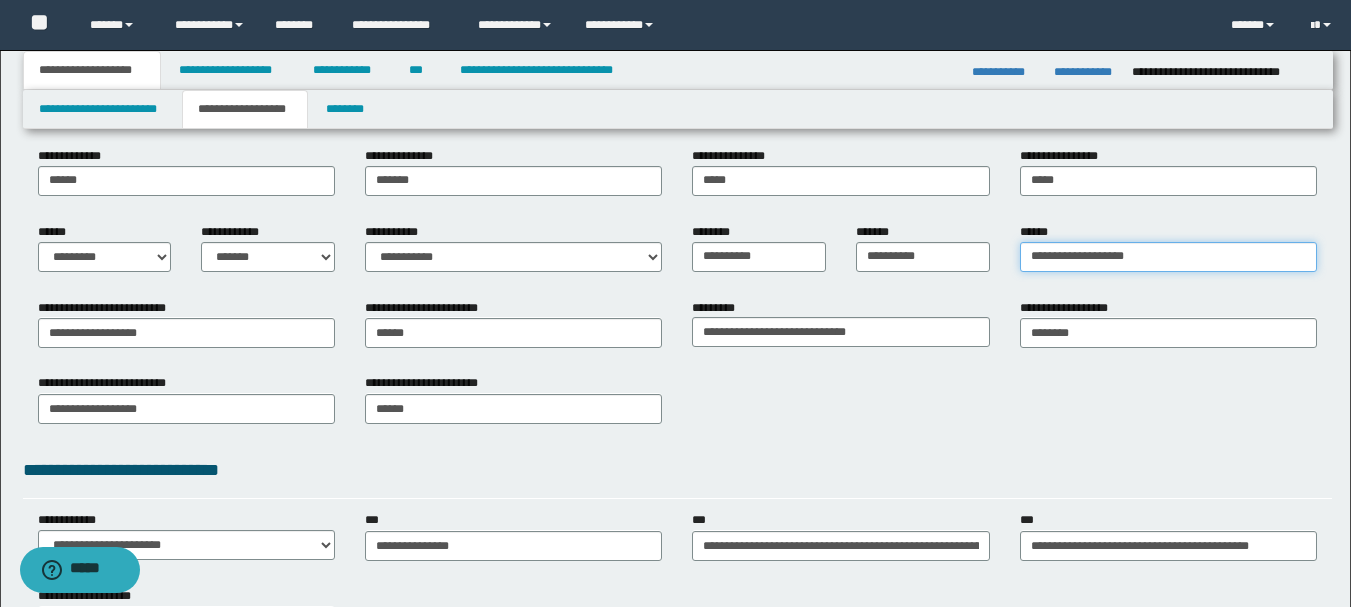 drag, startPoint x: 1151, startPoint y: 268, endPoint x: 965, endPoint y: 272, distance: 186.043 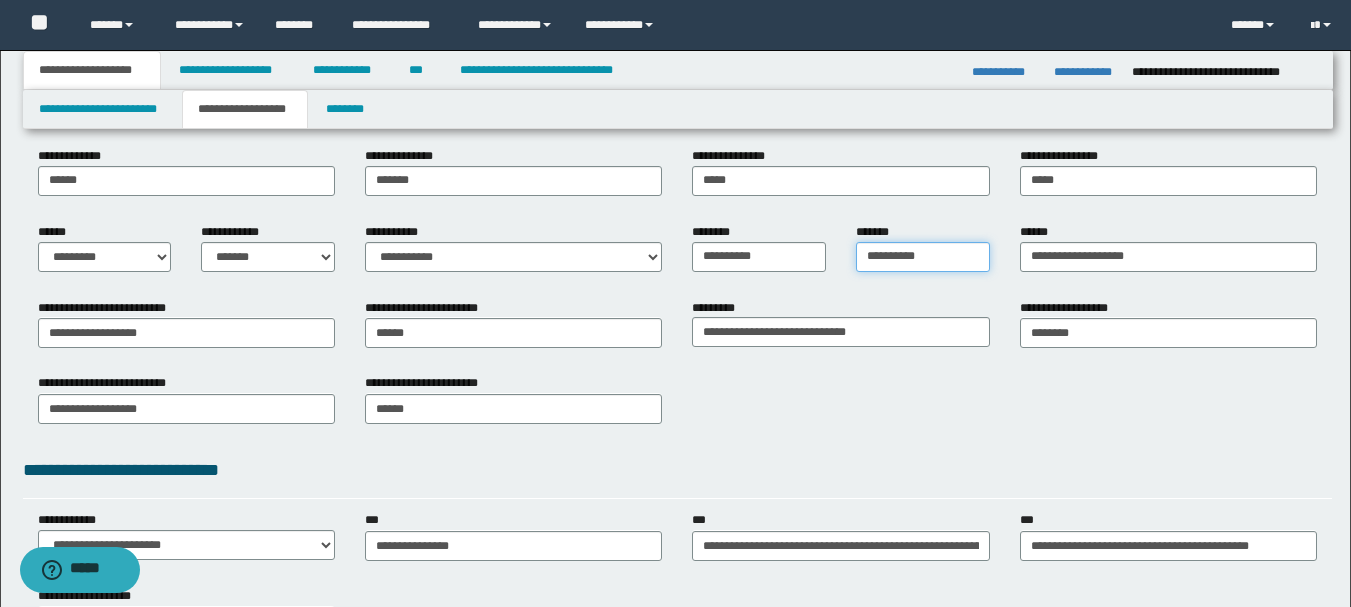 drag, startPoint x: 923, startPoint y: 264, endPoint x: 889, endPoint y: 262, distance: 34.058773 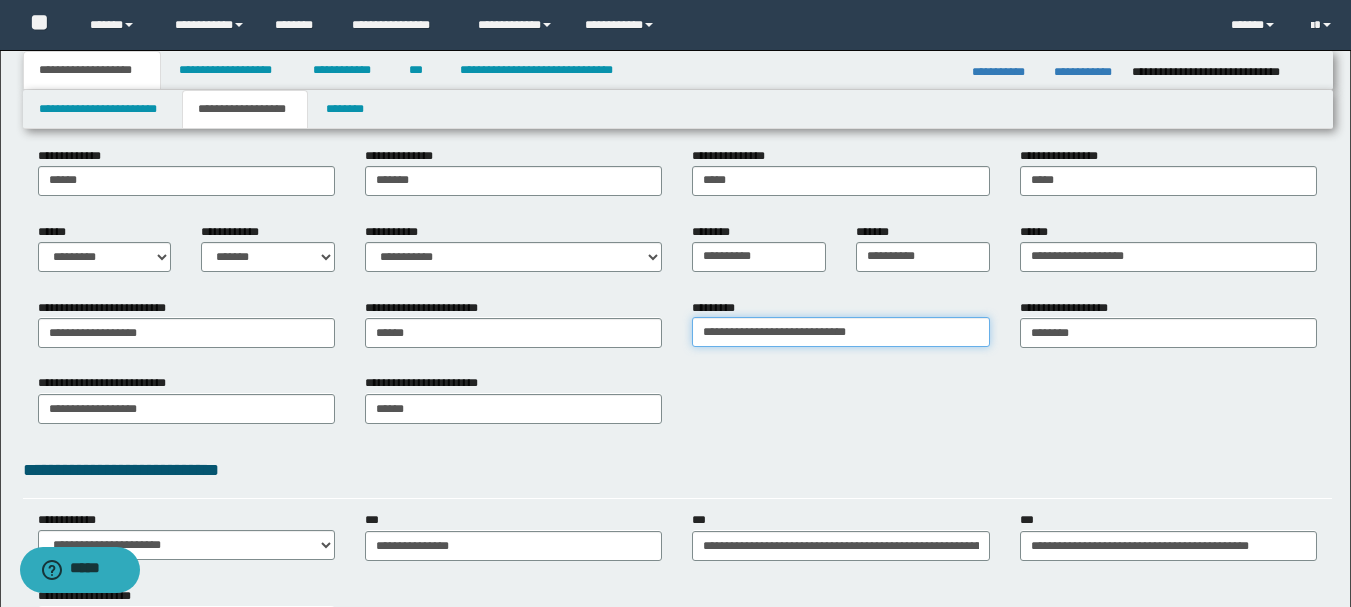 drag, startPoint x: 870, startPoint y: 330, endPoint x: 733, endPoint y: 313, distance: 138.05072 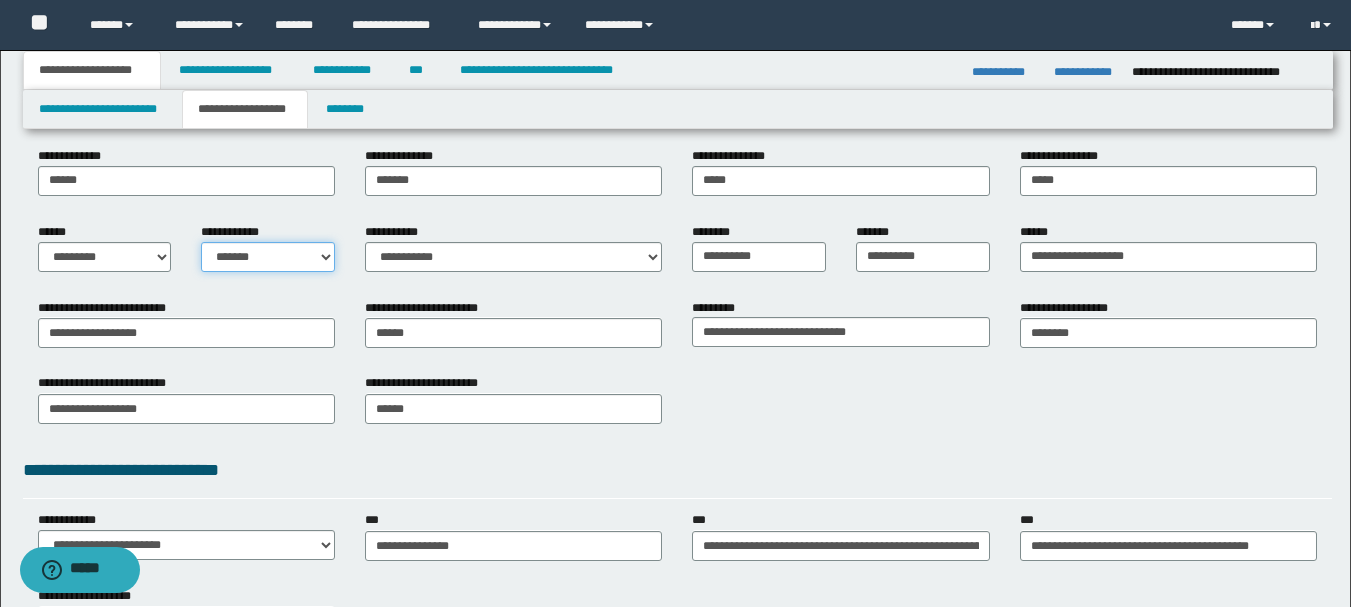 click on "**********" at bounding box center [268, 257] 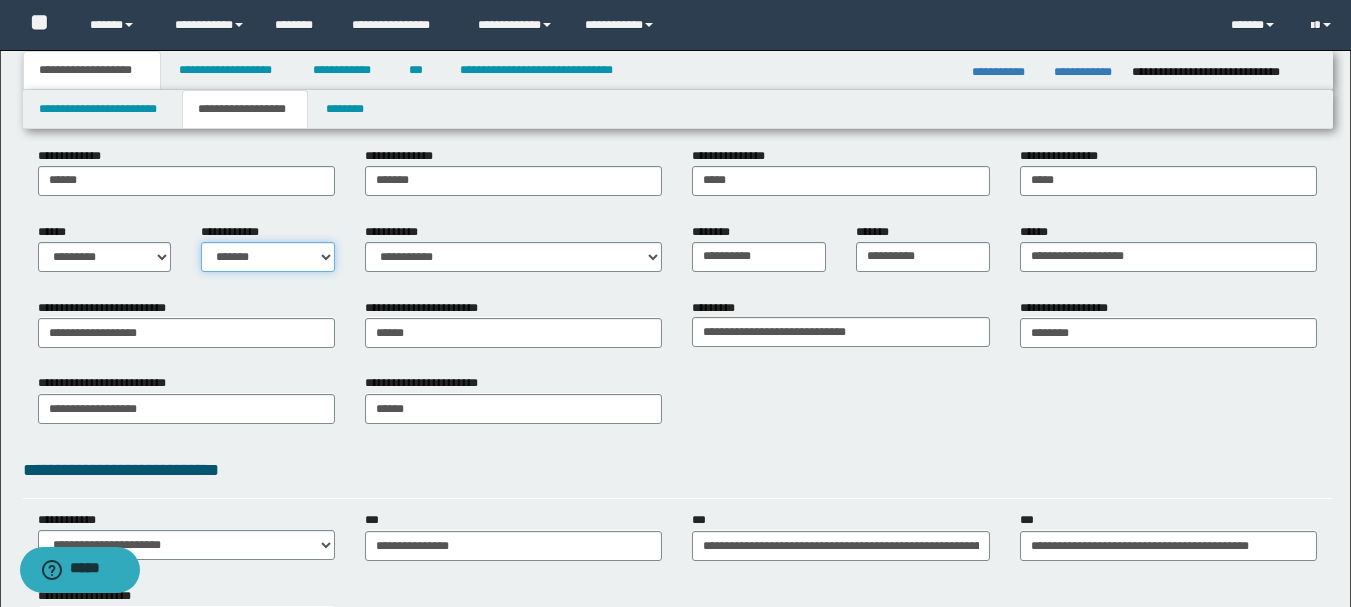 click on "**********" at bounding box center [268, 257] 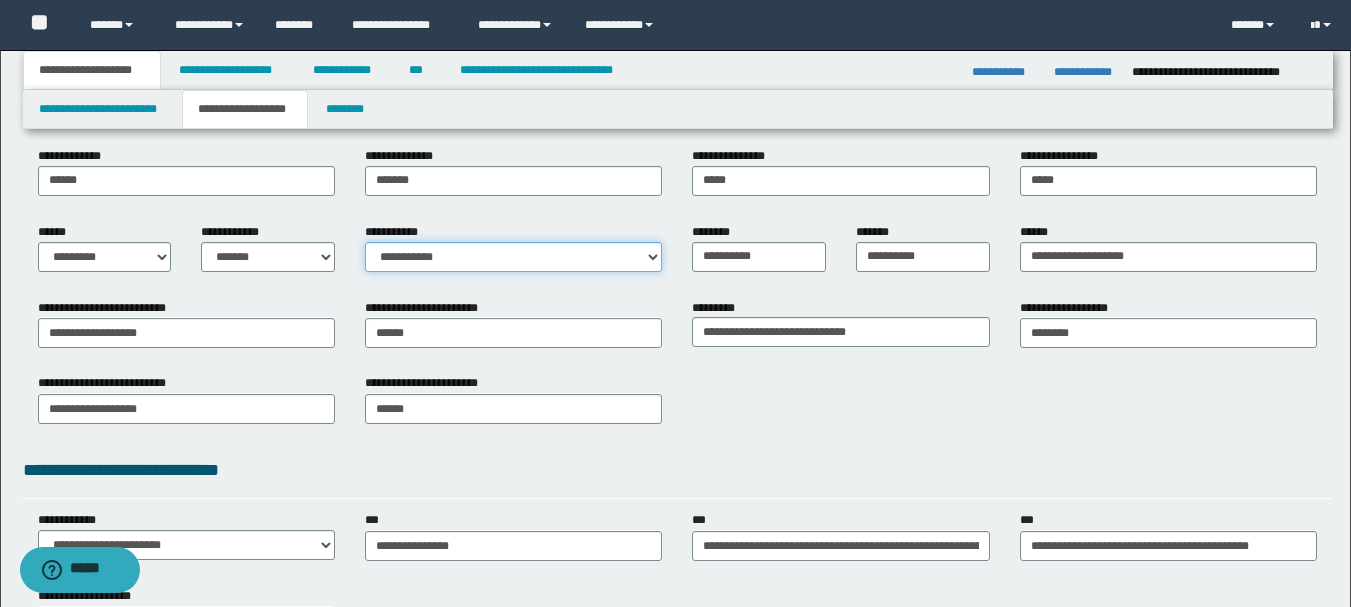 click on "**********" at bounding box center (513, 257) 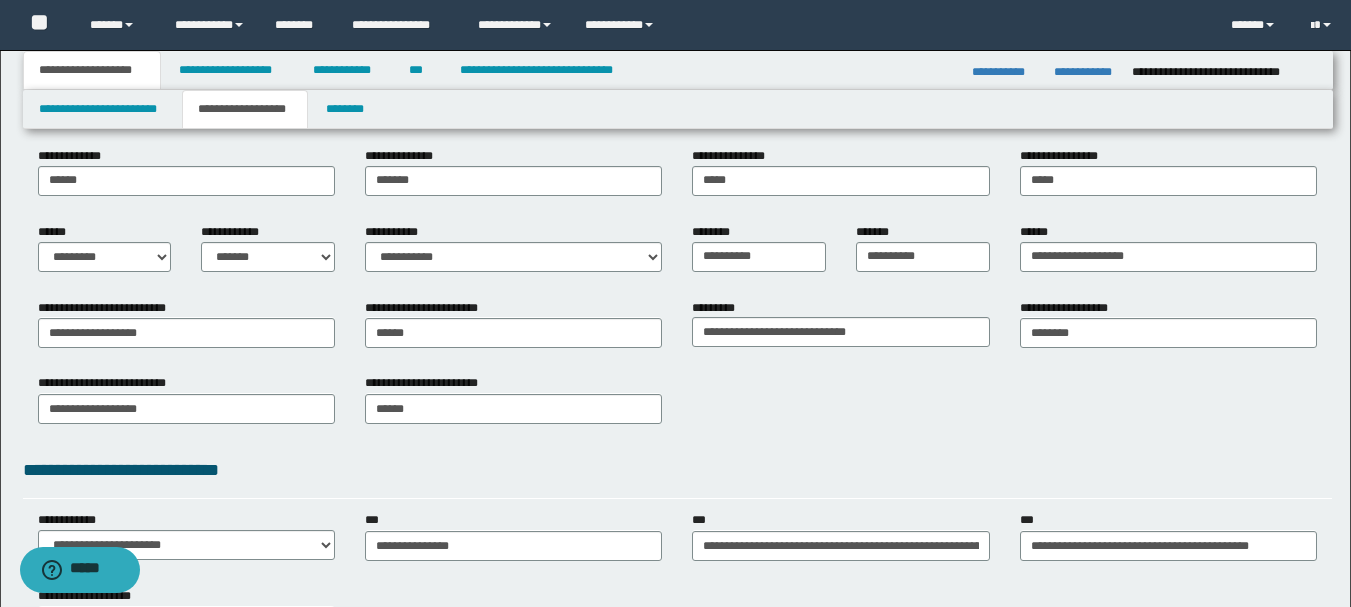 click on "**********" at bounding box center [677, 368] 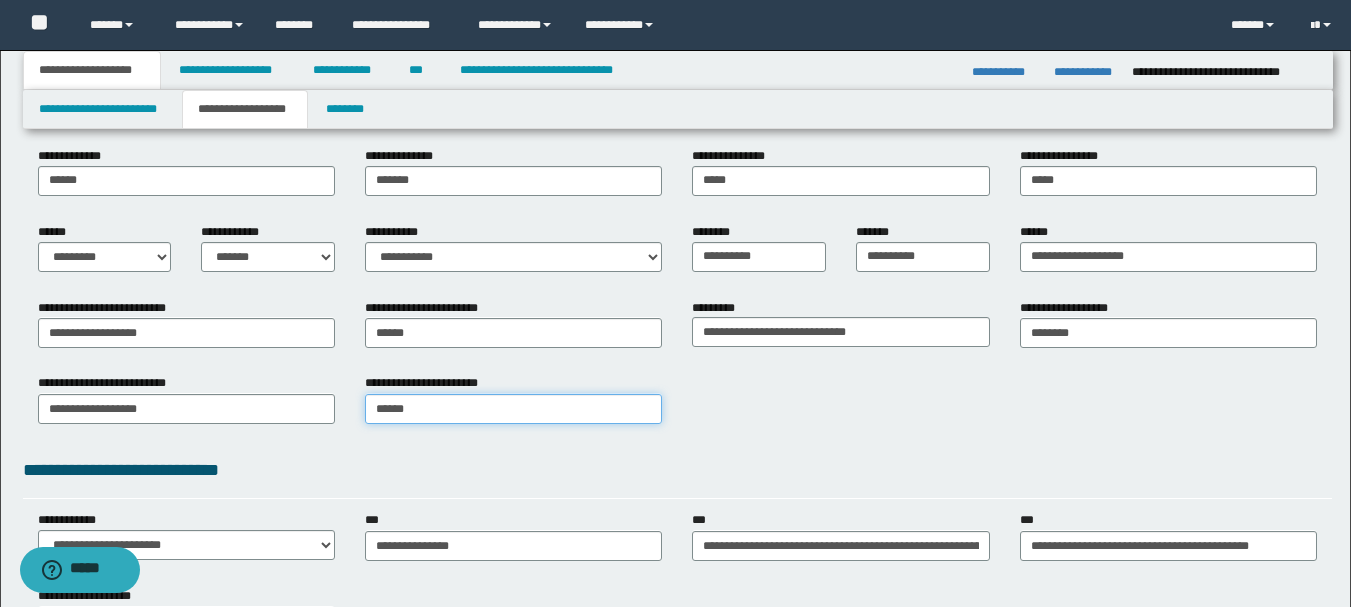 type on "******" 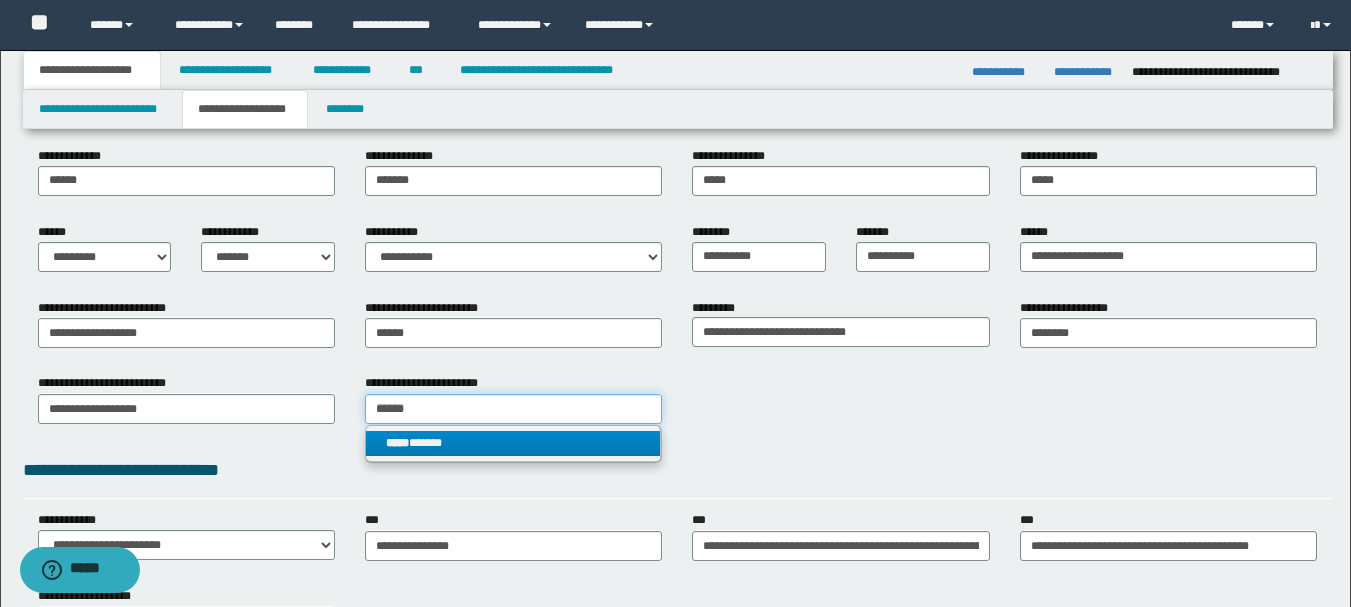 drag, startPoint x: 392, startPoint y: 419, endPoint x: 399, endPoint y: 441, distance: 23.086792 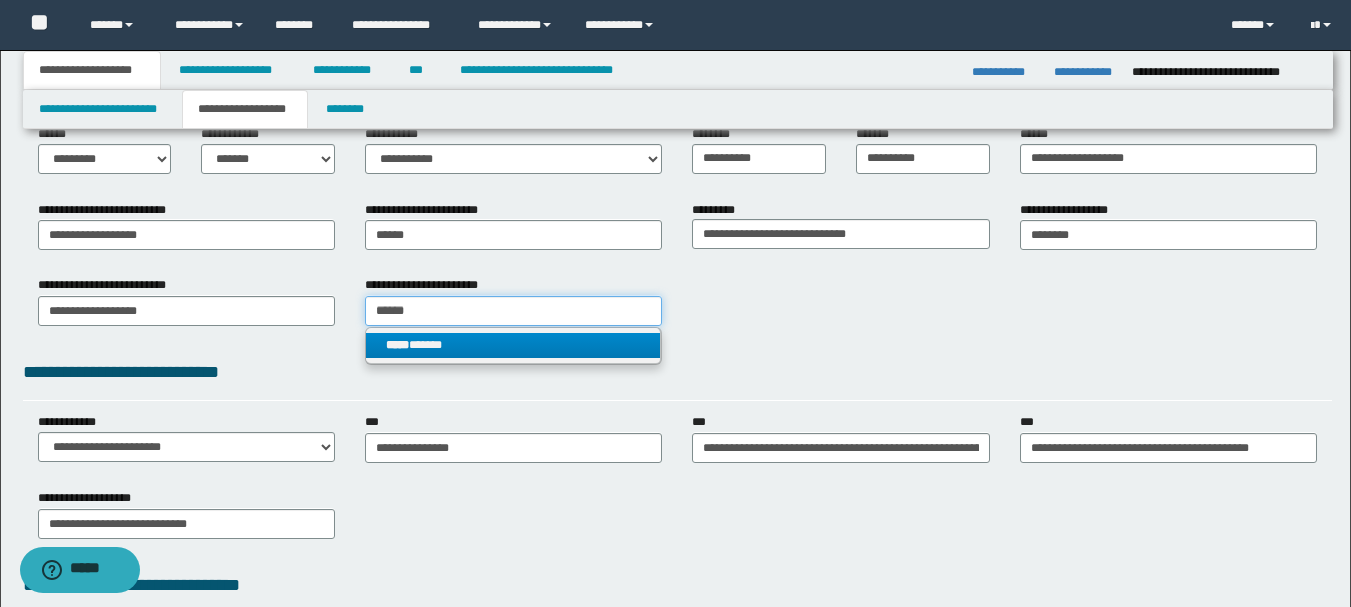scroll, scrollTop: 317, scrollLeft: 0, axis: vertical 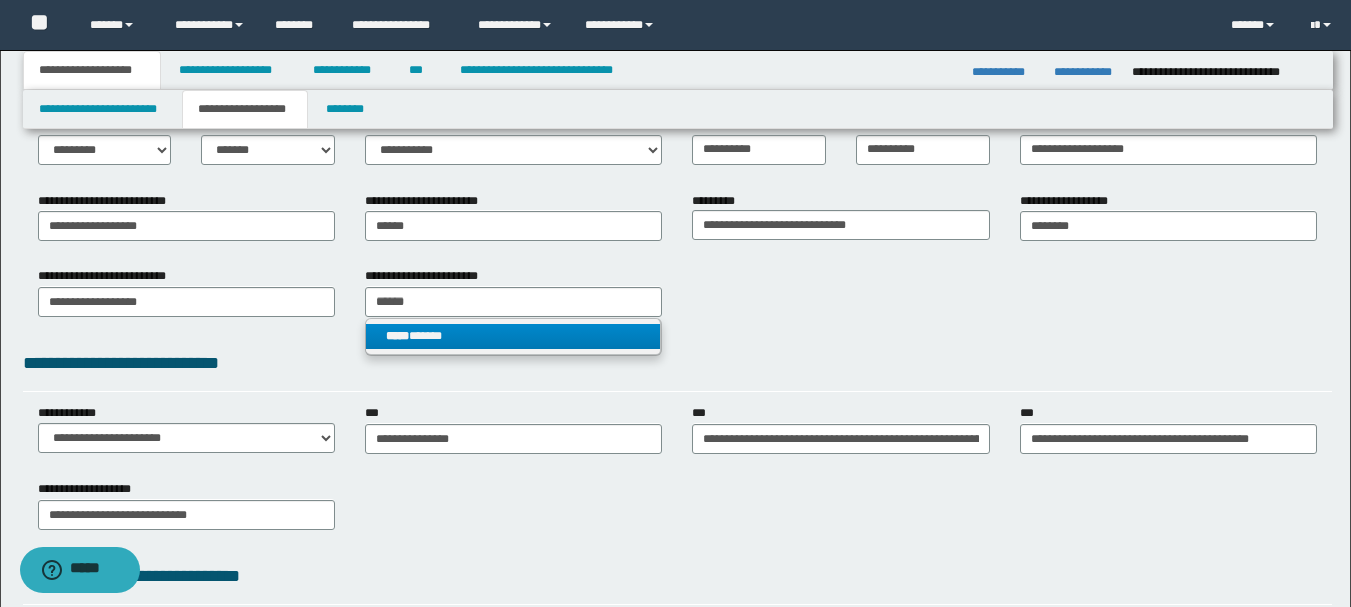 type 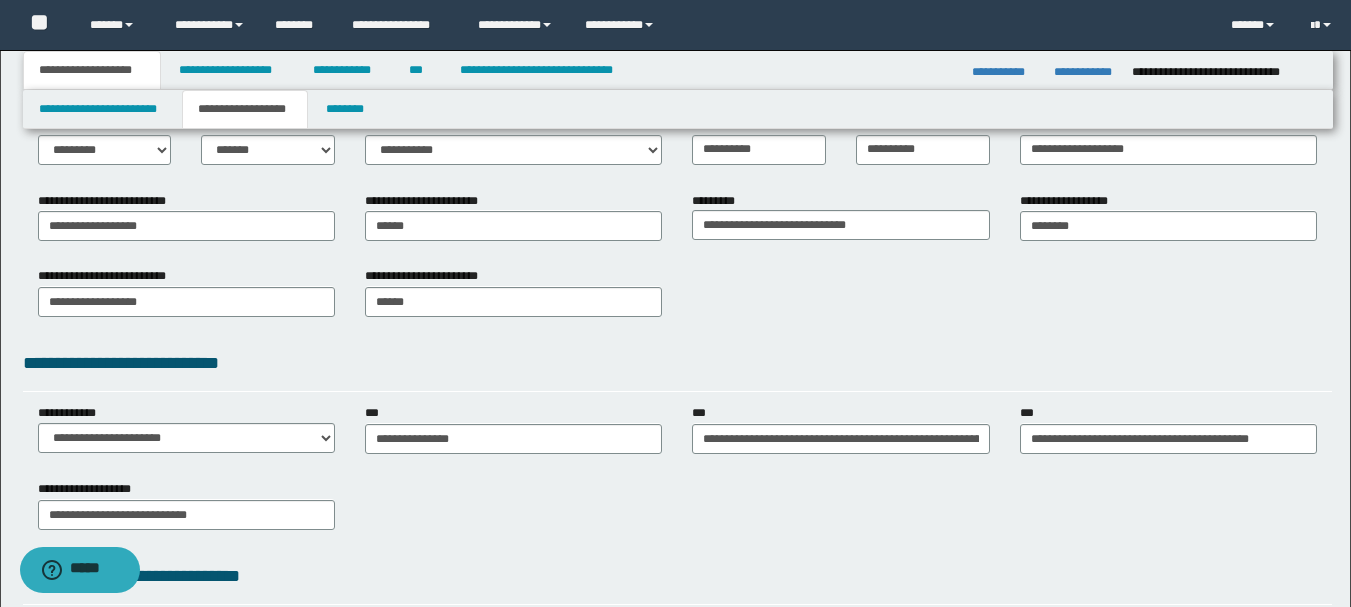 click on "**********" at bounding box center [677, 299] 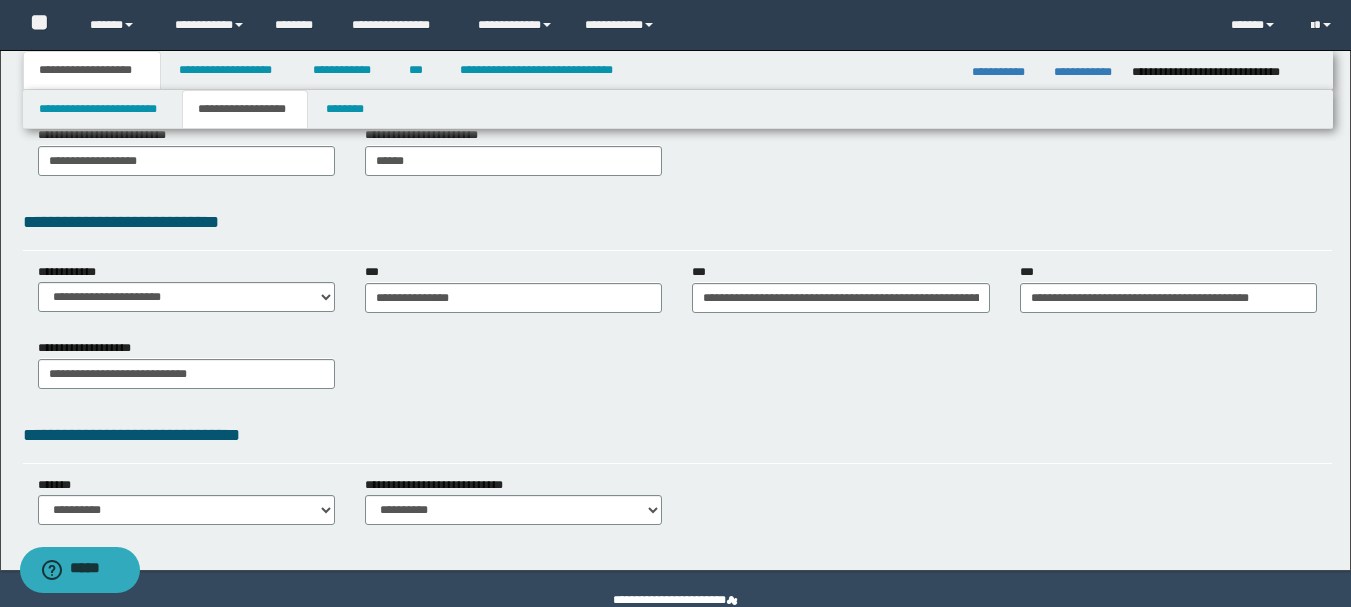scroll, scrollTop: 459, scrollLeft: 0, axis: vertical 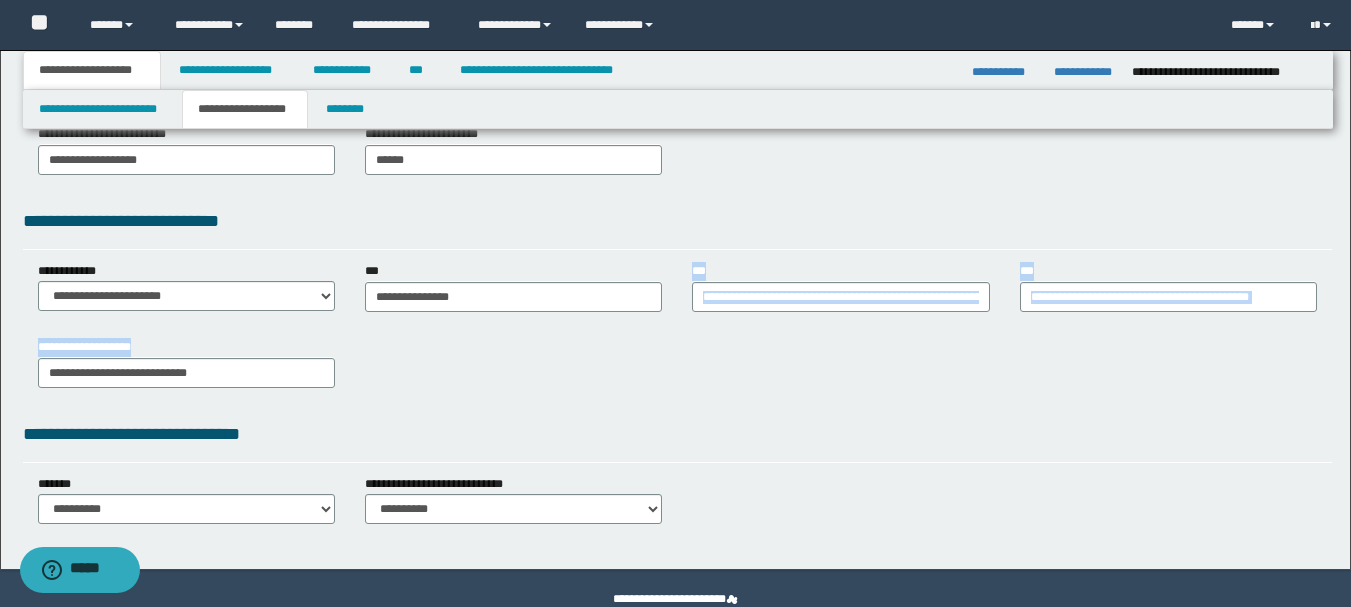 drag, startPoint x: 678, startPoint y: 275, endPoint x: 523, endPoint y: 400, distance: 199.12308 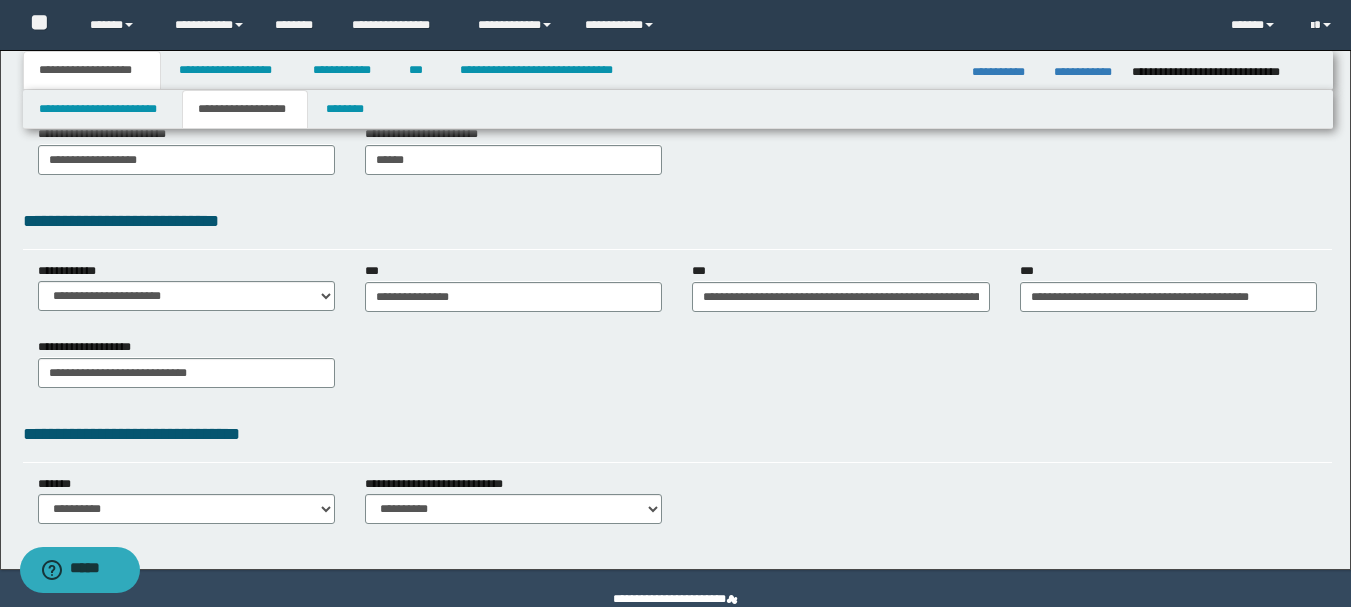 click on "**********" at bounding box center (677, 370) 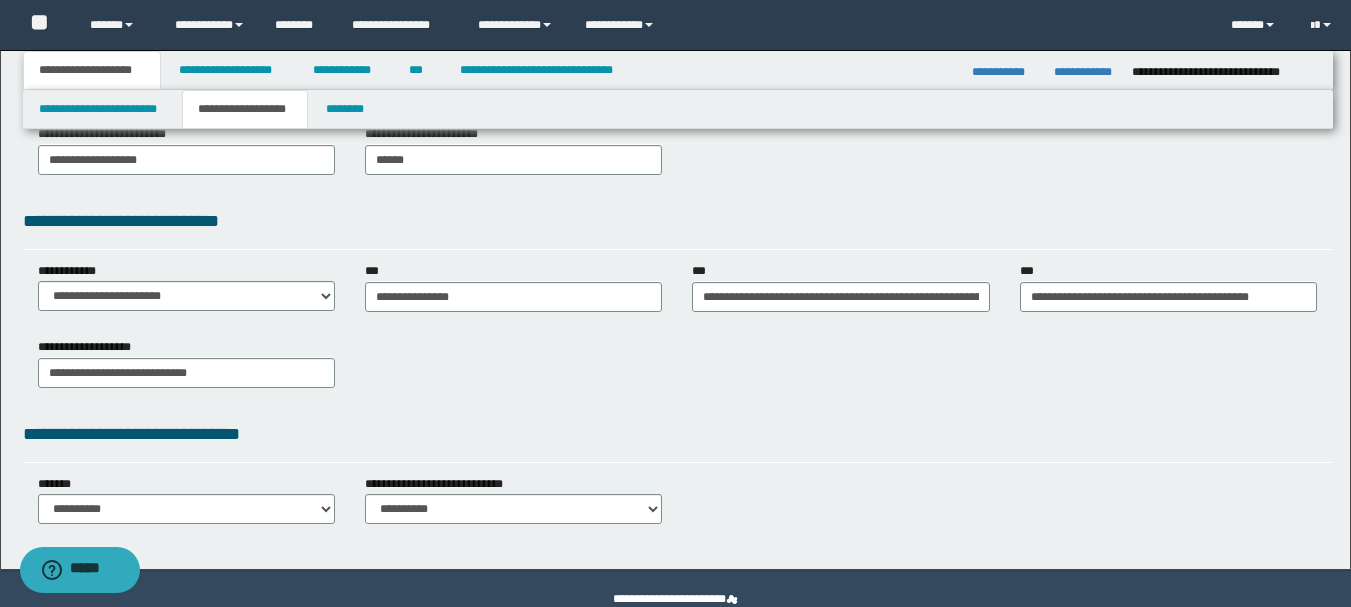 drag, startPoint x: 788, startPoint y: 345, endPoint x: 891, endPoint y: 361, distance: 104.23531 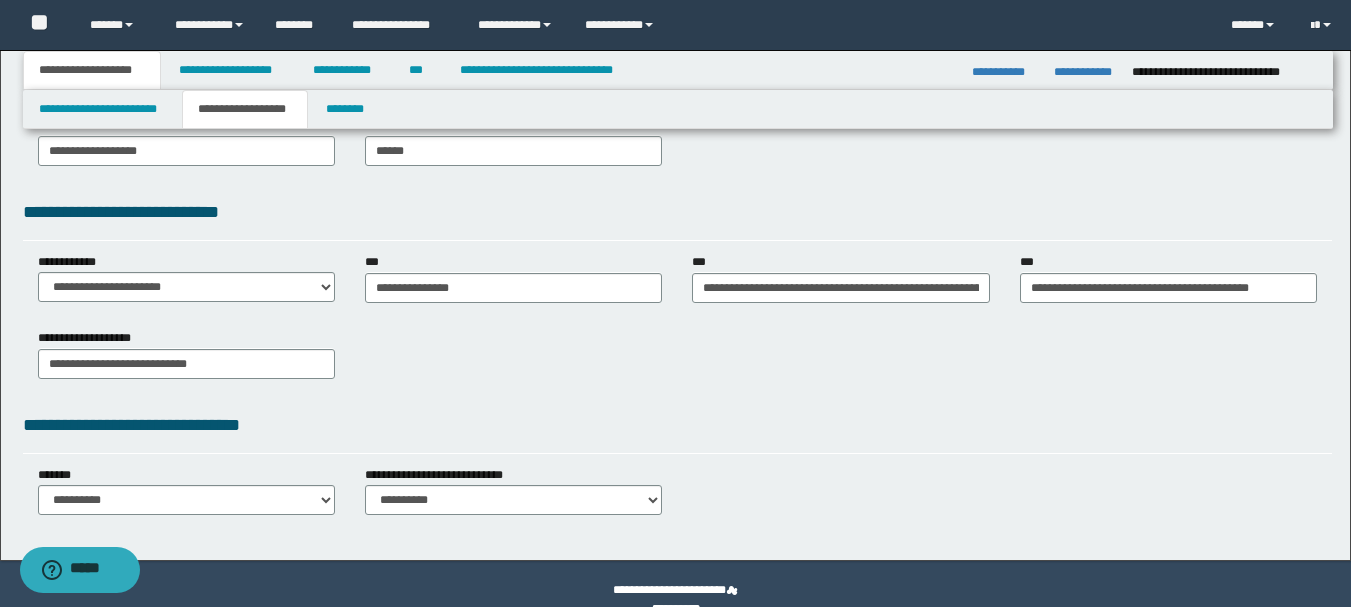 scroll, scrollTop: 469, scrollLeft: 0, axis: vertical 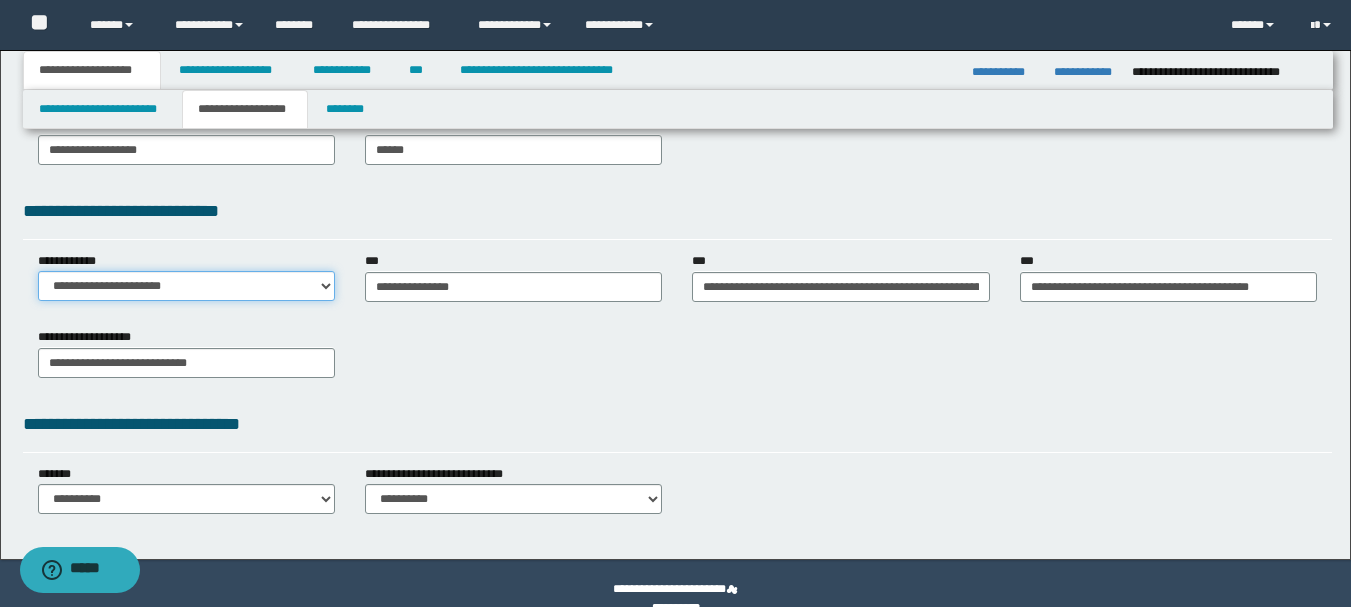click on "**********" at bounding box center (186, 286) 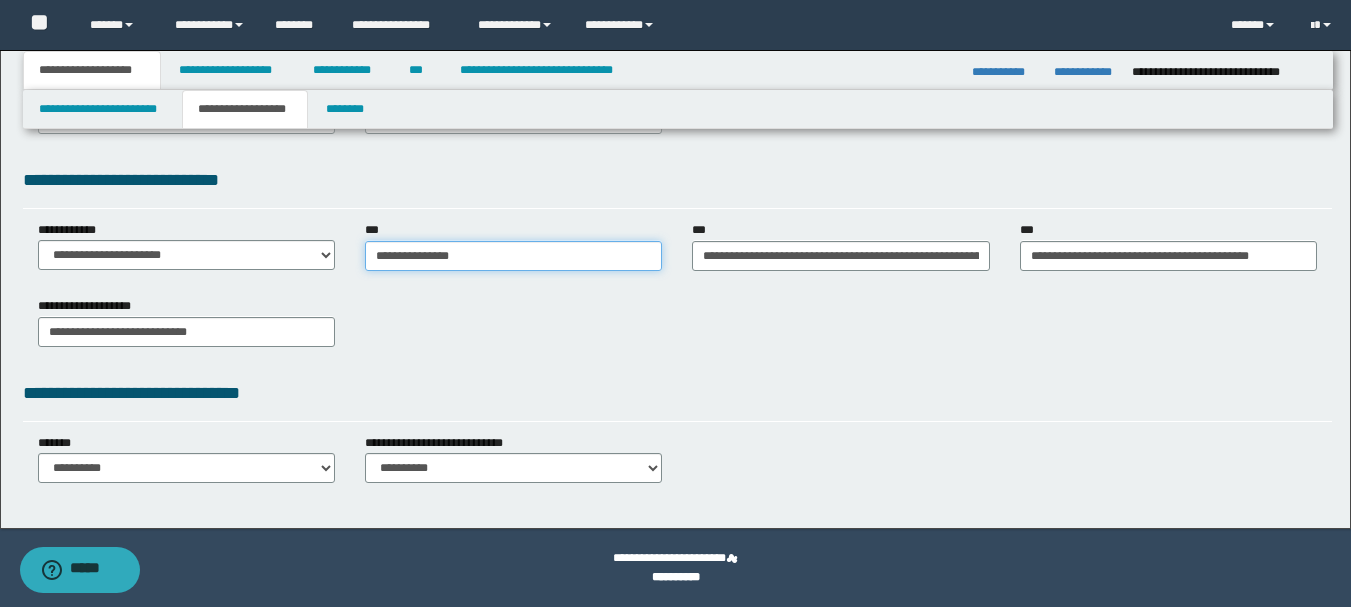 type on "**********" 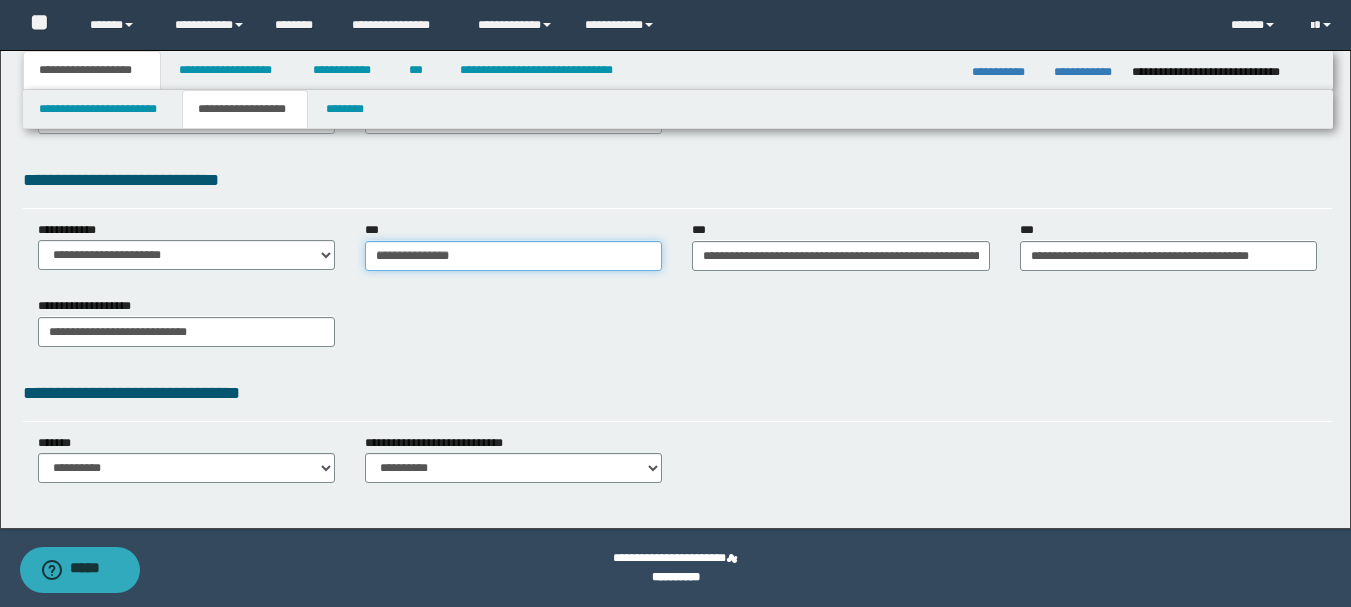 click on "**********" at bounding box center (513, 256) 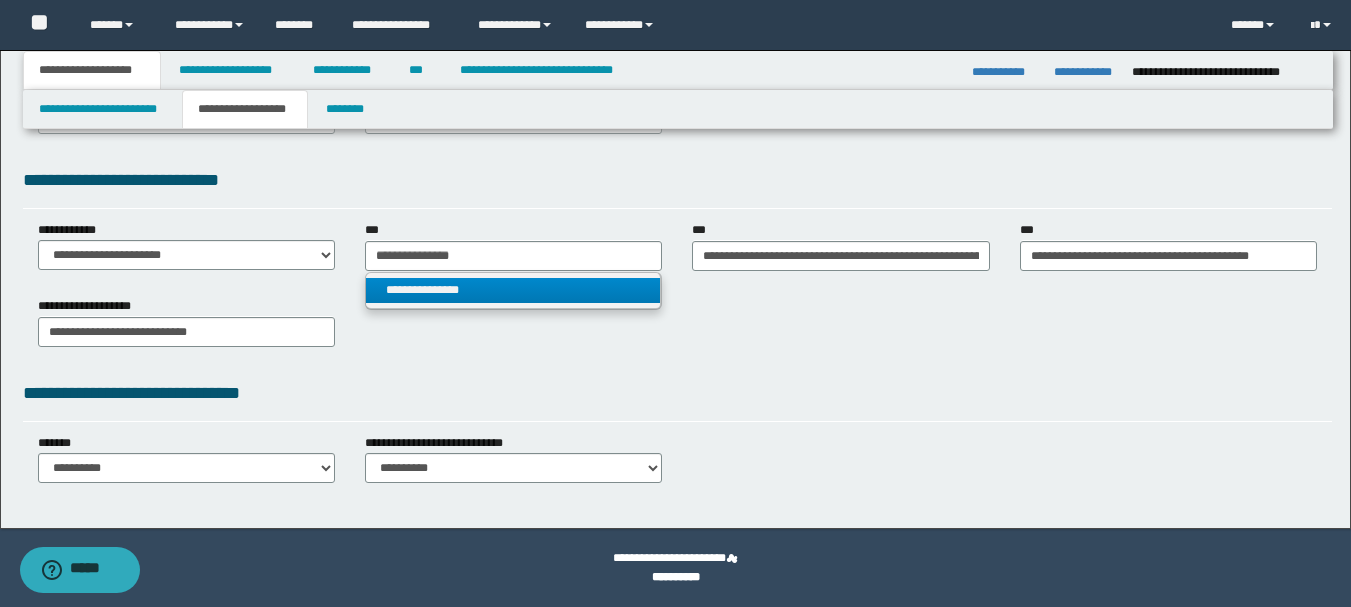 type 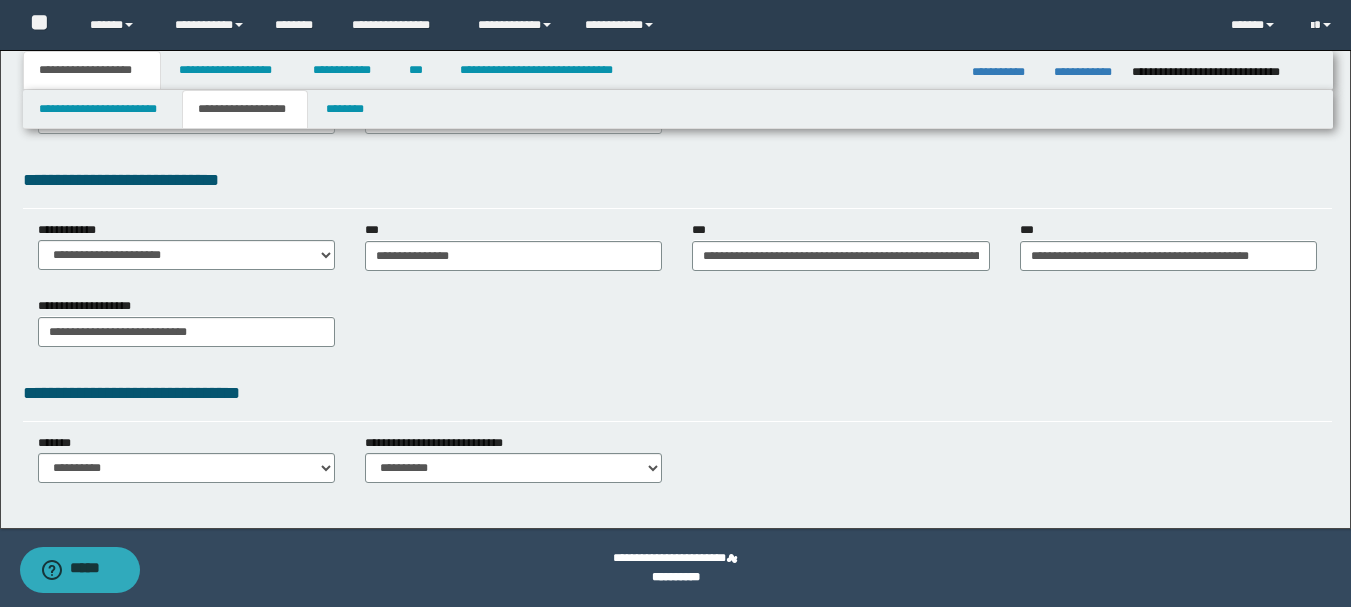 click on "**********" at bounding box center [677, 400] 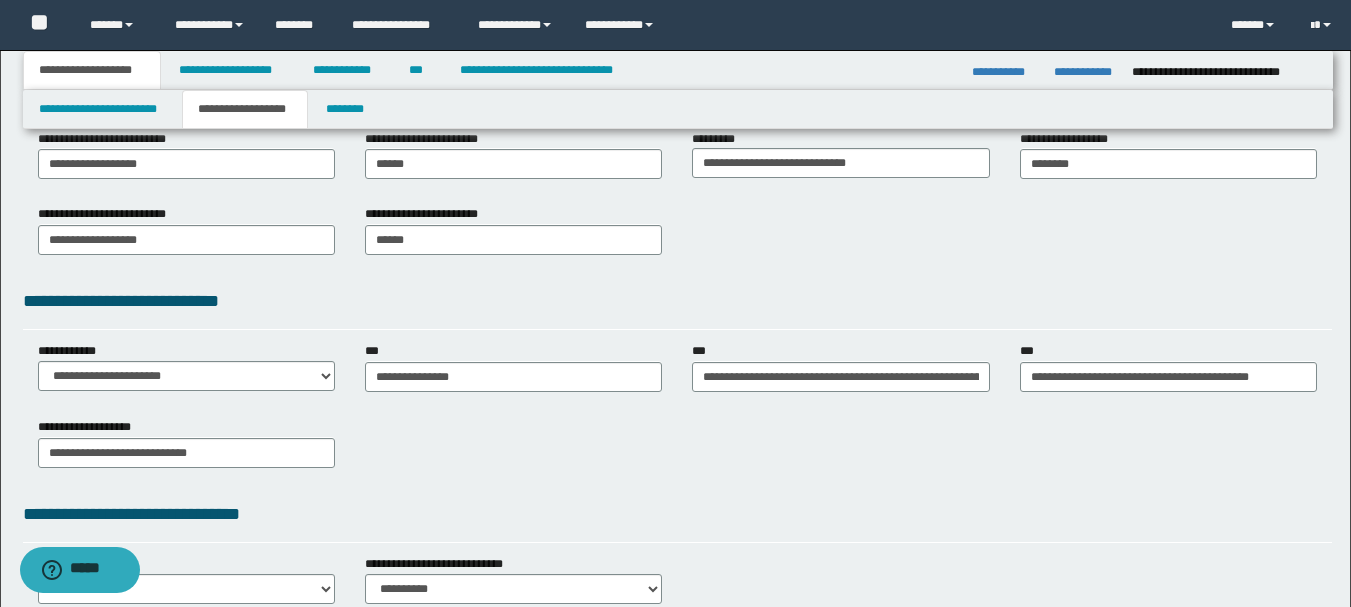 scroll, scrollTop: 500, scrollLeft: 0, axis: vertical 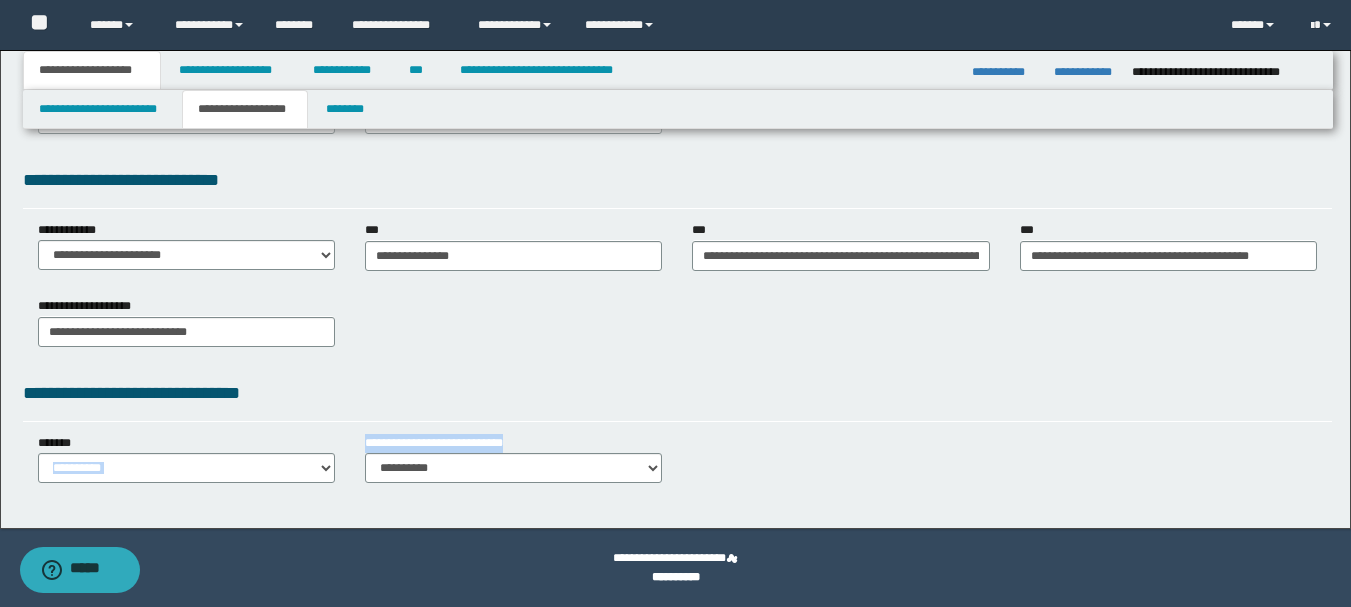 drag, startPoint x: 271, startPoint y: 433, endPoint x: 449, endPoint y: 484, distance: 185.1621 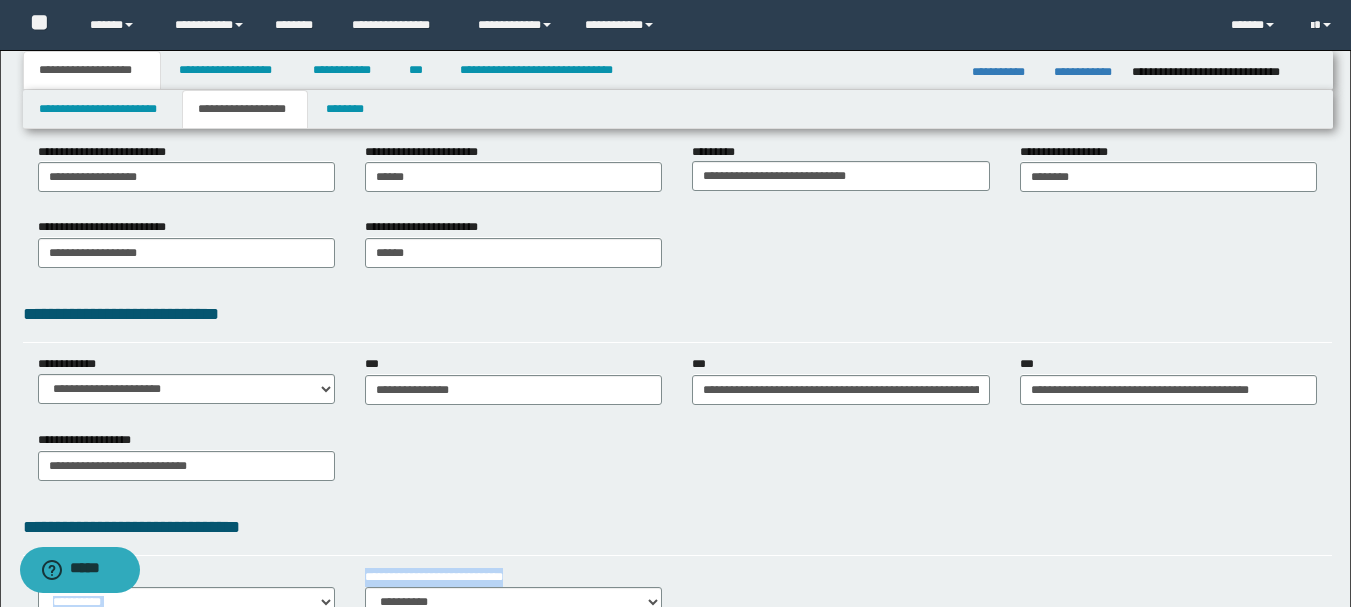 scroll, scrollTop: 310, scrollLeft: 0, axis: vertical 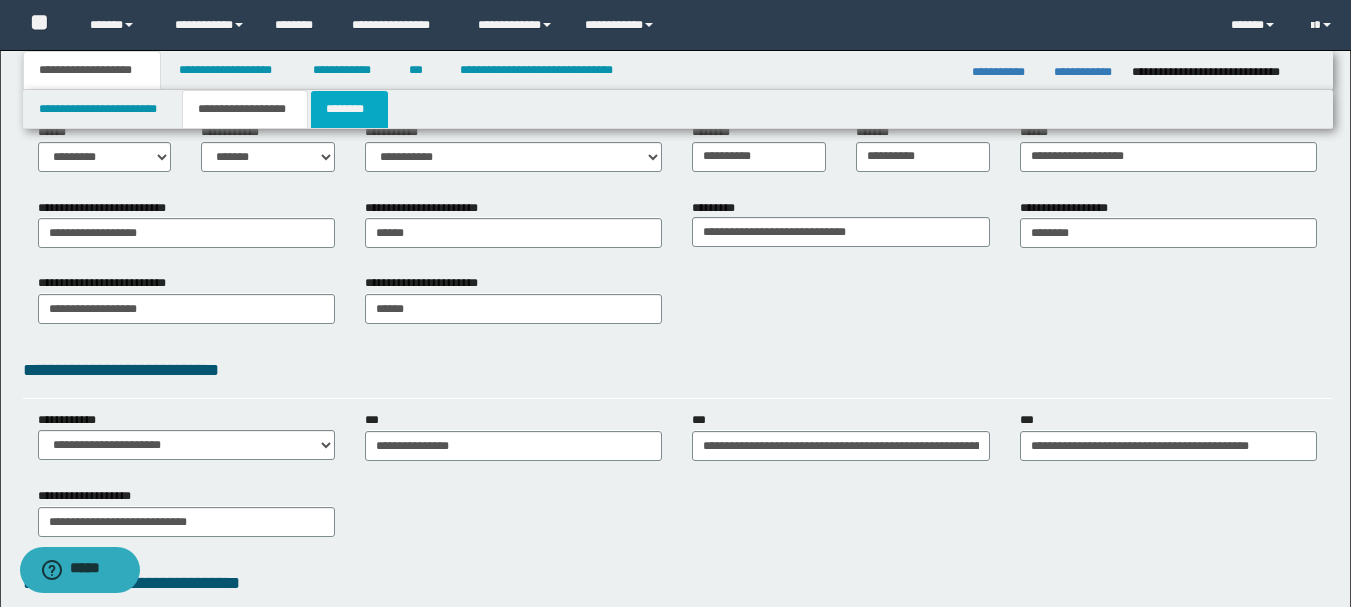 click on "********" at bounding box center (349, 109) 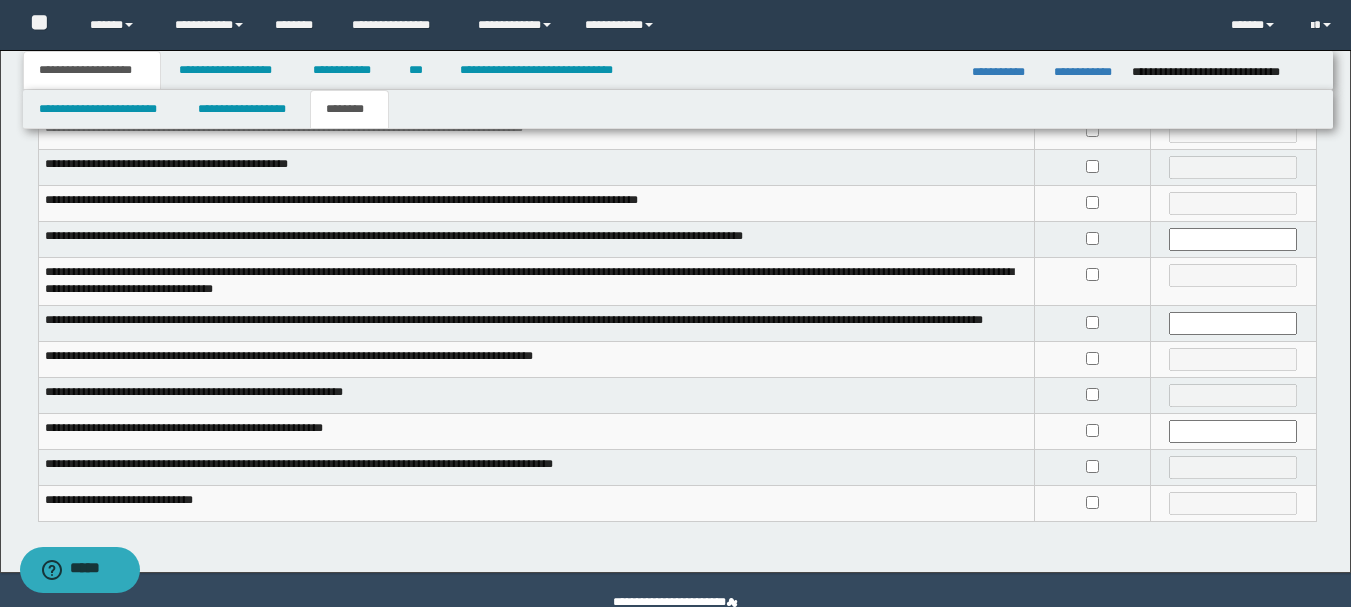 scroll, scrollTop: 492, scrollLeft: 0, axis: vertical 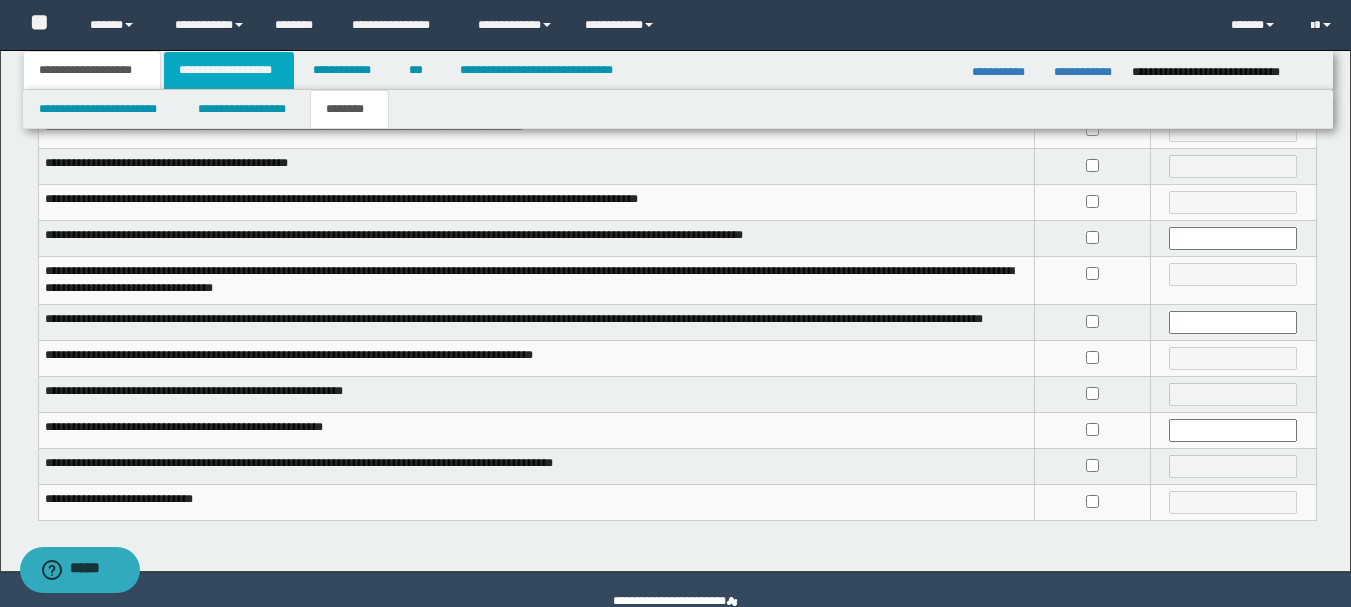 click on "**********" at bounding box center (229, 70) 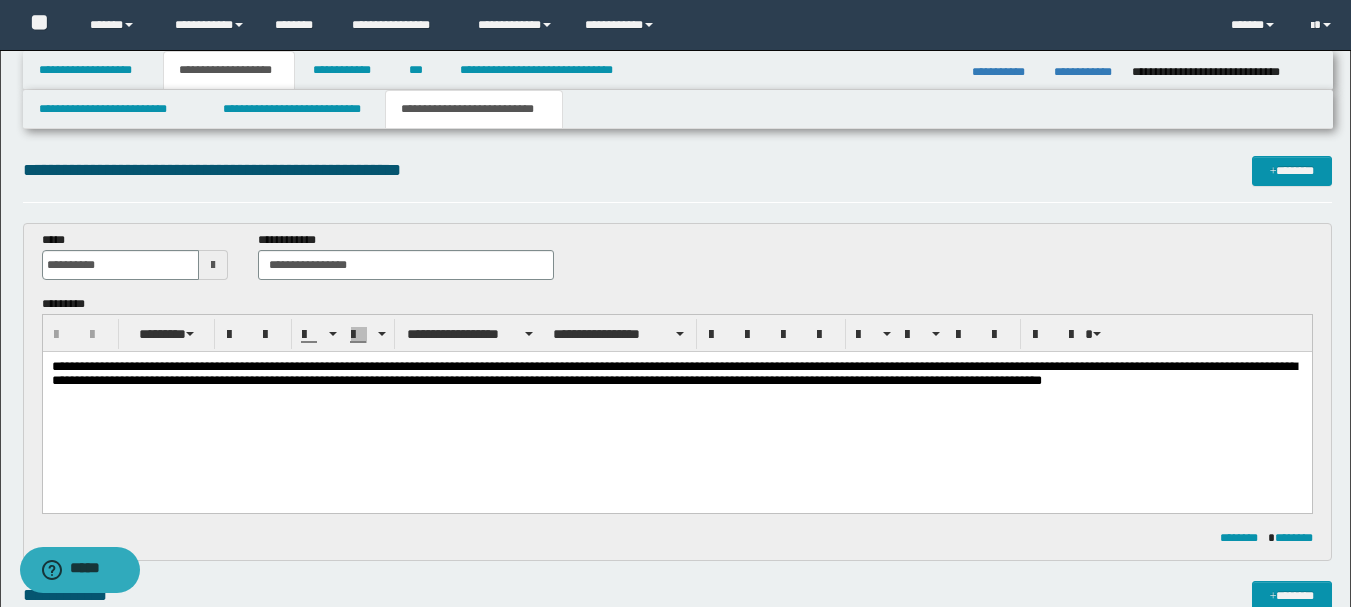 scroll, scrollTop: 4, scrollLeft: 0, axis: vertical 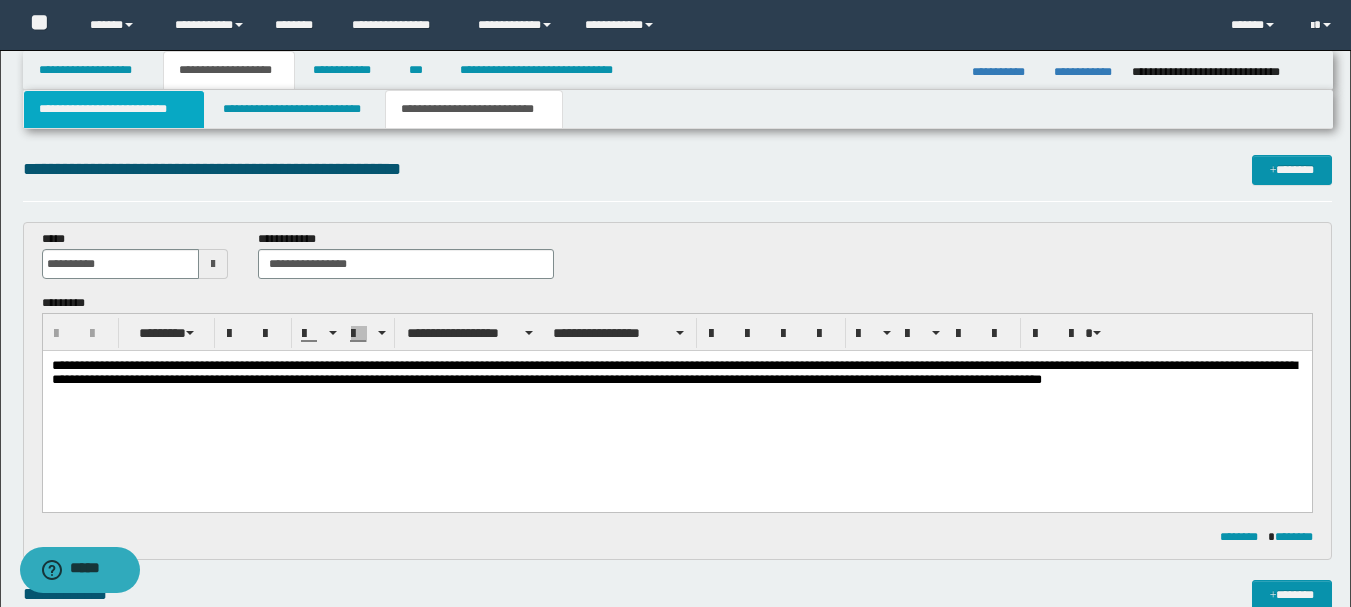 click on "**********" at bounding box center [114, 109] 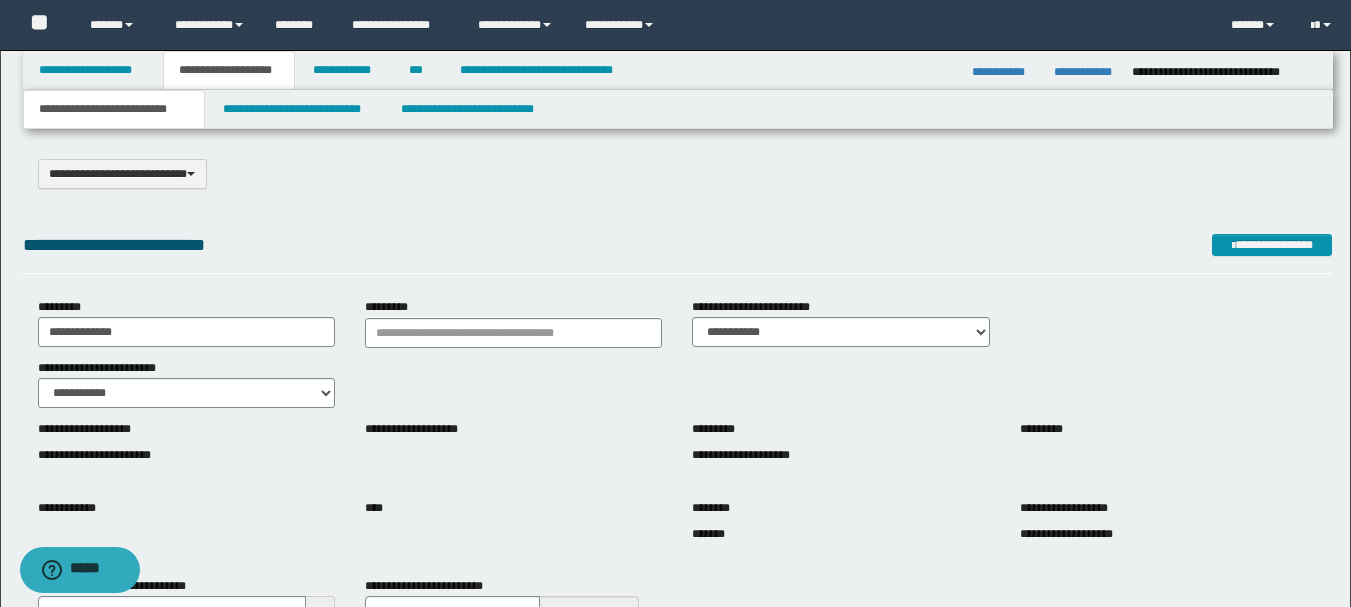 scroll, scrollTop: 152, scrollLeft: 0, axis: vertical 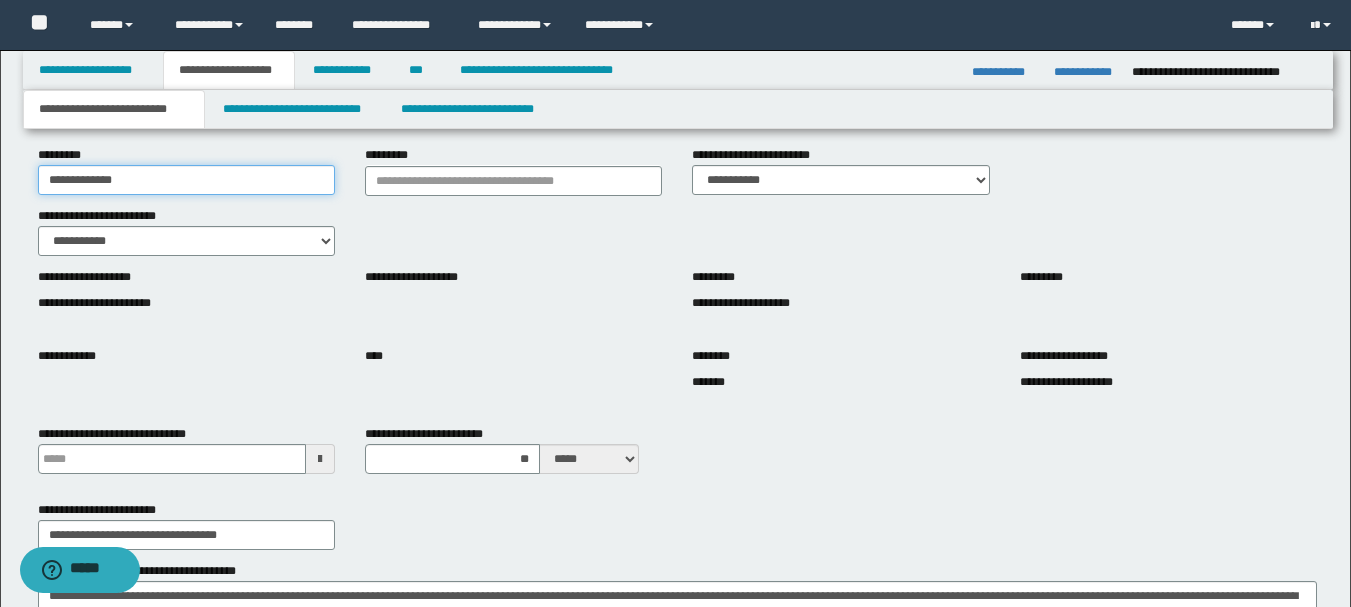 click on "**********" at bounding box center (186, 180) 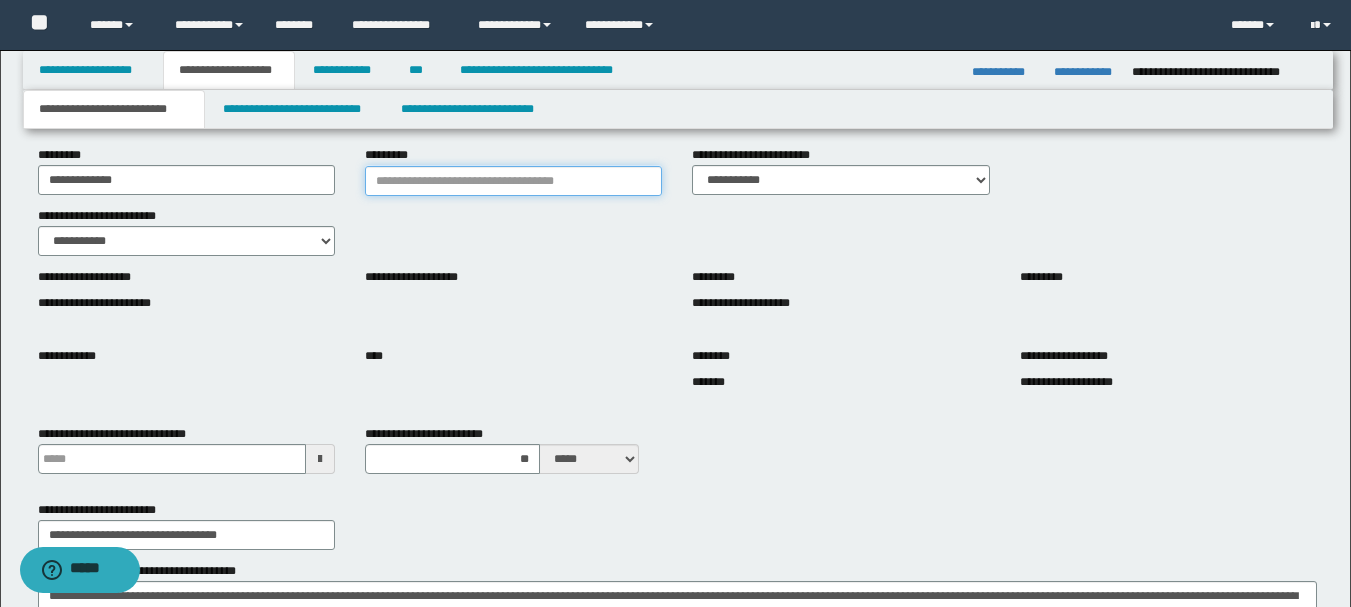 click on "*********" at bounding box center [513, 181] 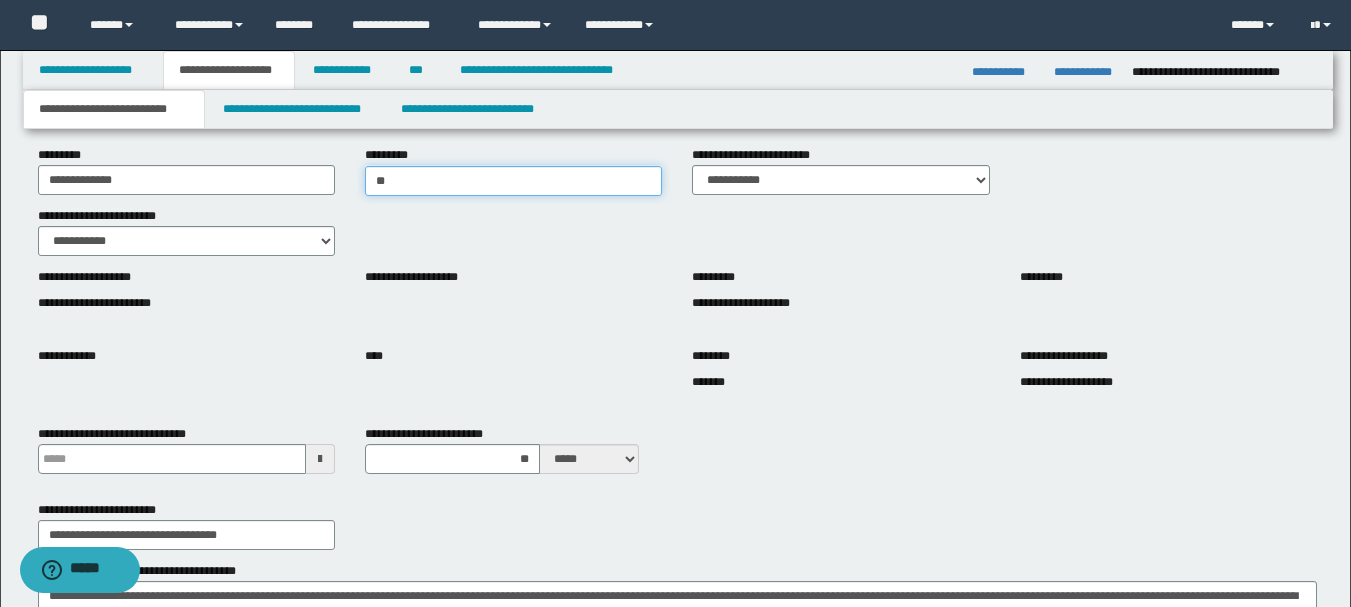 type on "***" 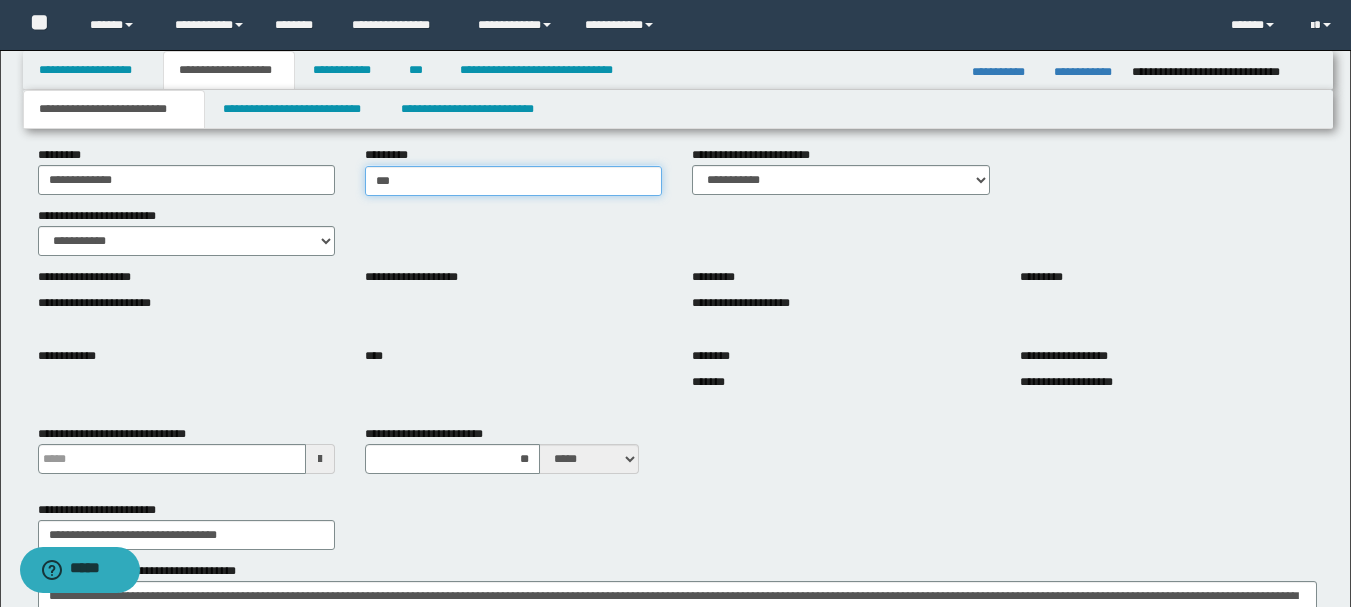 type on "***" 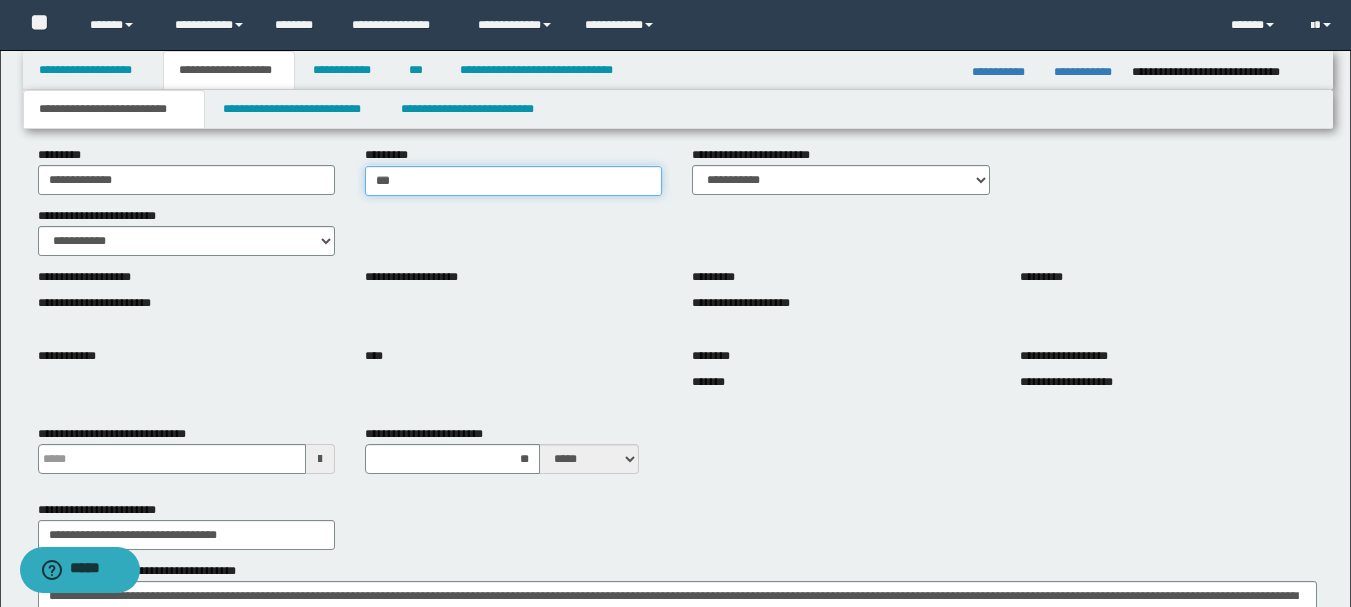 type 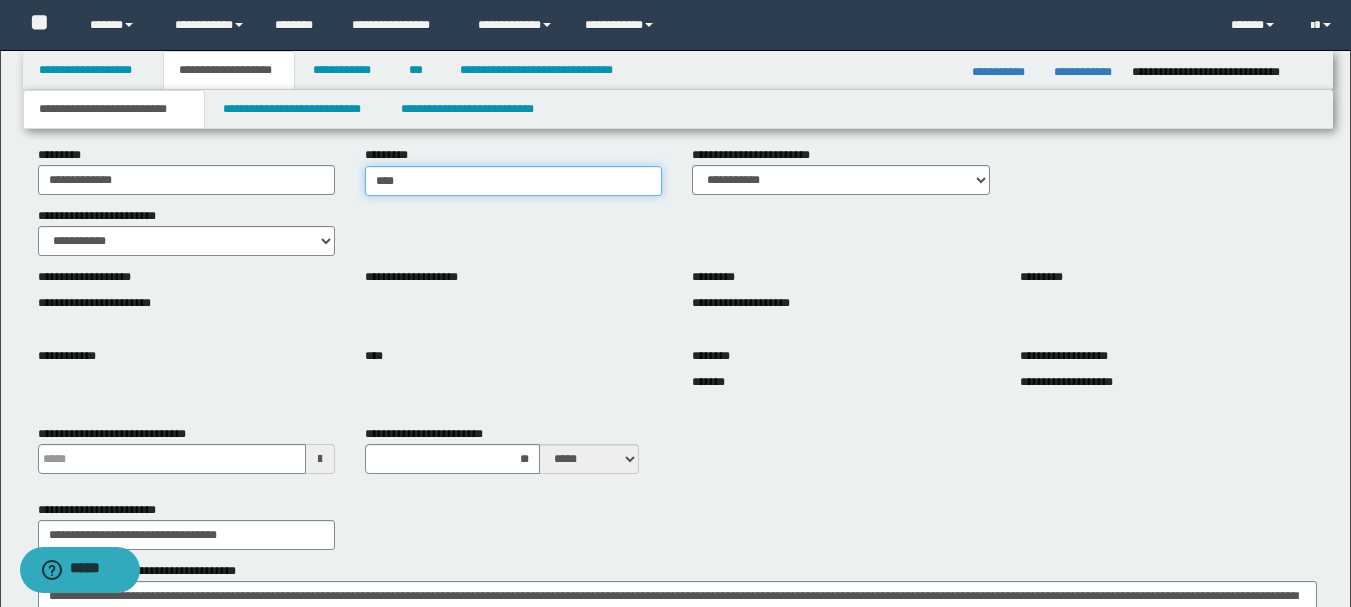 type on "*****" 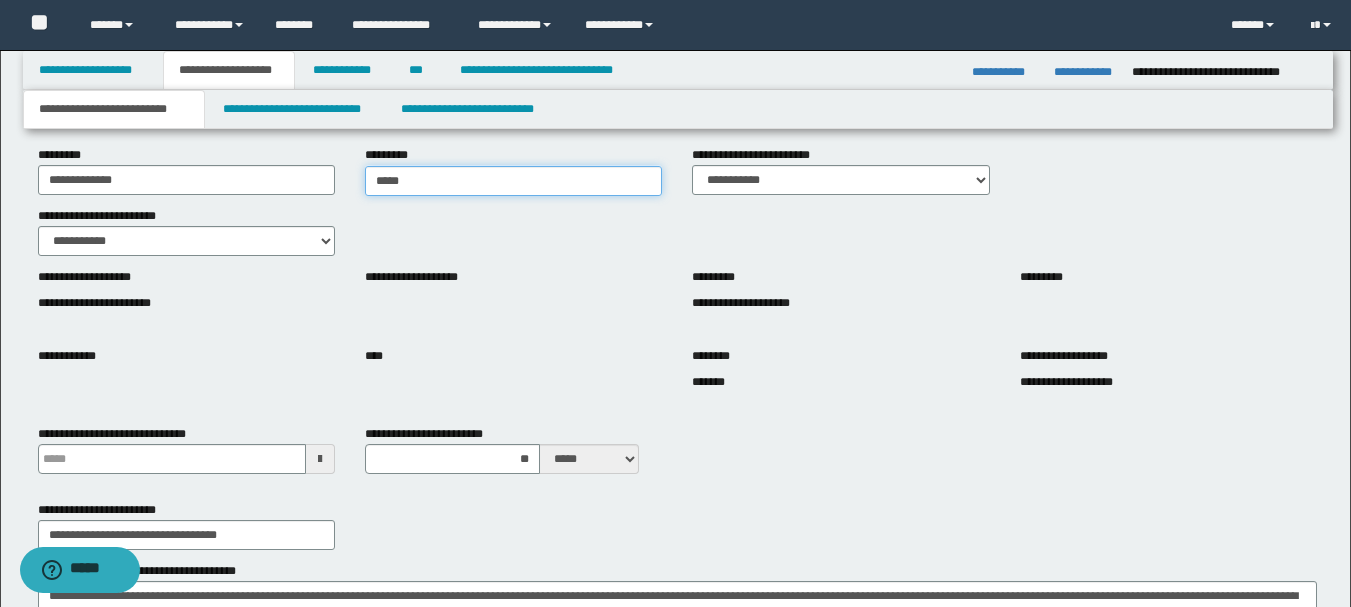 type on "*****" 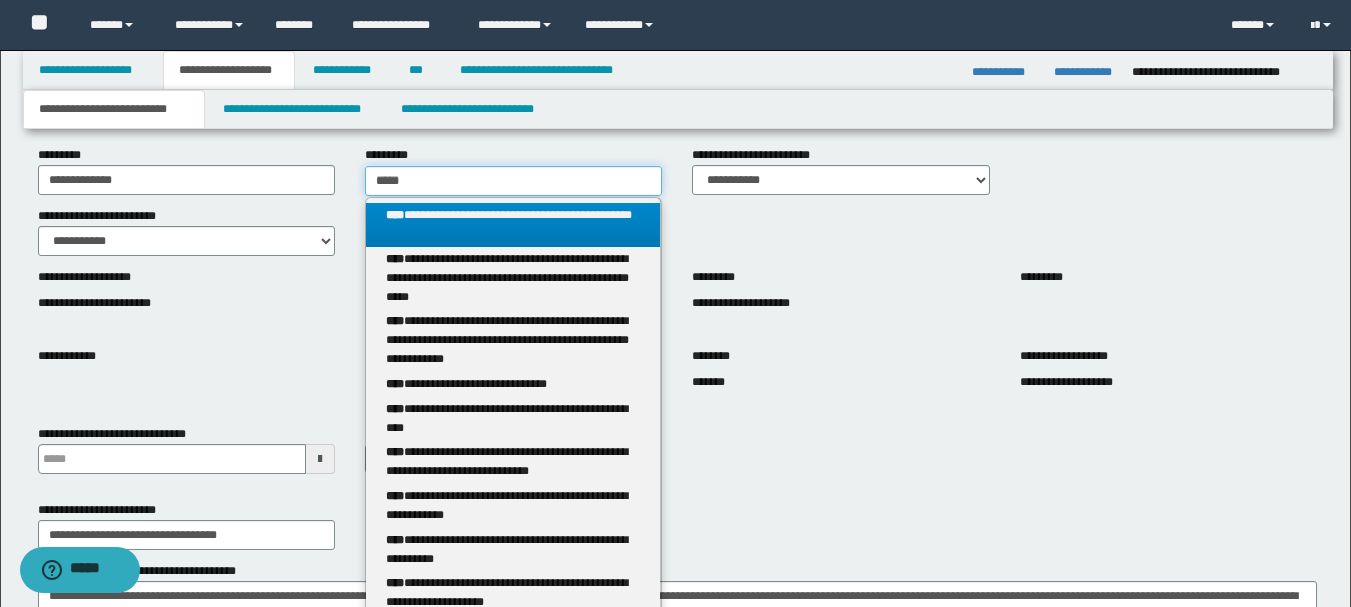 type on "*****" 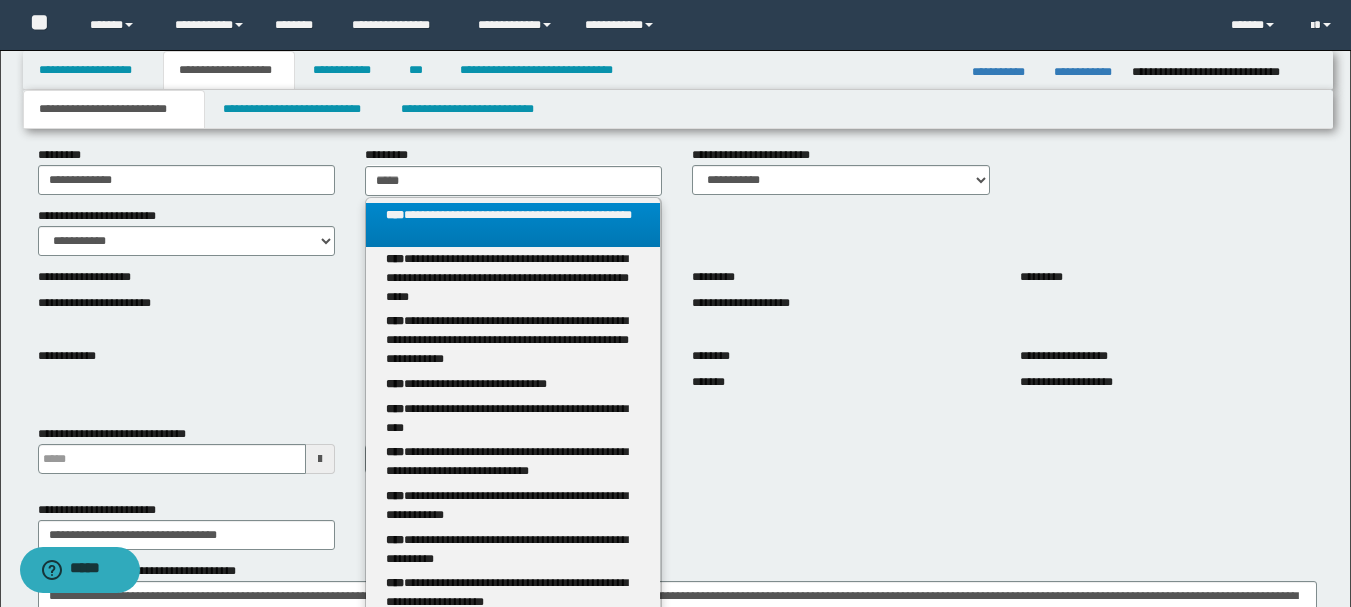 click on "**********" at bounding box center [513, 225] 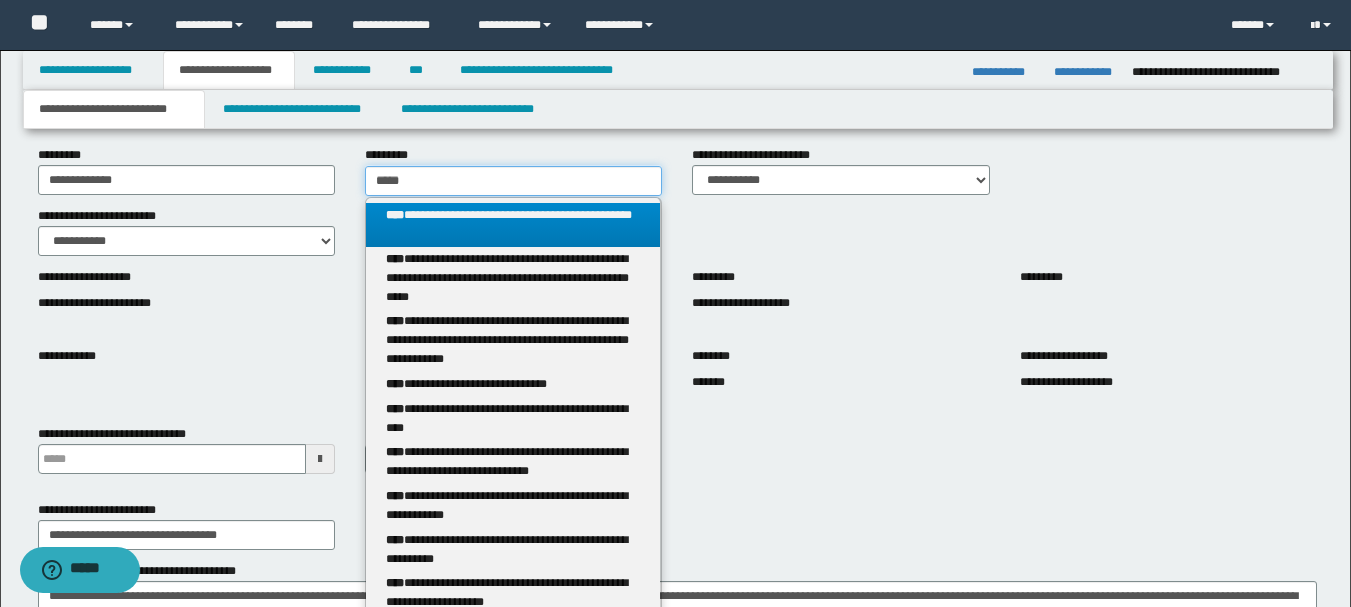 type 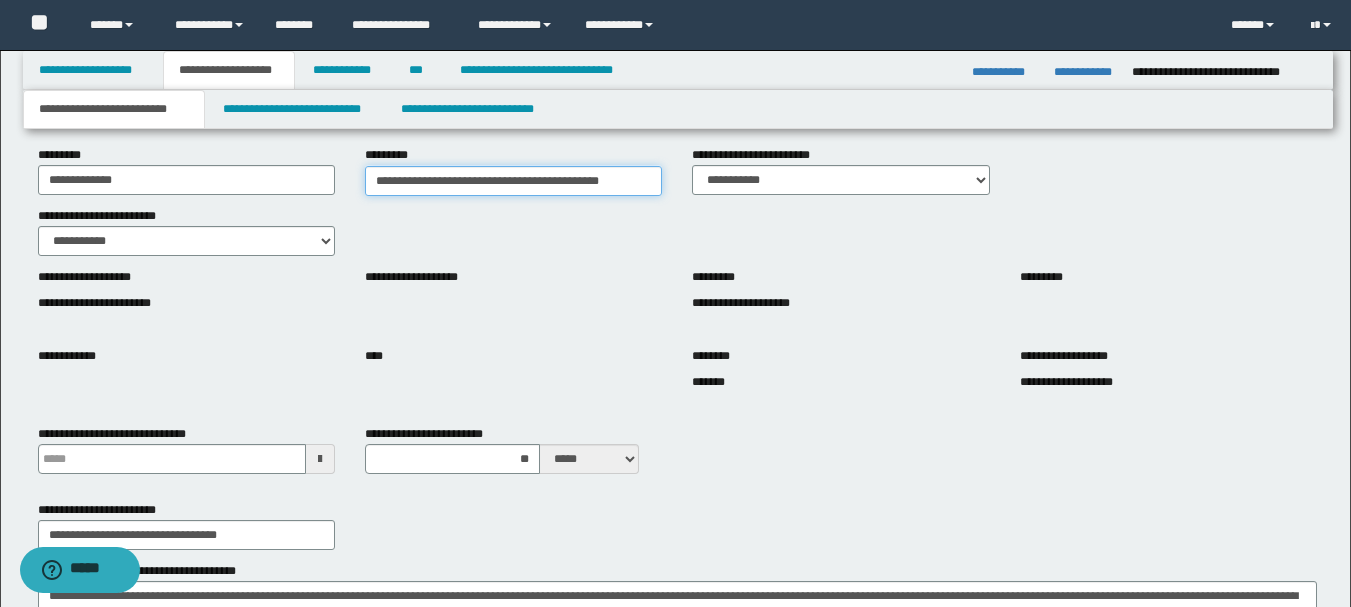 drag, startPoint x: 628, startPoint y: 176, endPoint x: 354, endPoint y: 183, distance: 274.08942 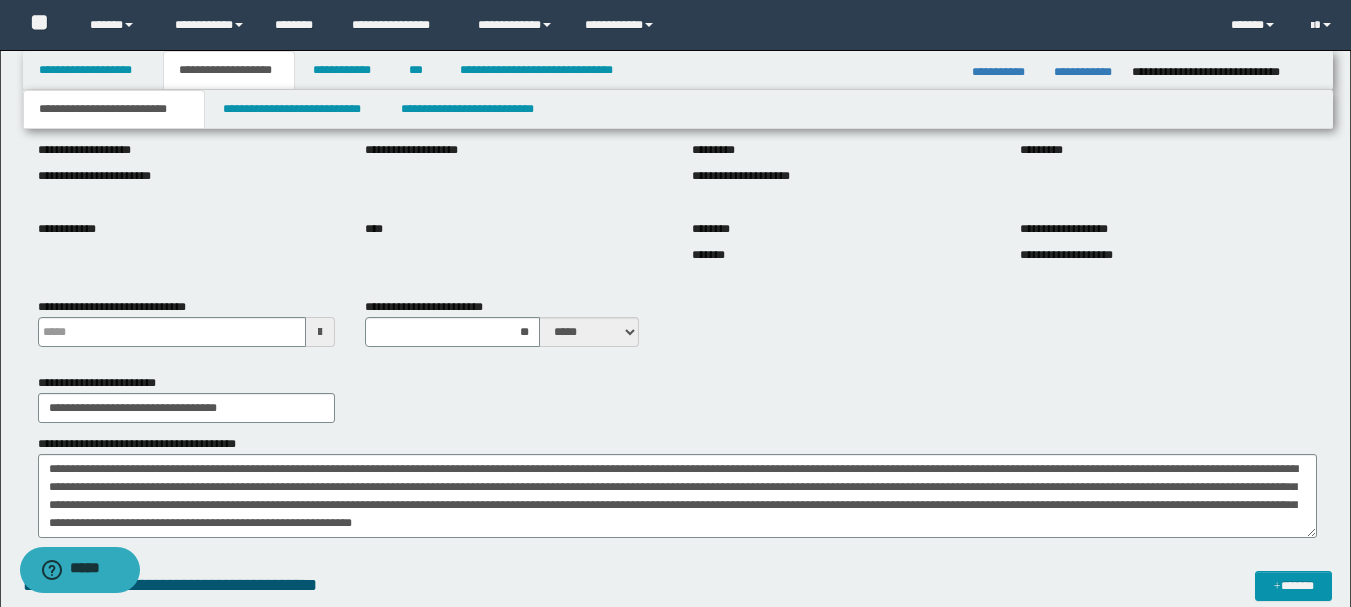 scroll, scrollTop: 303, scrollLeft: 0, axis: vertical 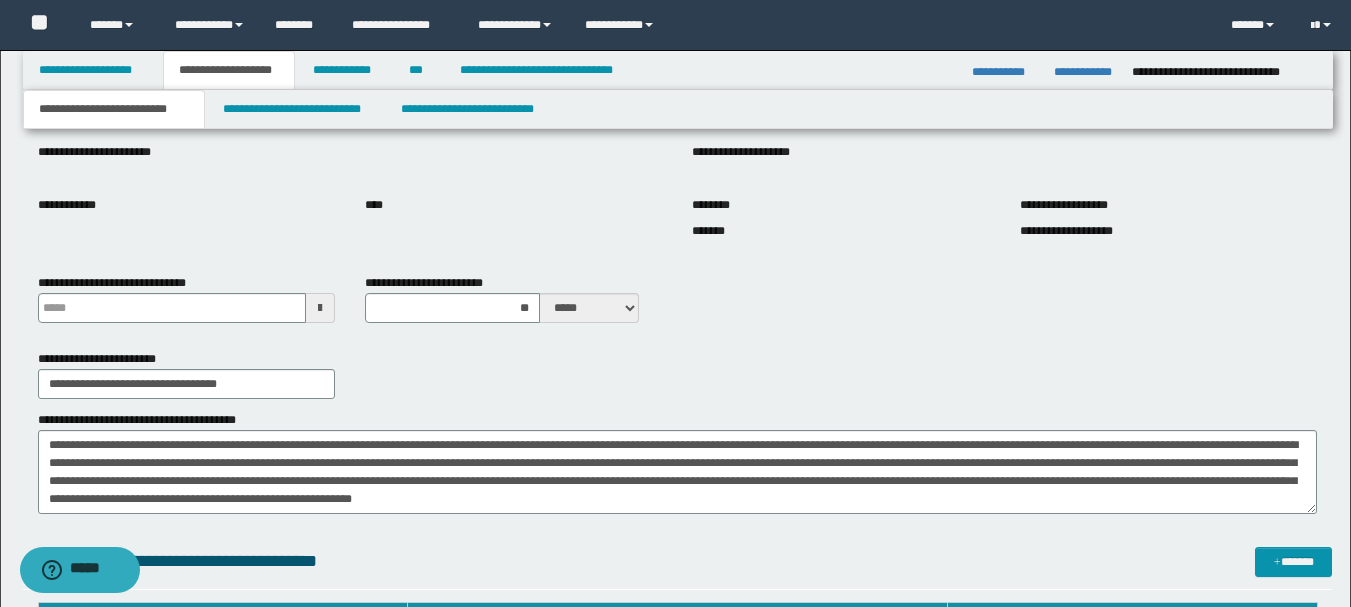 type 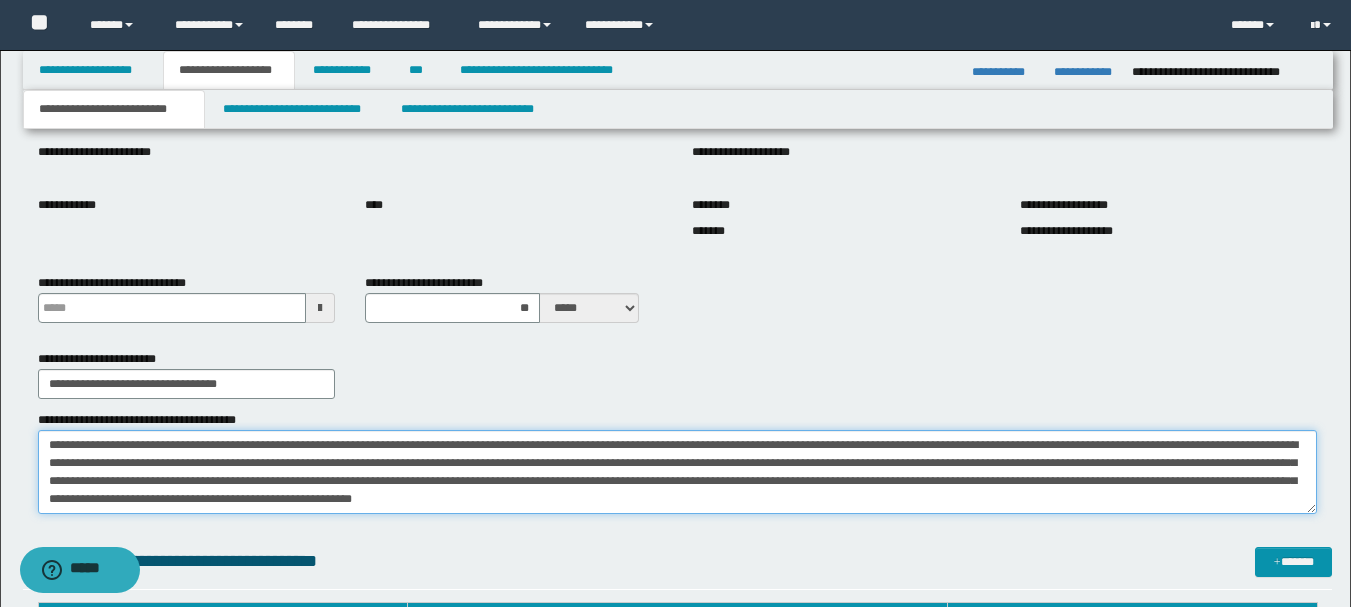 drag, startPoint x: 55, startPoint y: 455, endPoint x: 329, endPoint y: 498, distance: 277.35358 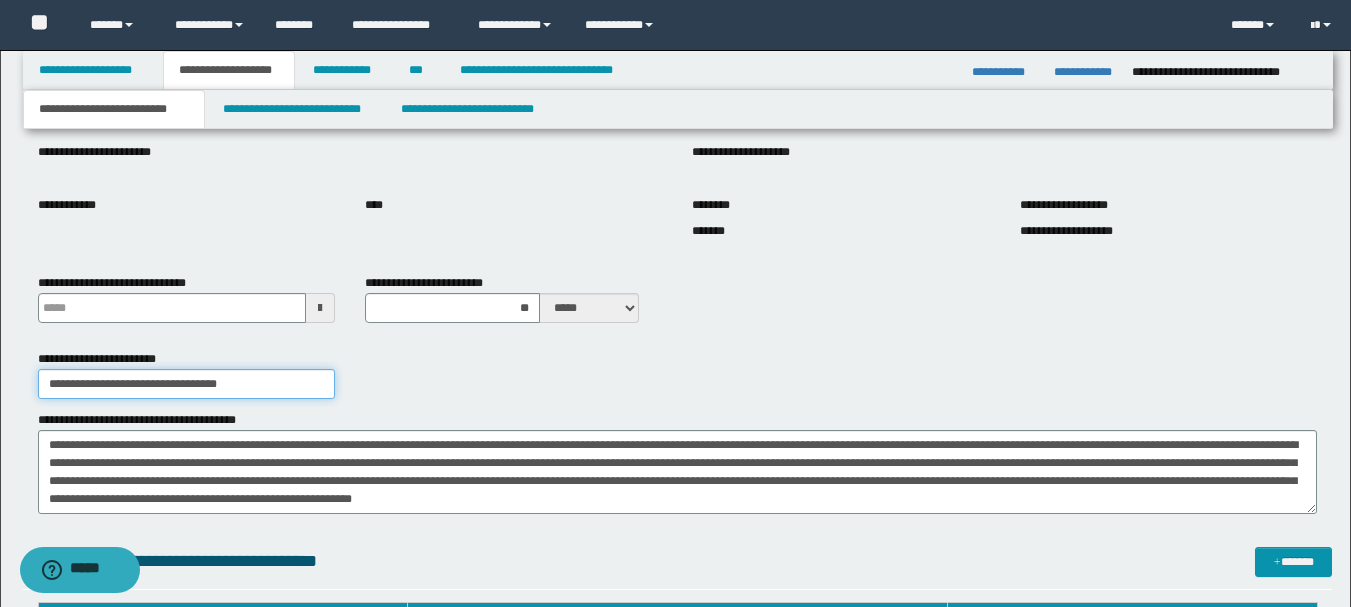 drag, startPoint x: 275, startPoint y: 385, endPoint x: 39, endPoint y: 394, distance: 236.17155 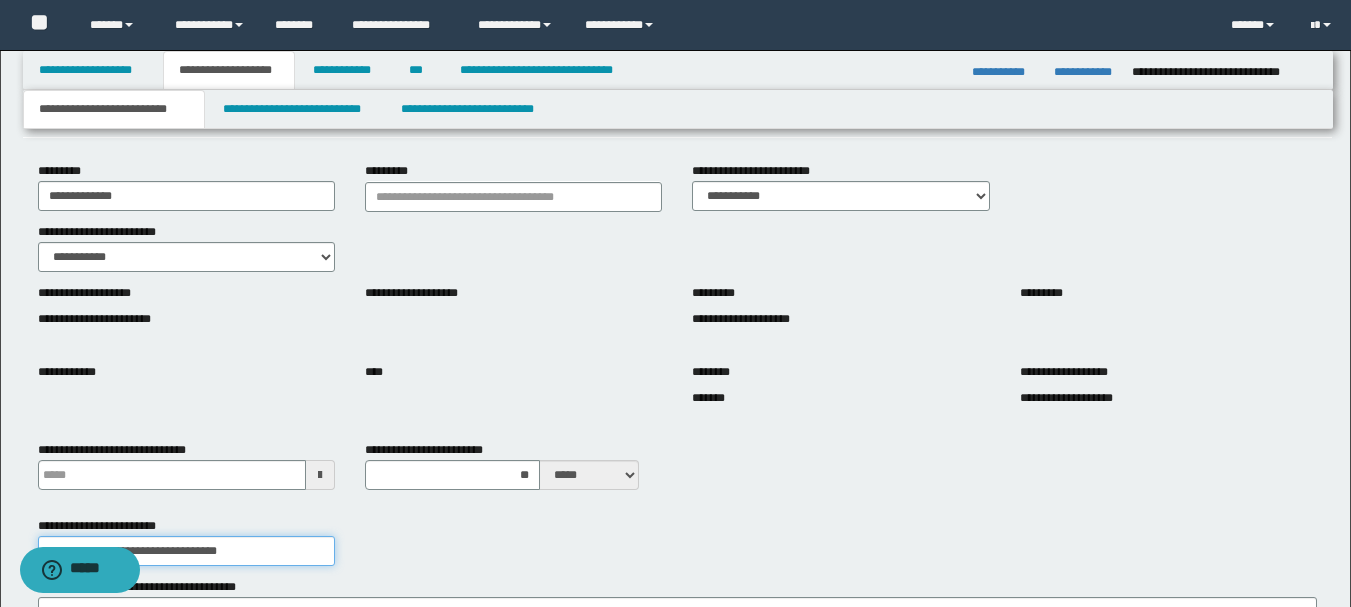 scroll, scrollTop: 90, scrollLeft: 0, axis: vertical 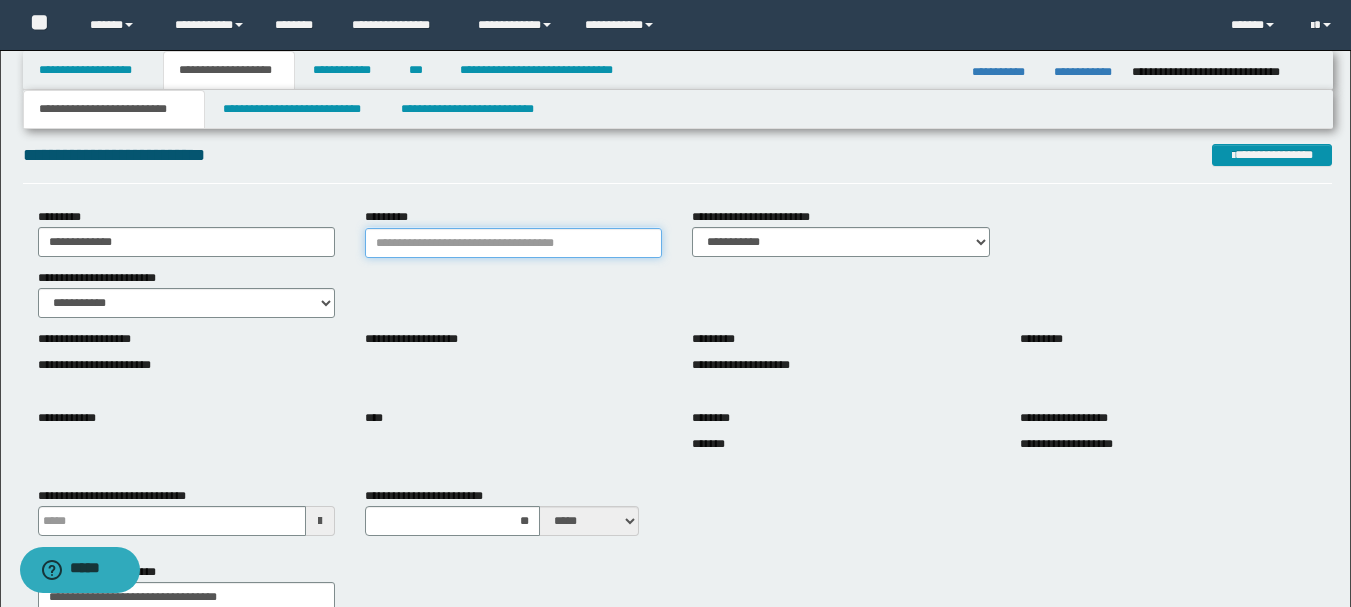 click on "*********" at bounding box center (513, 243) 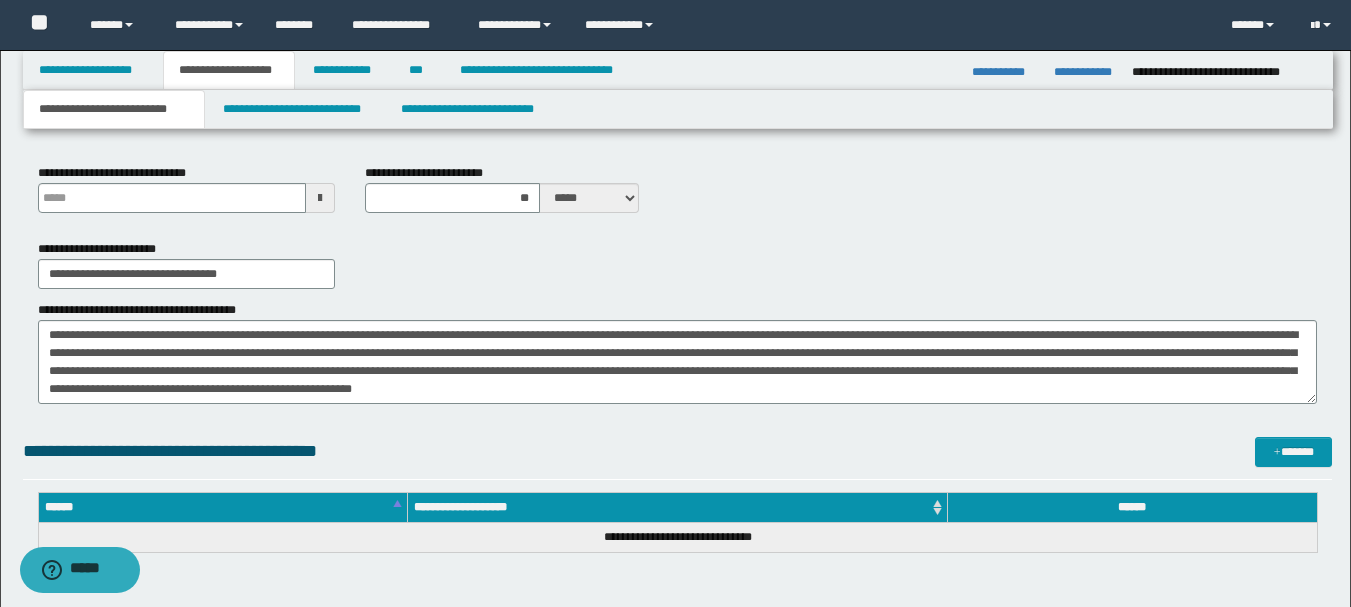 scroll, scrollTop: 414, scrollLeft: 0, axis: vertical 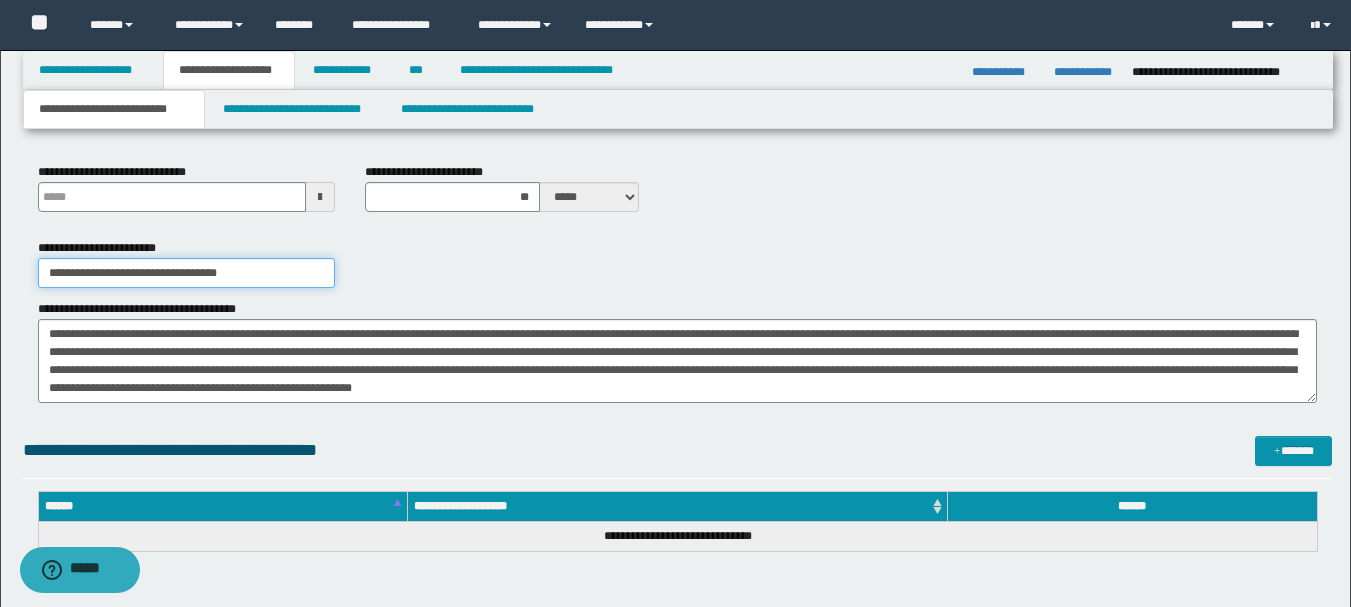 drag, startPoint x: 278, startPoint y: 274, endPoint x: 44, endPoint y: 272, distance: 234.00854 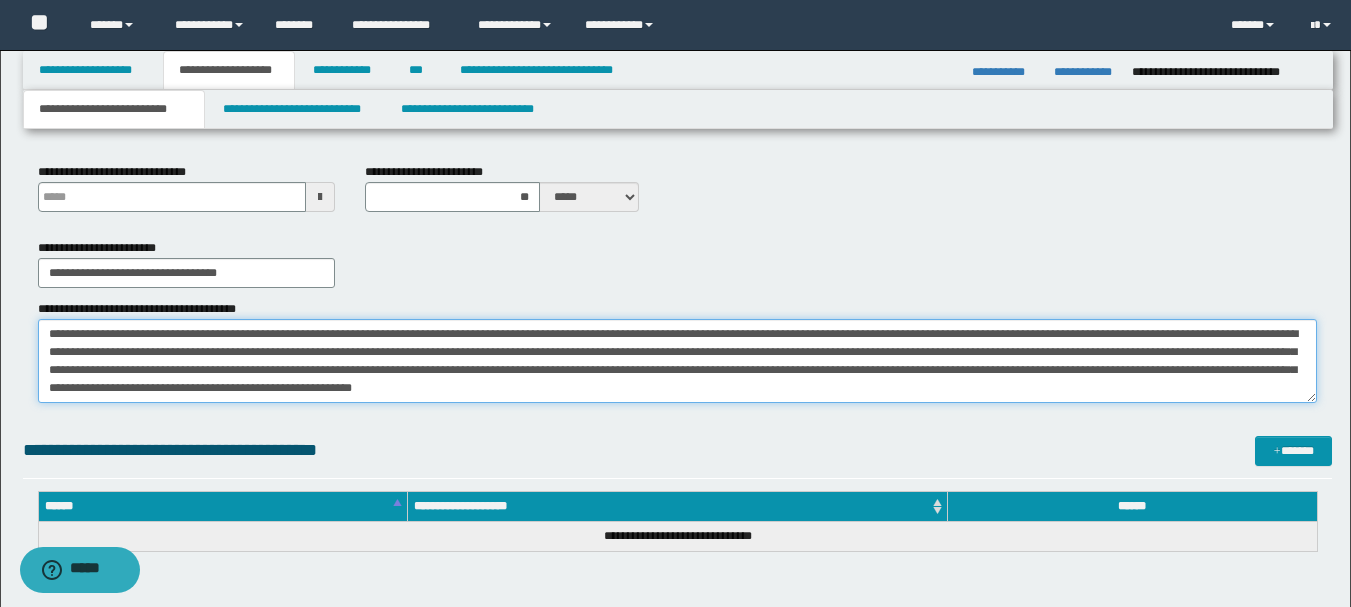 drag, startPoint x: 45, startPoint y: 337, endPoint x: 640, endPoint y: 405, distance: 598.8731 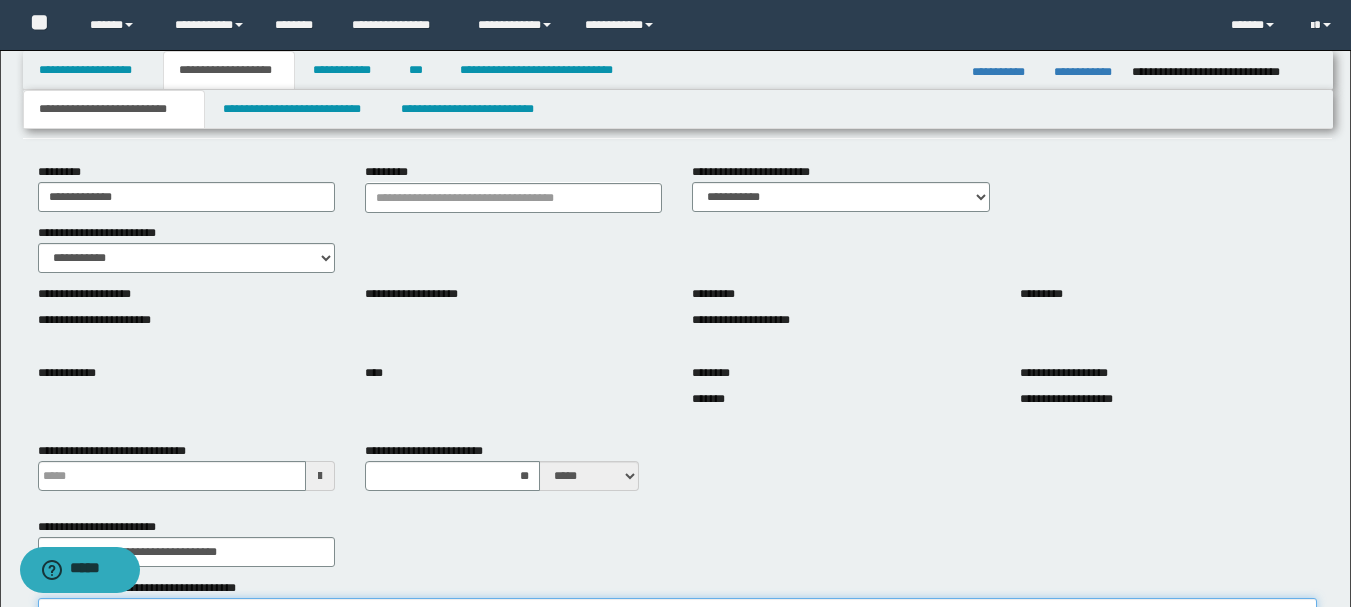 scroll, scrollTop: 136, scrollLeft: 0, axis: vertical 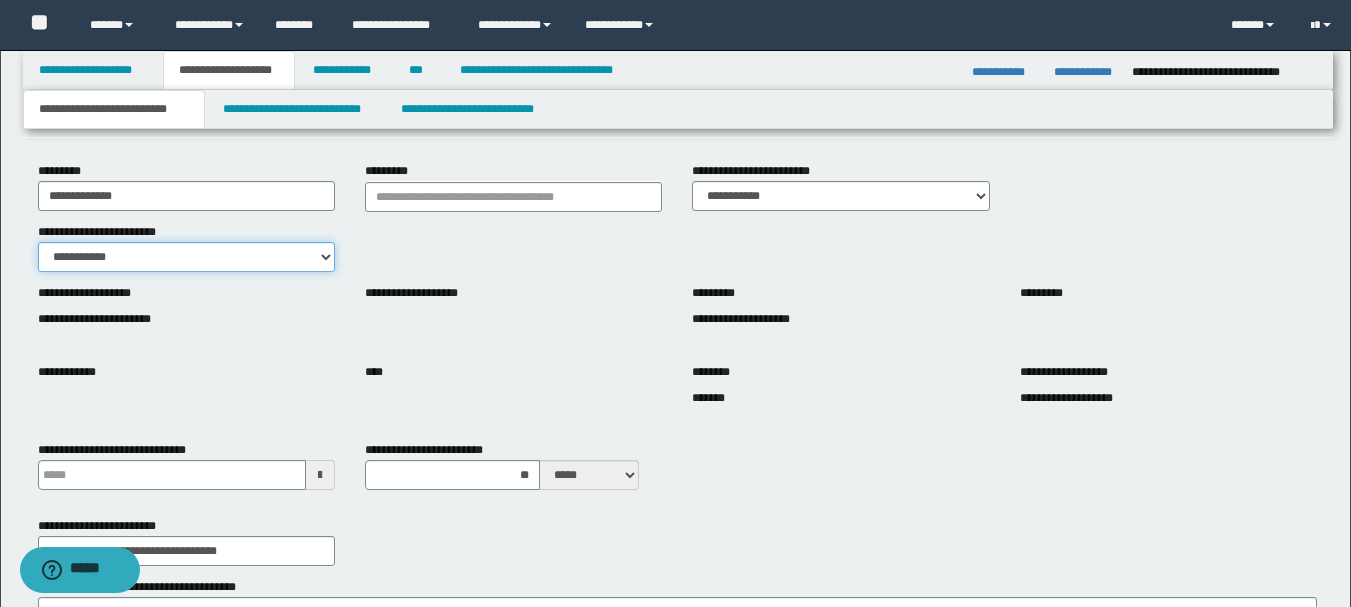 click on "**********" at bounding box center (186, 257) 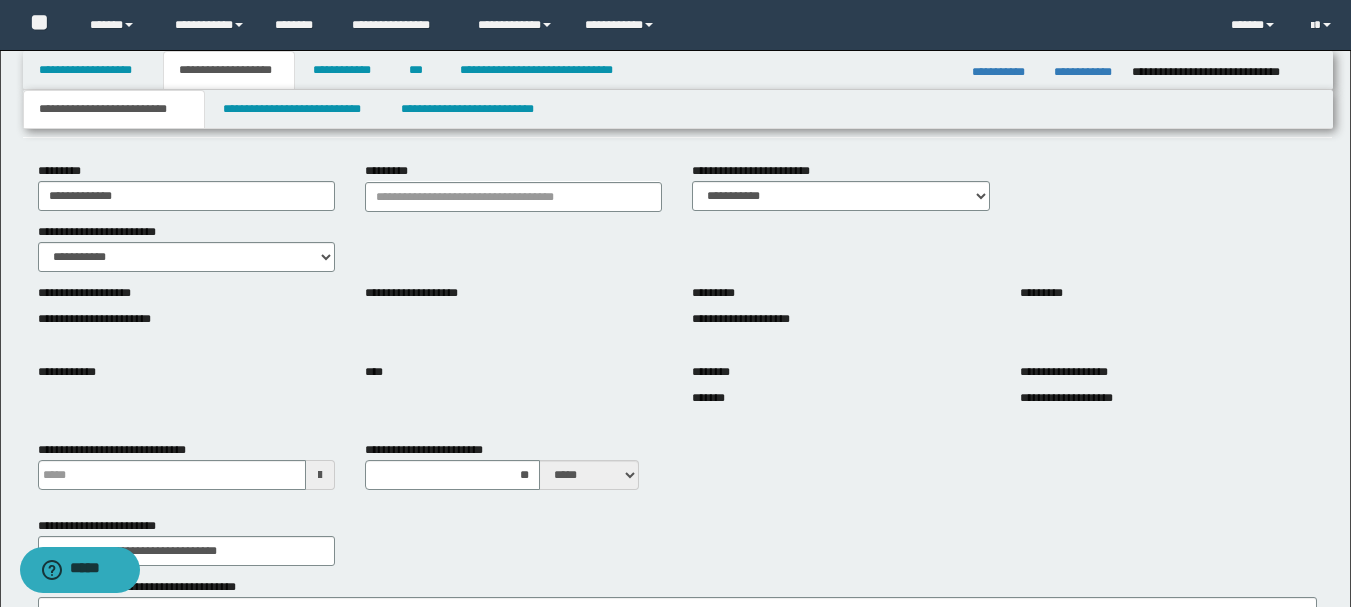 click on "**********" at bounding box center (677, 317) 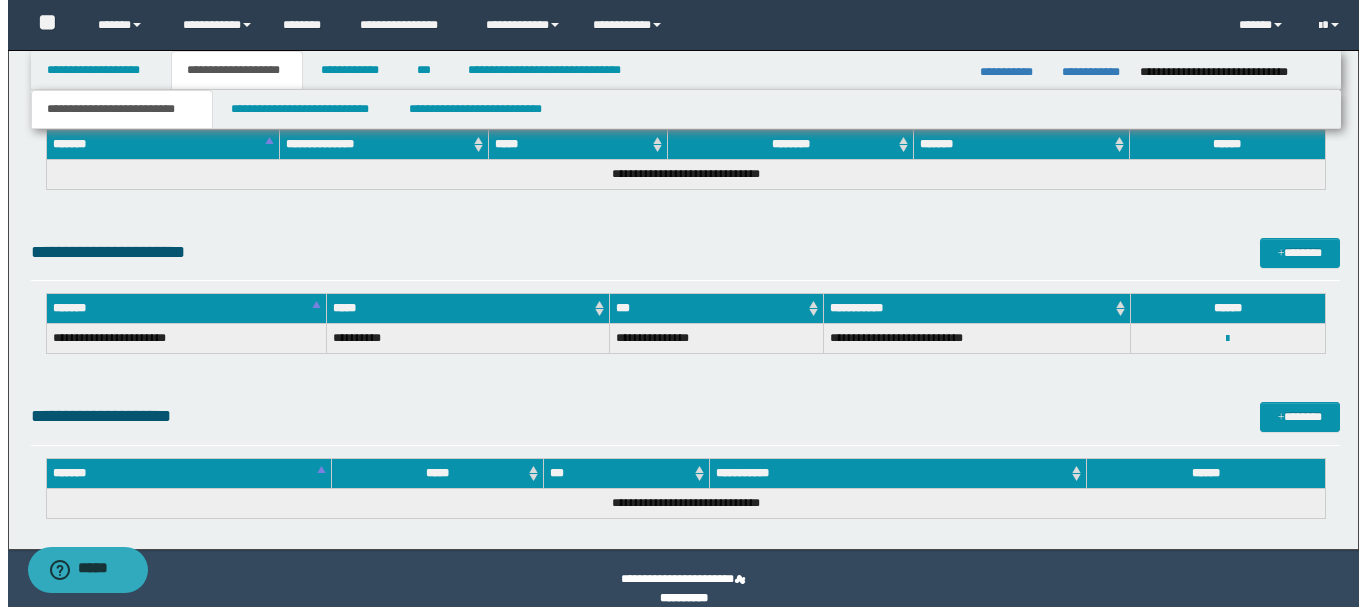 scroll, scrollTop: 1344, scrollLeft: 0, axis: vertical 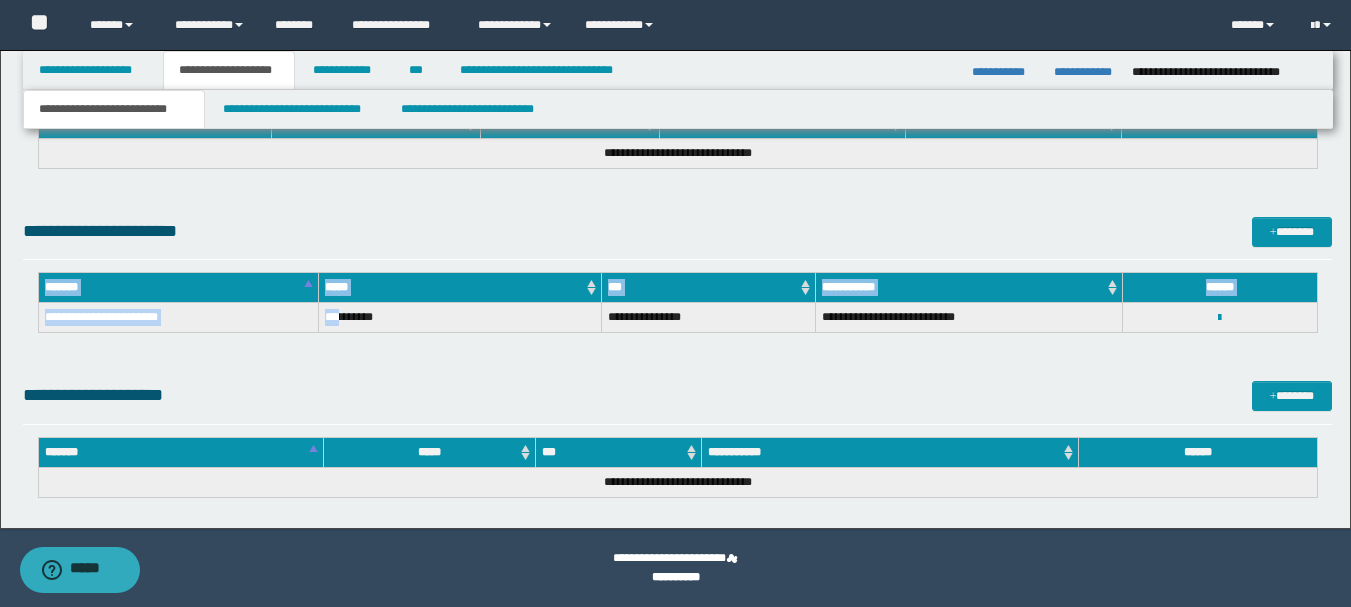 drag, startPoint x: 218, startPoint y: 236, endPoint x: 340, endPoint y: 319, distance: 147.55676 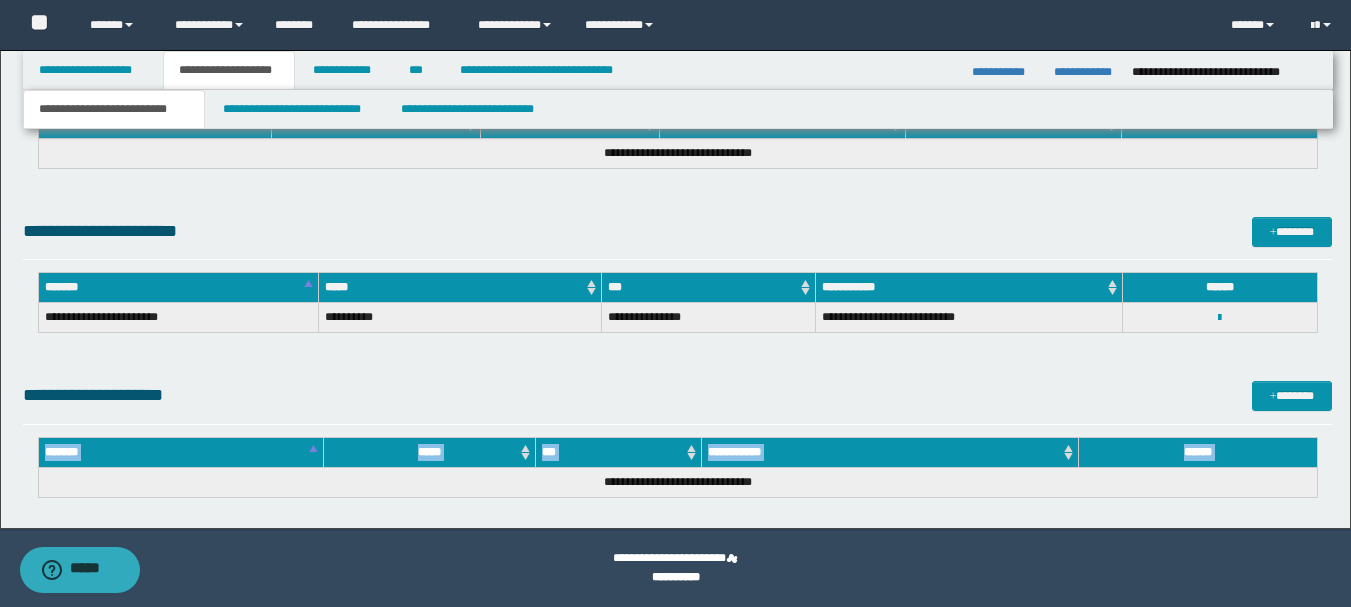 drag, startPoint x: 202, startPoint y: 388, endPoint x: 256, endPoint y: 478, distance: 104.95713 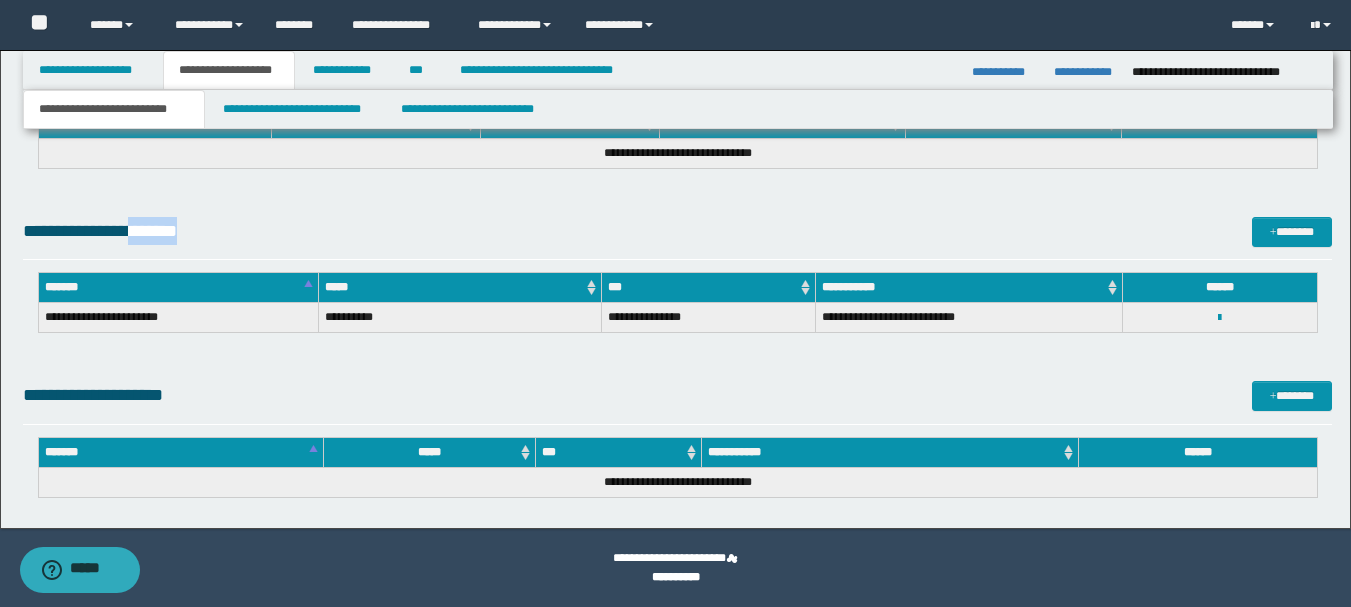 drag, startPoint x: 226, startPoint y: 228, endPoint x: 157, endPoint y: 235, distance: 69.354164 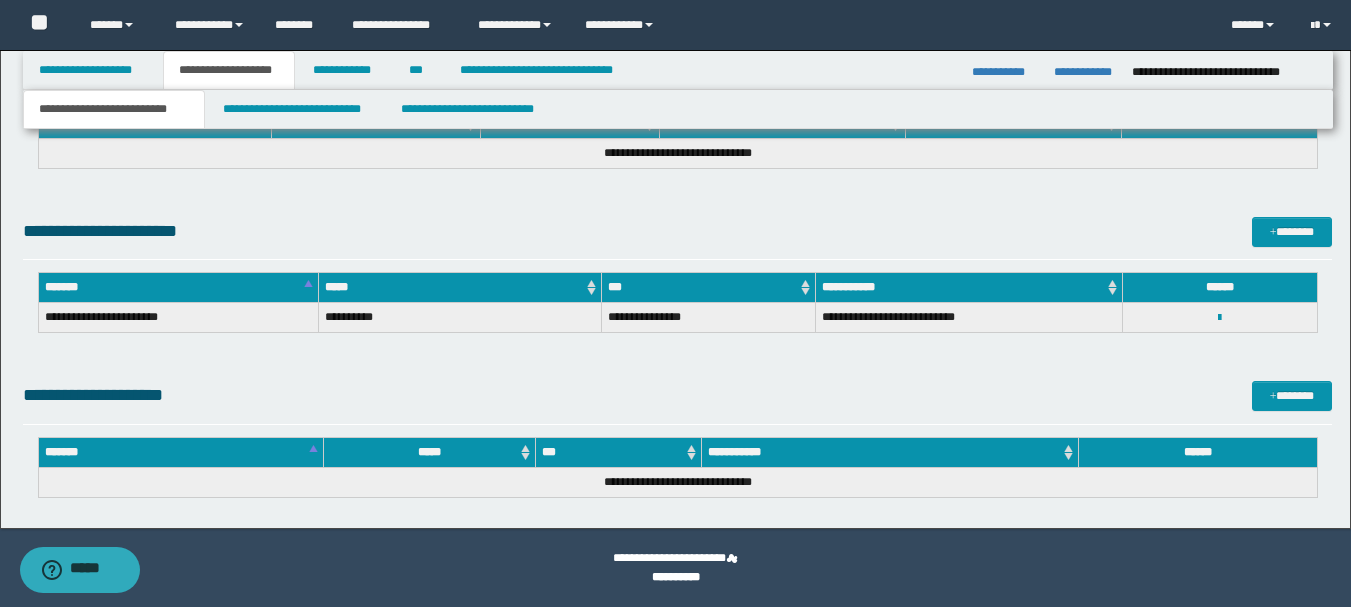 click on "**********" at bounding box center [677, -311] 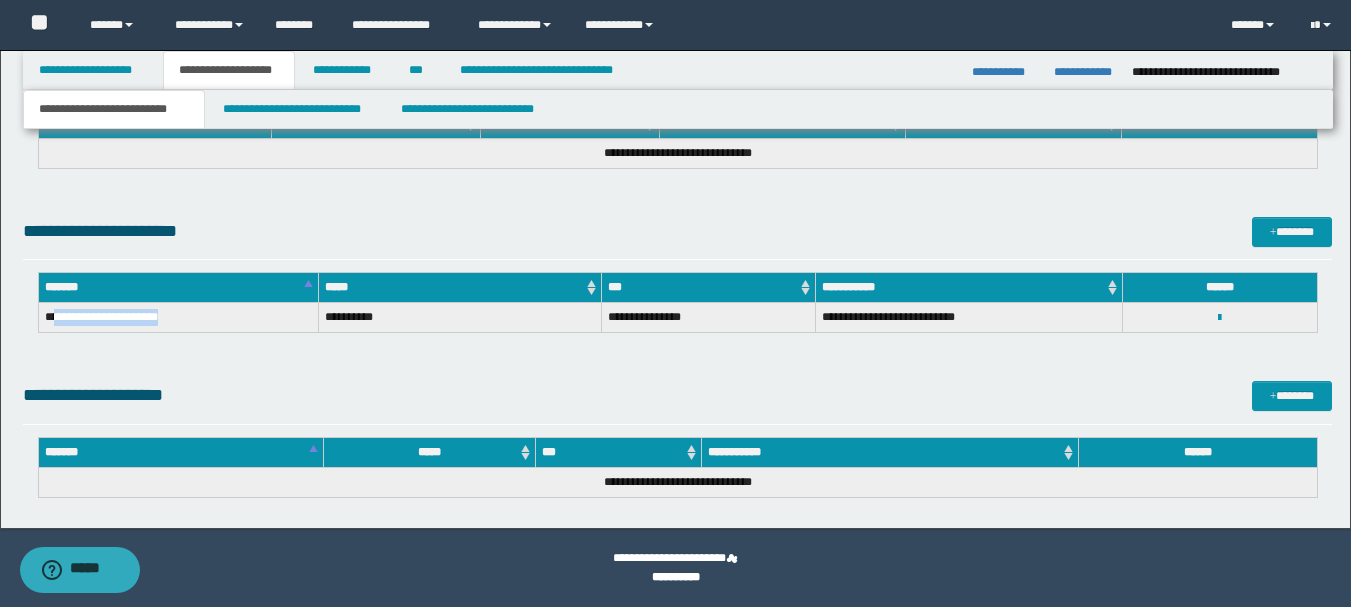 drag, startPoint x: 224, startPoint y: 321, endPoint x: 56, endPoint y: 312, distance: 168.2409 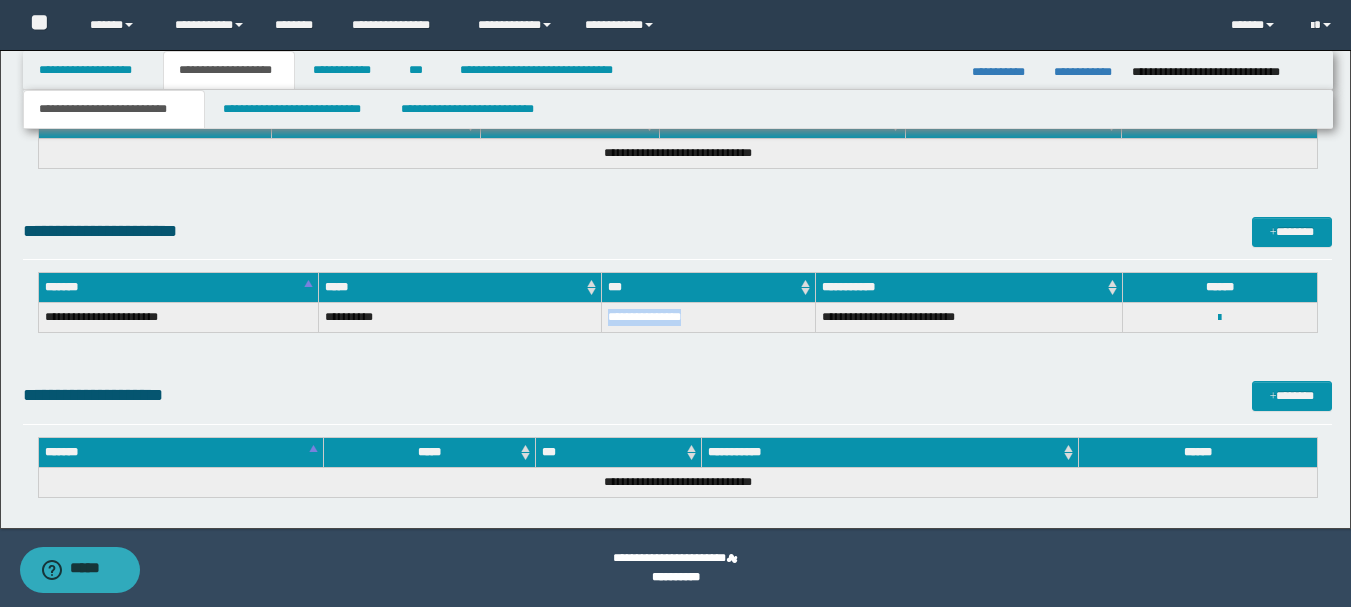 drag, startPoint x: 701, startPoint y: 324, endPoint x: 566, endPoint y: 322, distance: 135.01482 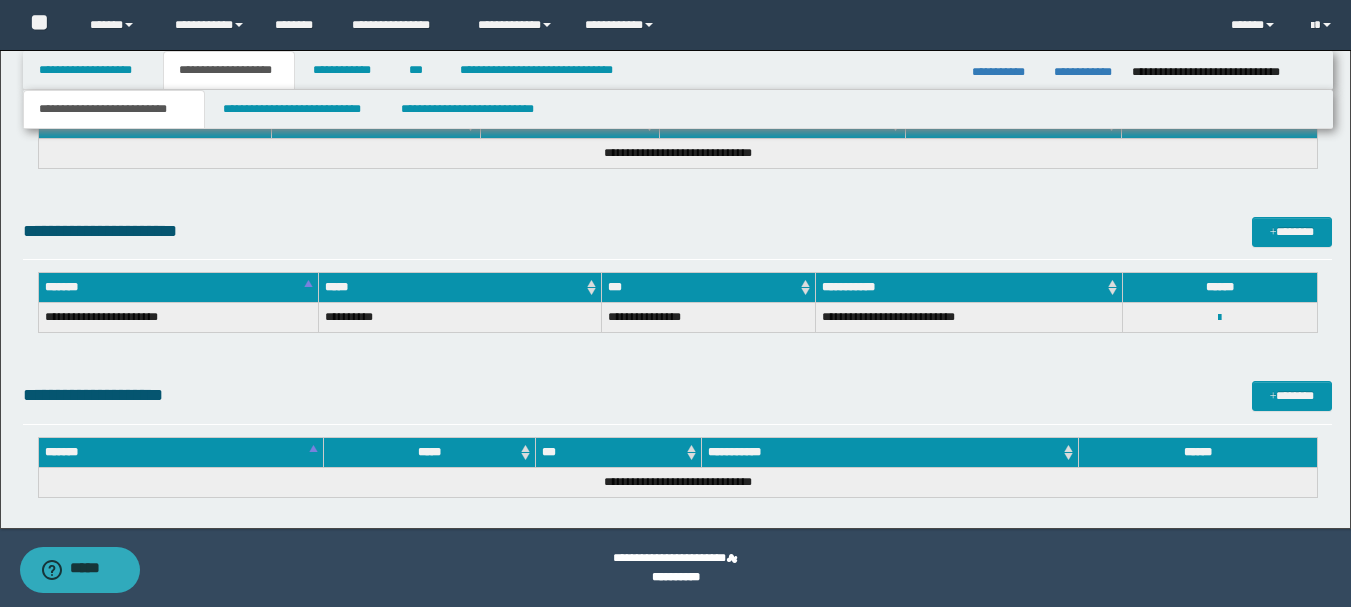 click on "*** ****** ********" at bounding box center [1220, 317] 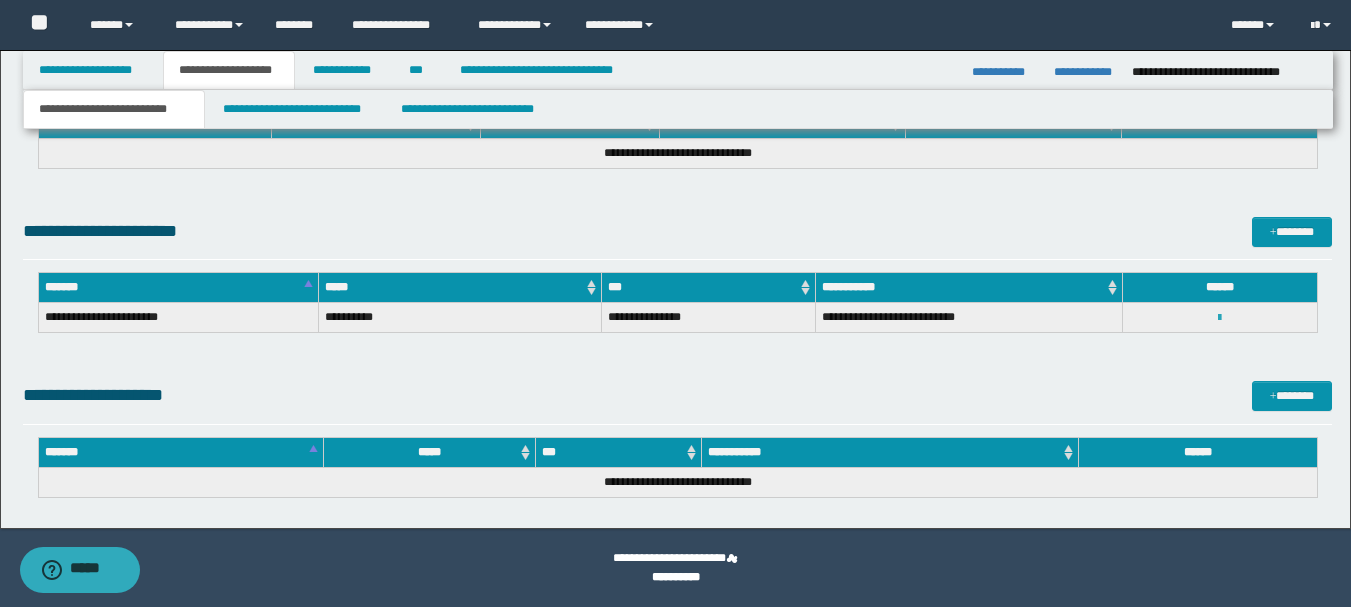 click at bounding box center (1219, 318) 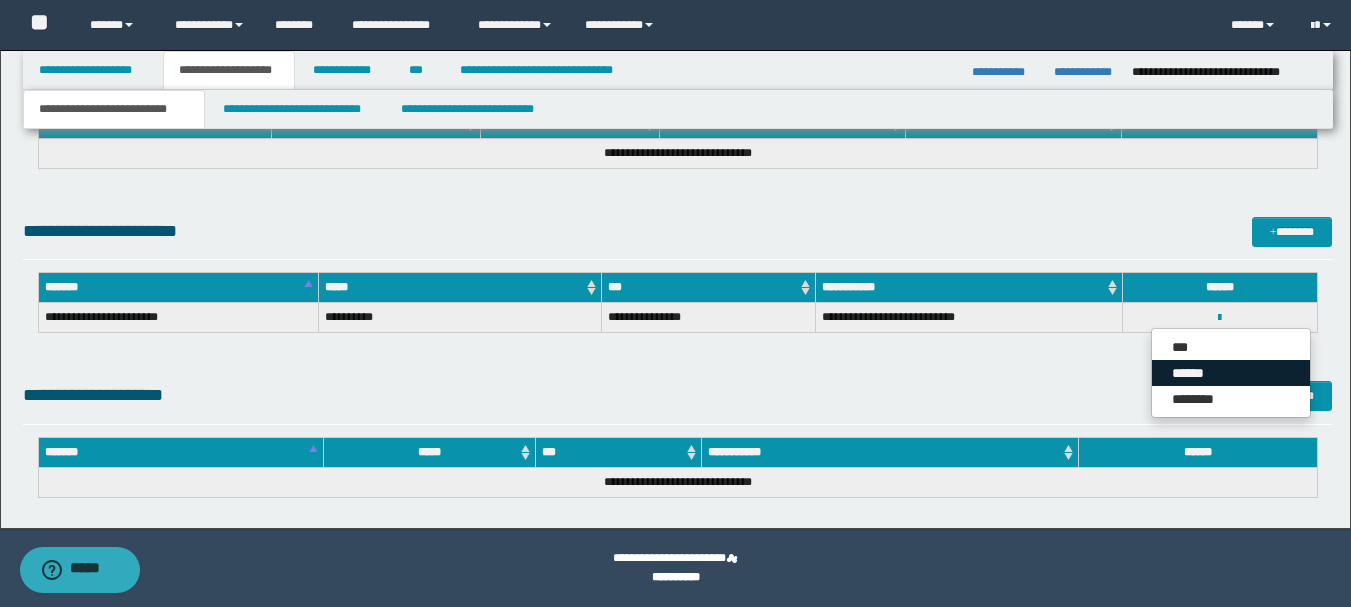 click on "******" at bounding box center [1231, 373] 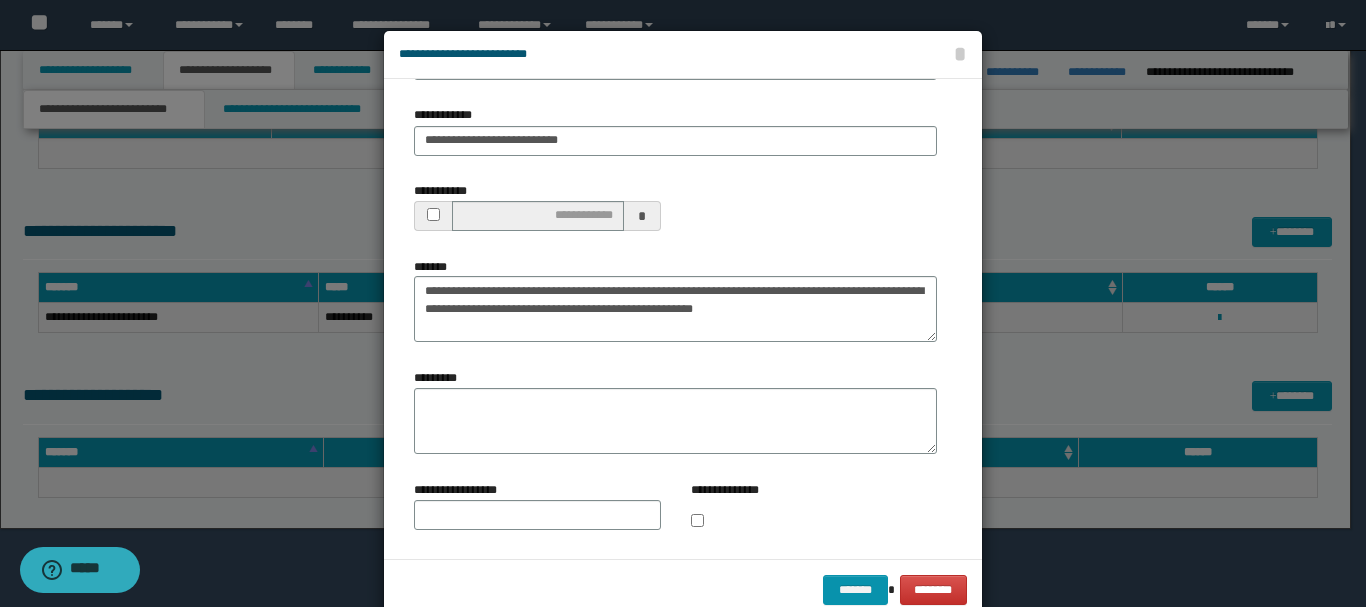 scroll, scrollTop: 0, scrollLeft: 0, axis: both 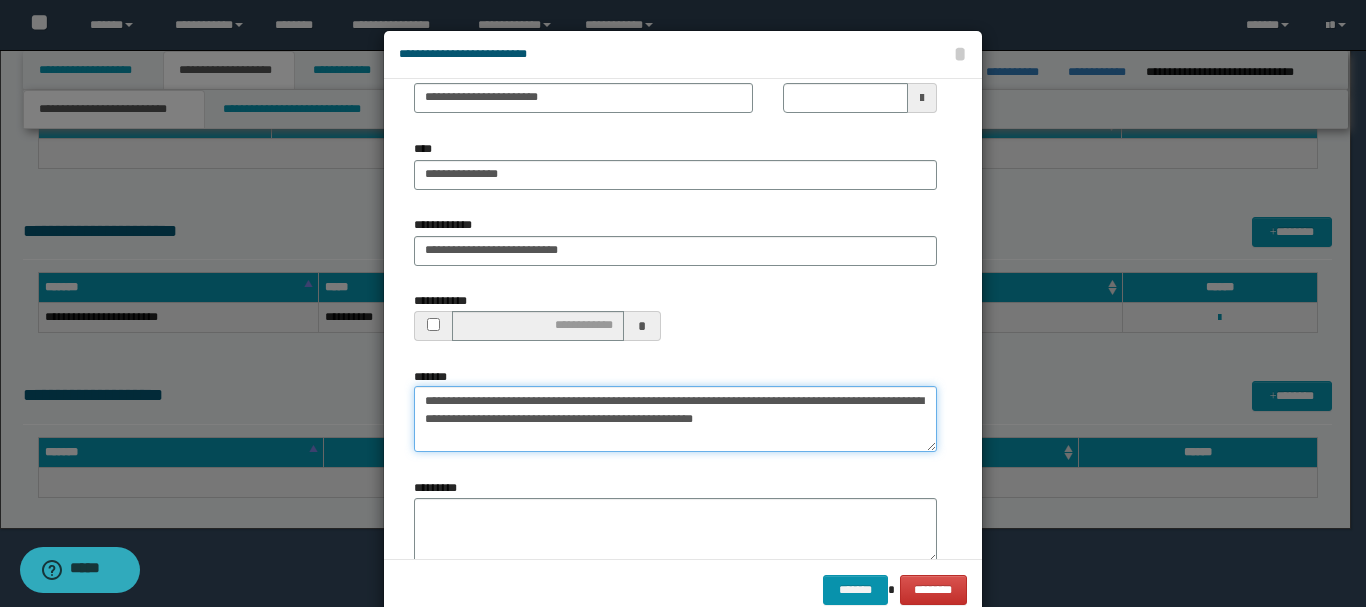 drag, startPoint x: 738, startPoint y: 424, endPoint x: 392, endPoint y: 405, distance: 346.52127 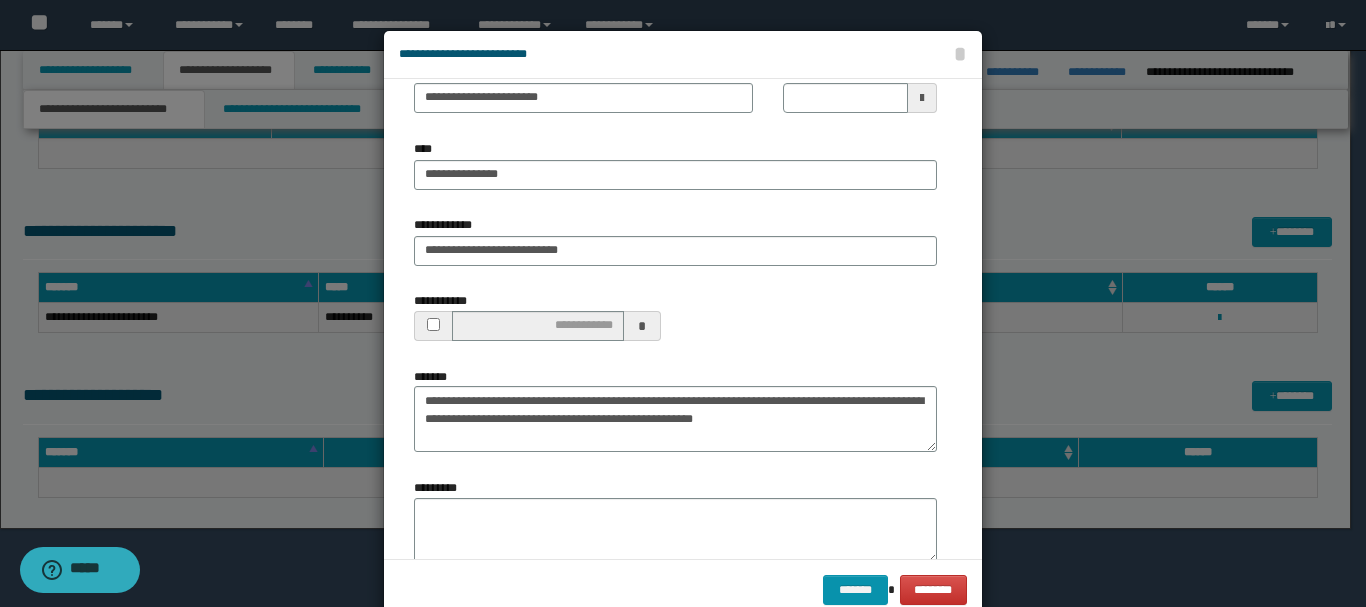 click on "**********" at bounding box center (675, 324) 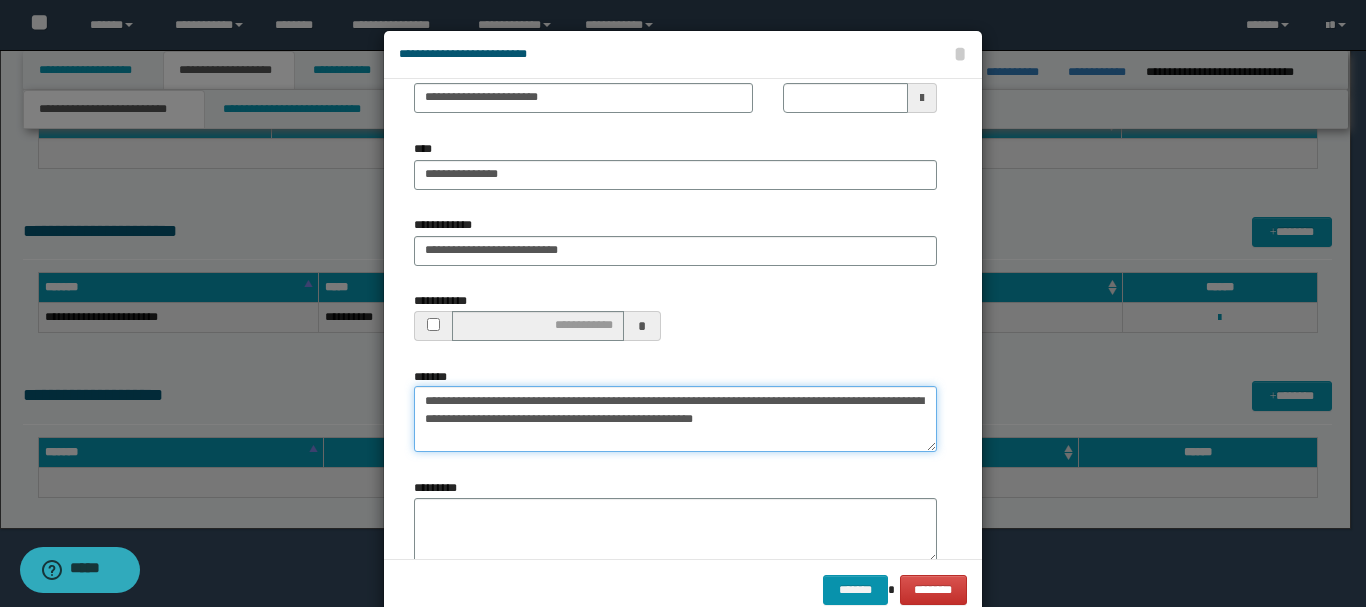 drag, startPoint x: 751, startPoint y: 416, endPoint x: 439, endPoint y: 391, distance: 313 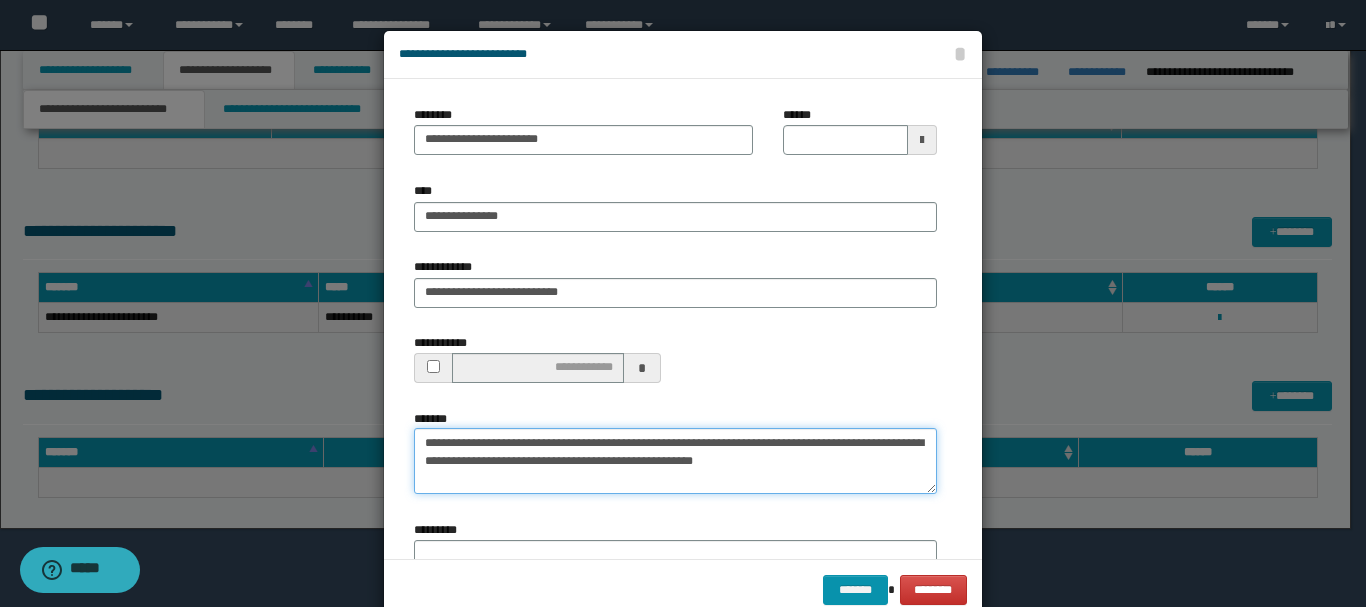 scroll, scrollTop: 4, scrollLeft: 0, axis: vertical 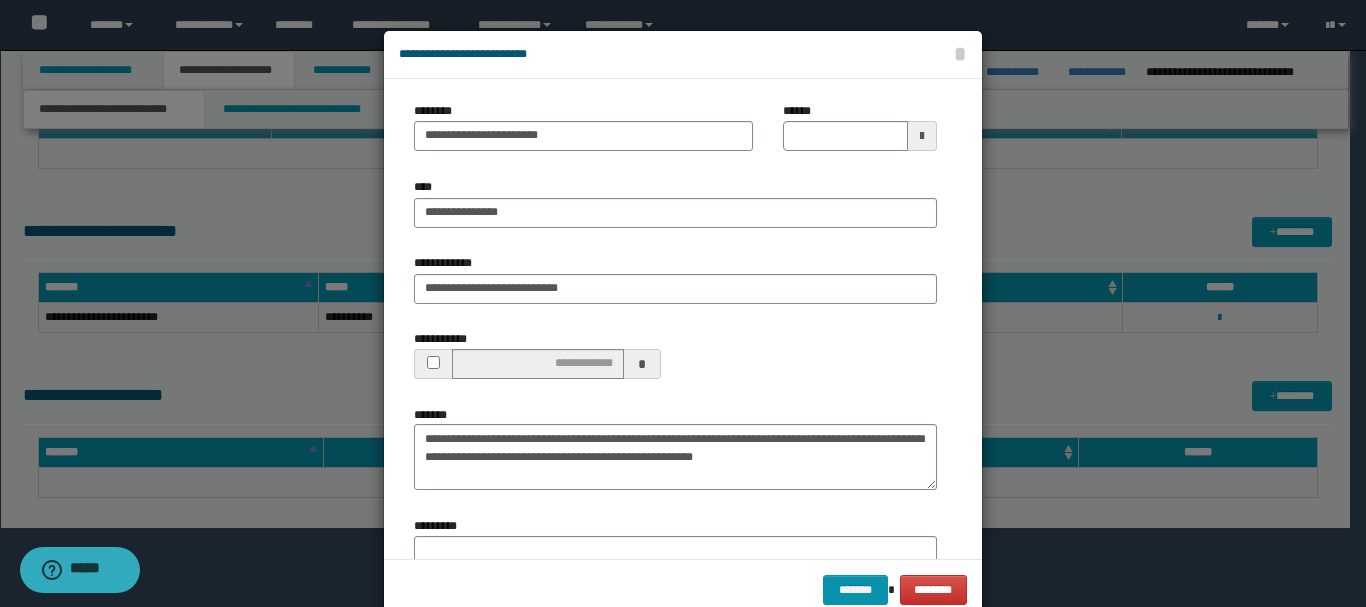 click on "**********" at bounding box center (675, 202) 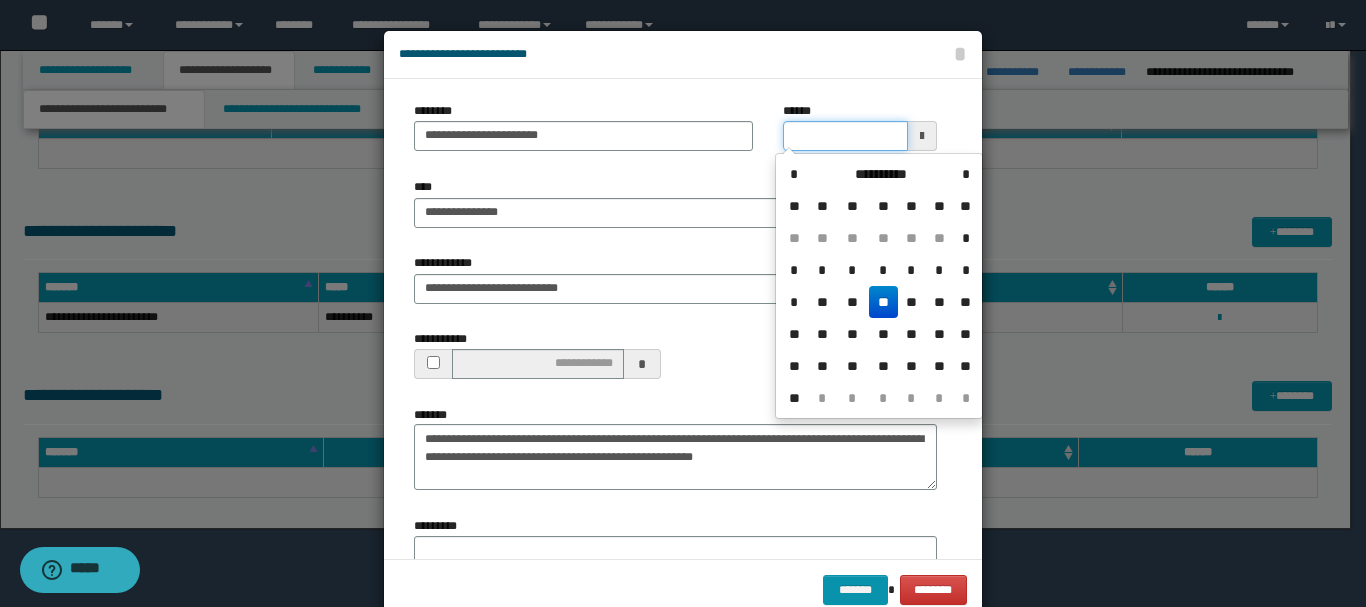 drag, startPoint x: 856, startPoint y: 134, endPoint x: 763, endPoint y: 141, distance: 93.26307 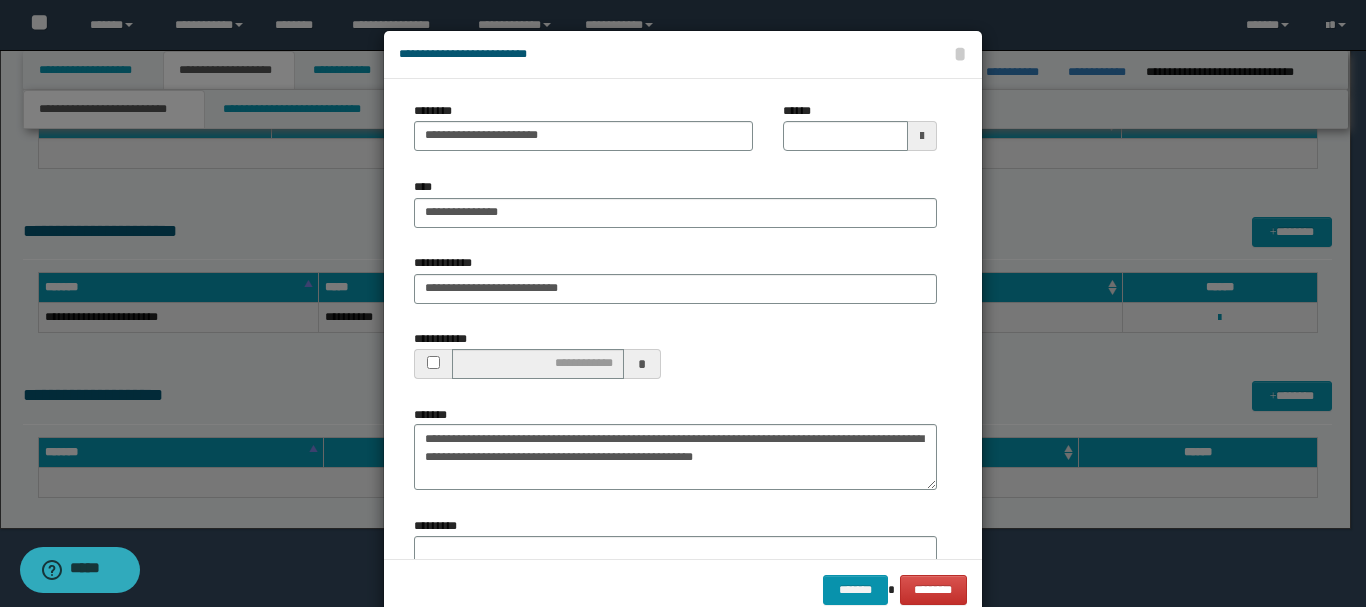 click on "**********" at bounding box center (683, 319) 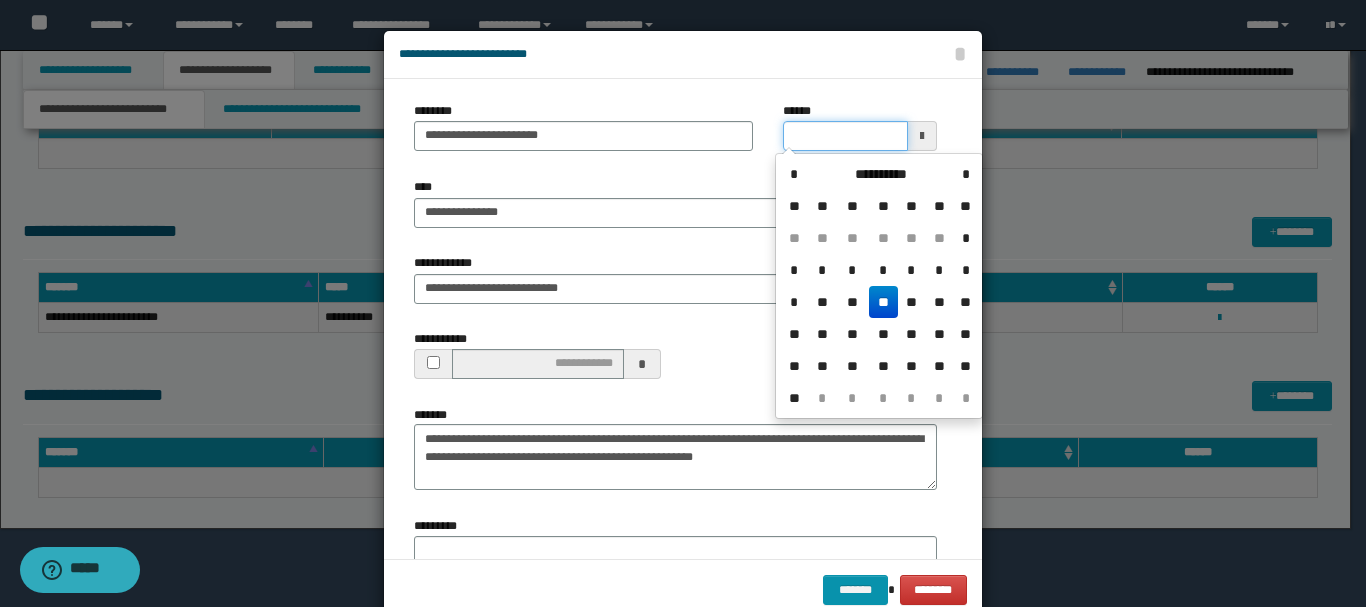 drag, startPoint x: 851, startPoint y: 136, endPoint x: 746, endPoint y: 141, distance: 105.11898 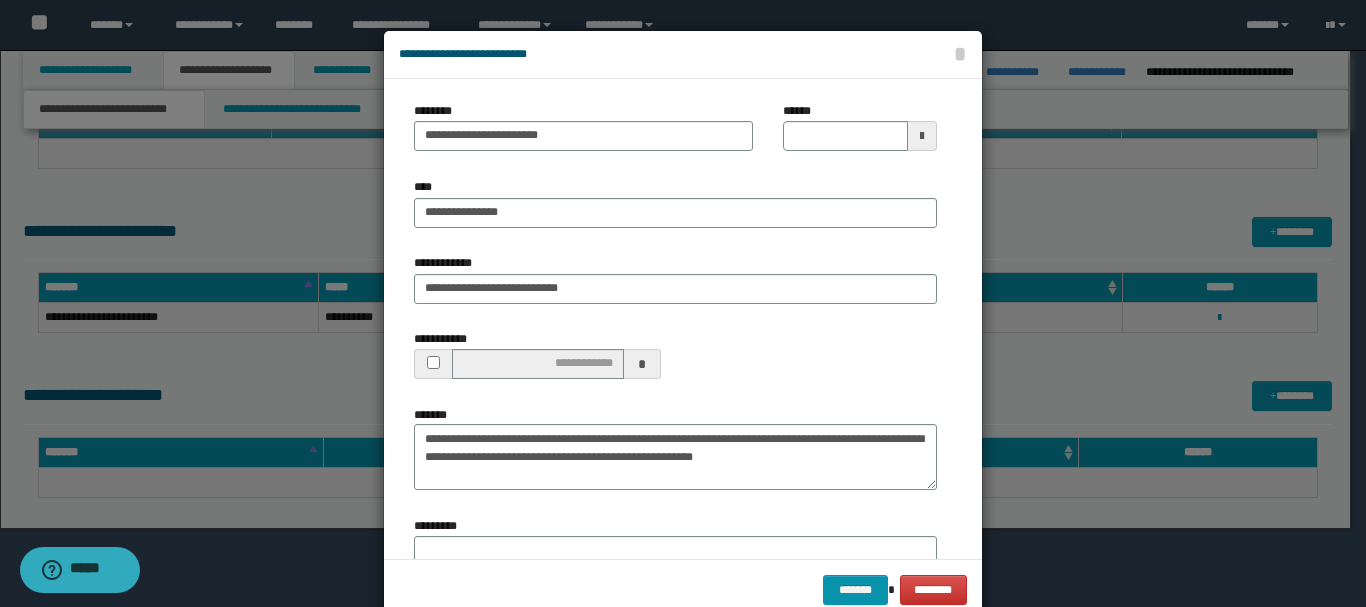 click on "**********" at bounding box center (683, 55) 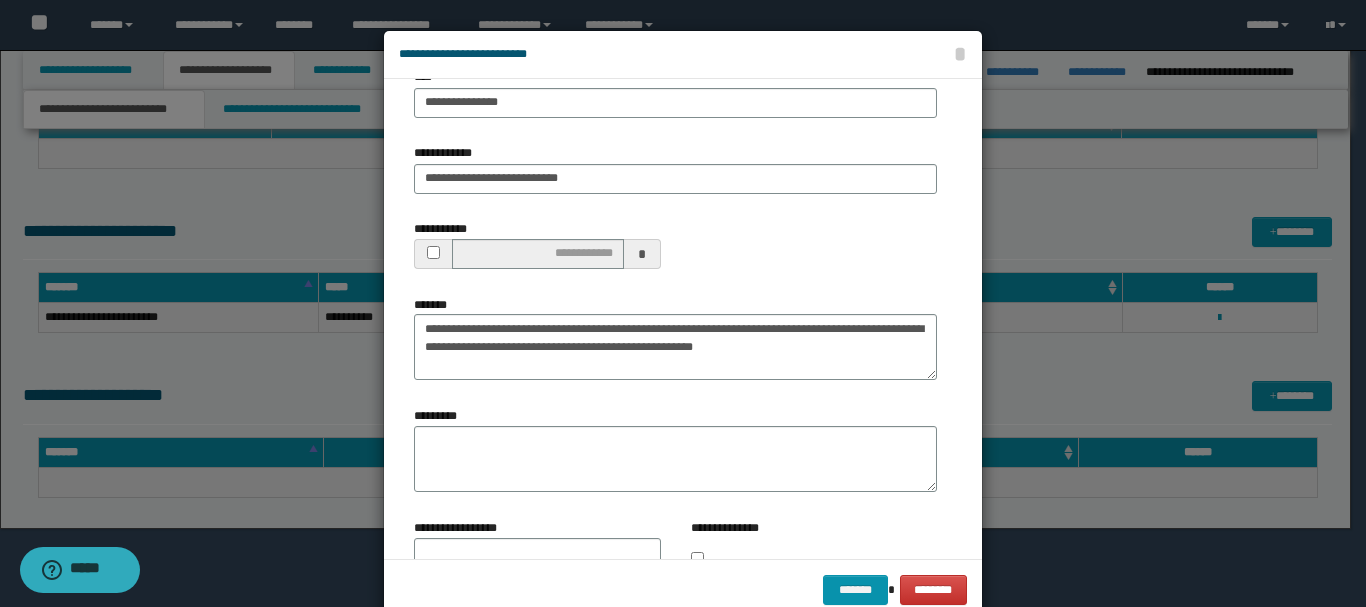 scroll, scrollTop: 170, scrollLeft: 0, axis: vertical 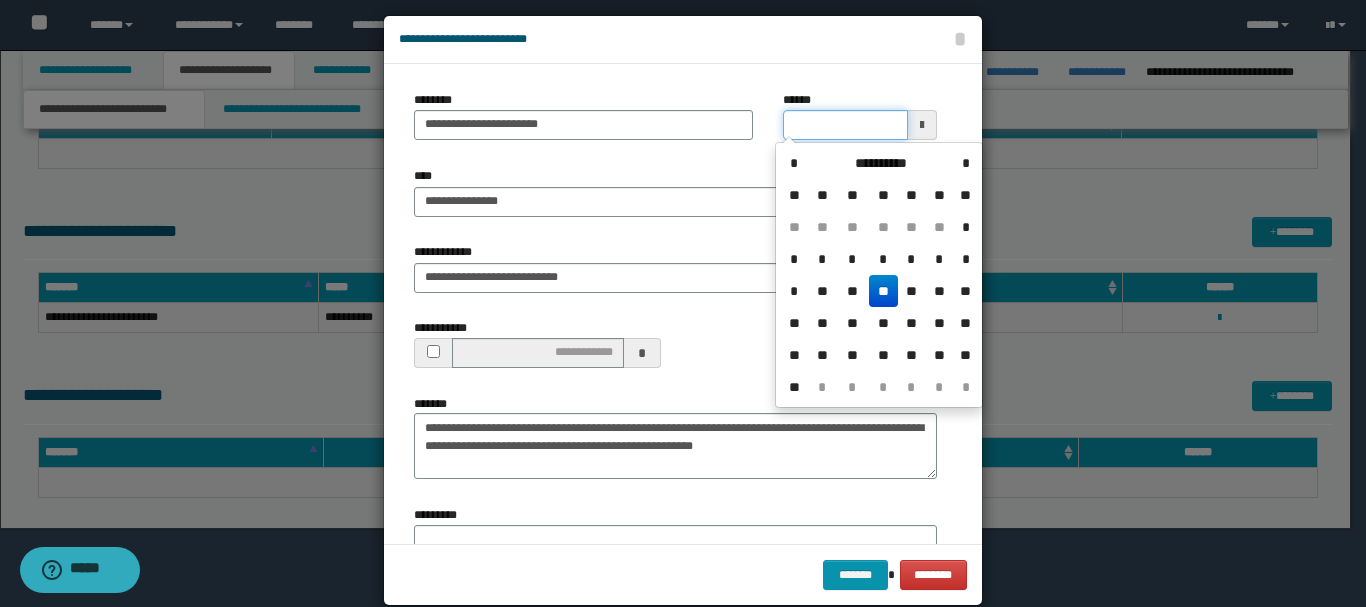 drag, startPoint x: 848, startPoint y: 121, endPoint x: 755, endPoint y: 129, distance: 93.34345 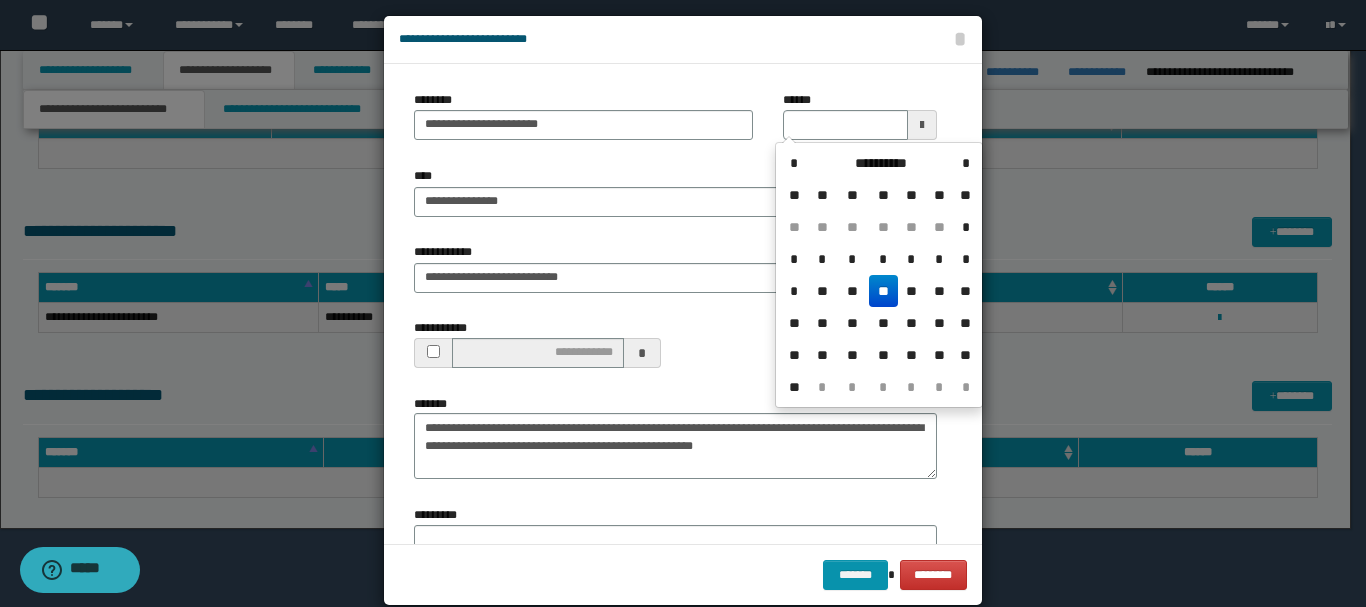 click on "**********" at bounding box center [683, 304] 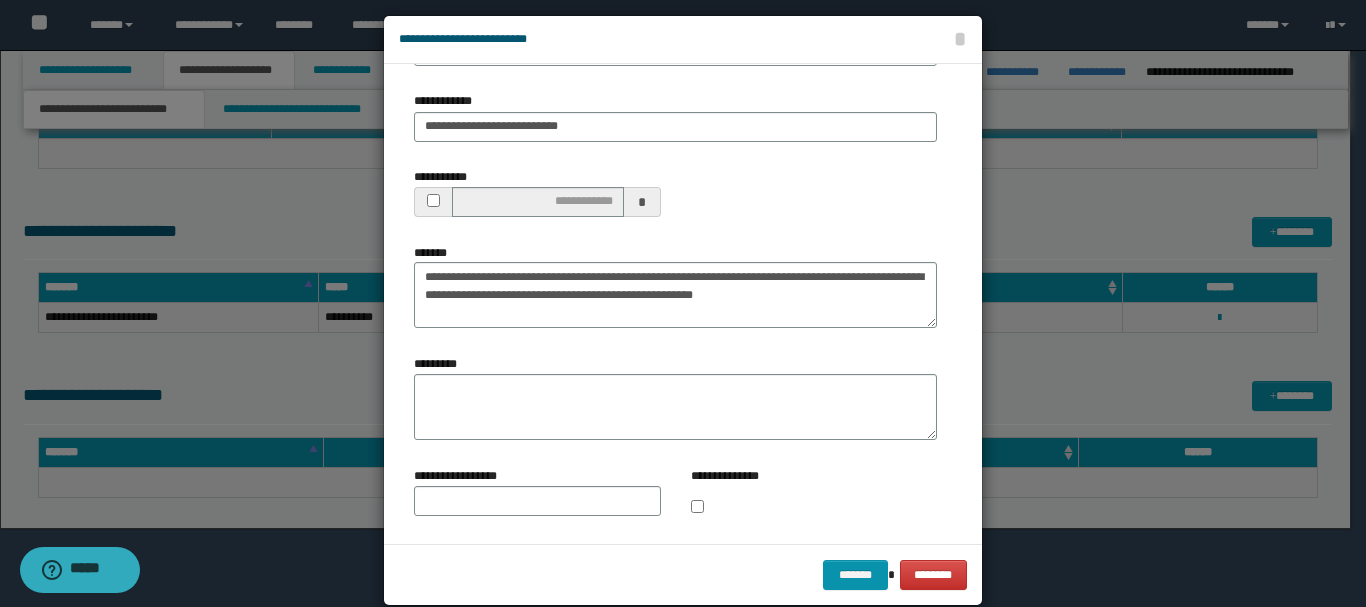scroll, scrollTop: 170, scrollLeft: 0, axis: vertical 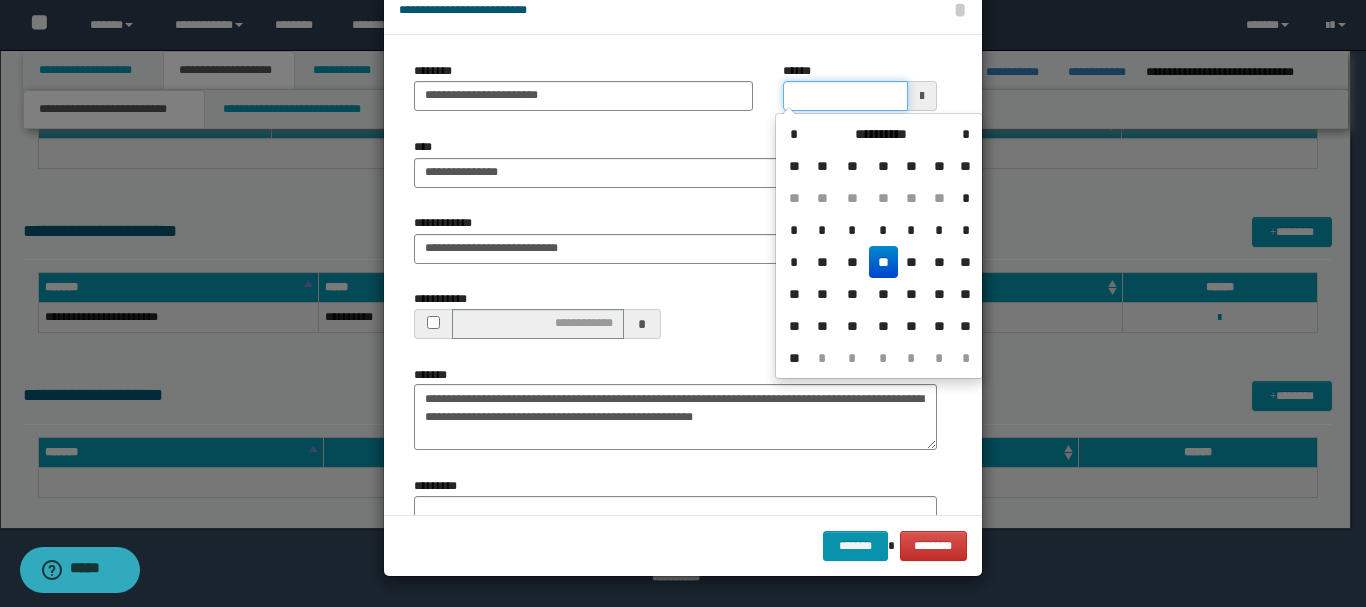 drag, startPoint x: 860, startPoint y: 104, endPoint x: 744, endPoint y: 120, distance: 117.09825 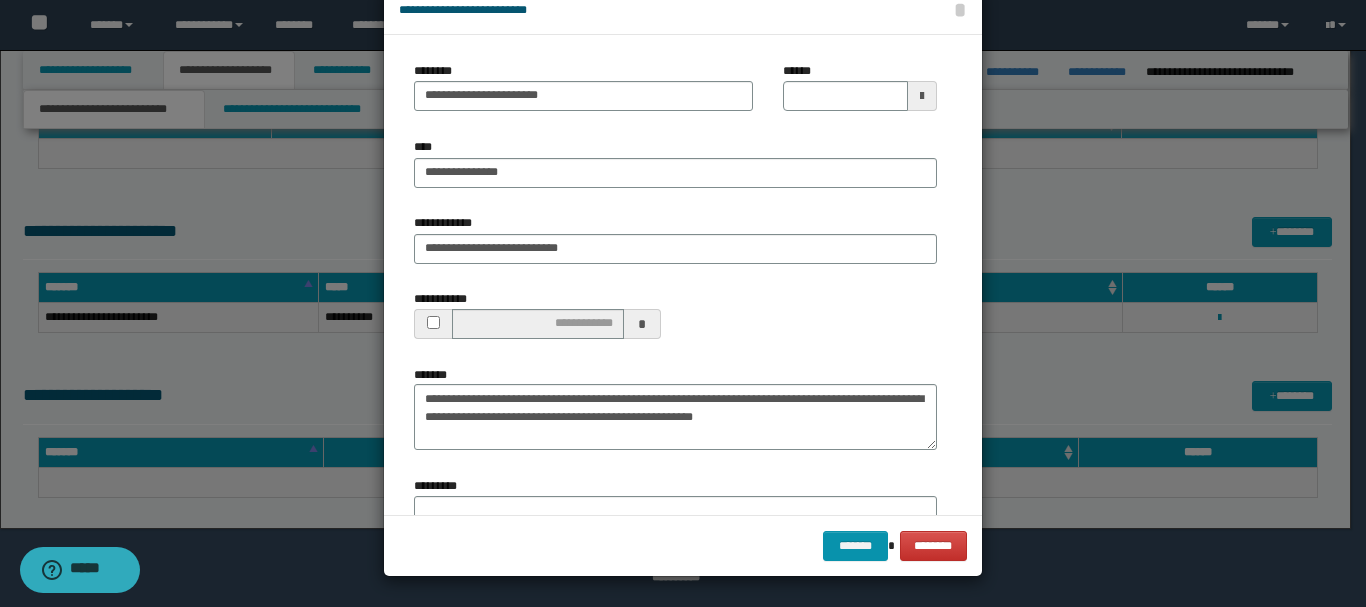 click on "**********" at bounding box center [583, 94] 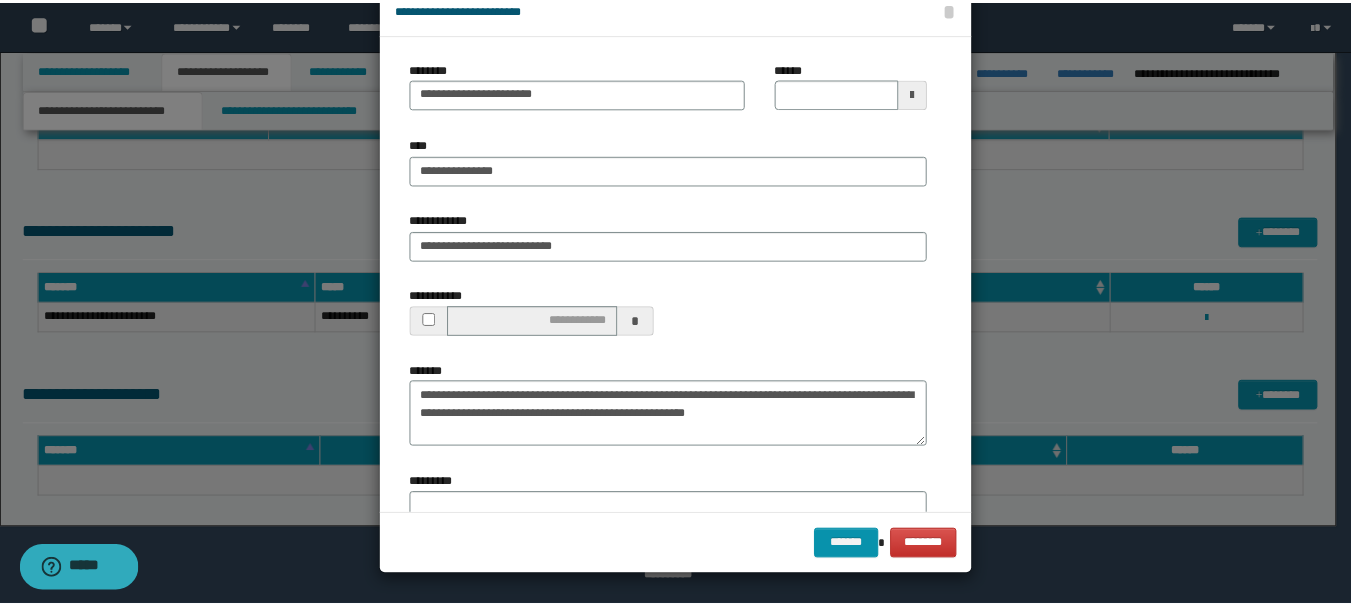 scroll, scrollTop: 170, scrollLeft: 0, axis: vertical 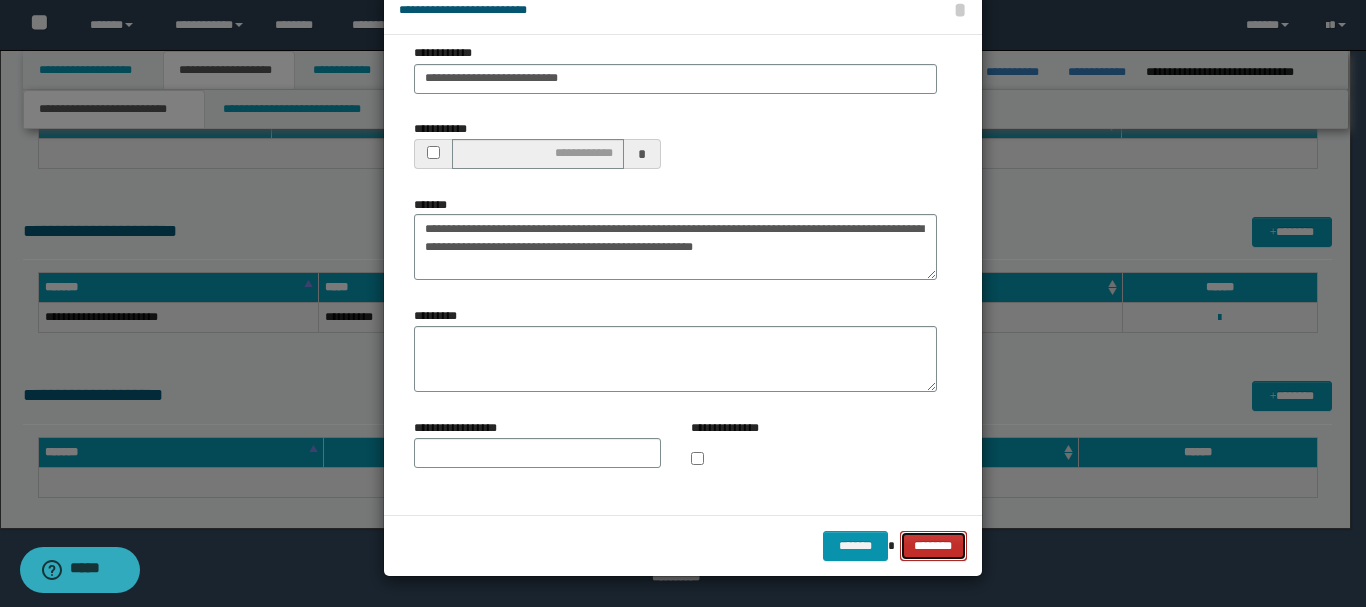 click on "********" at bounding box center [933, 546] 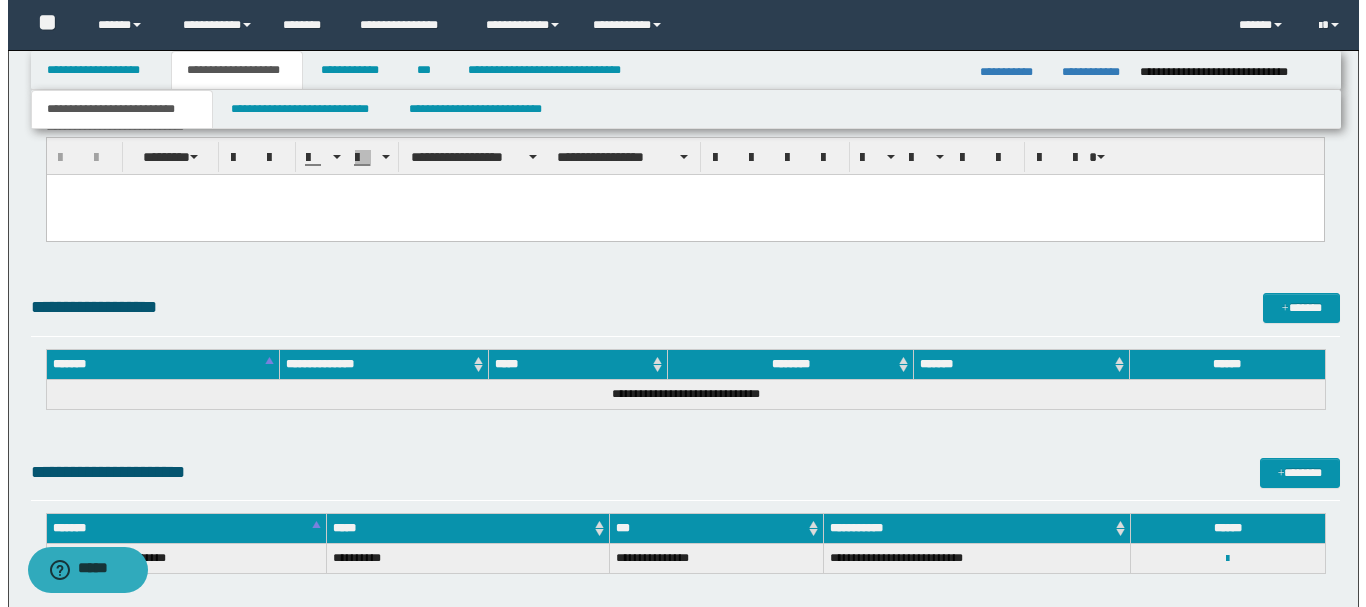 scroll, scrollTop: 1104, scrollLeft: 0, axis: vertical 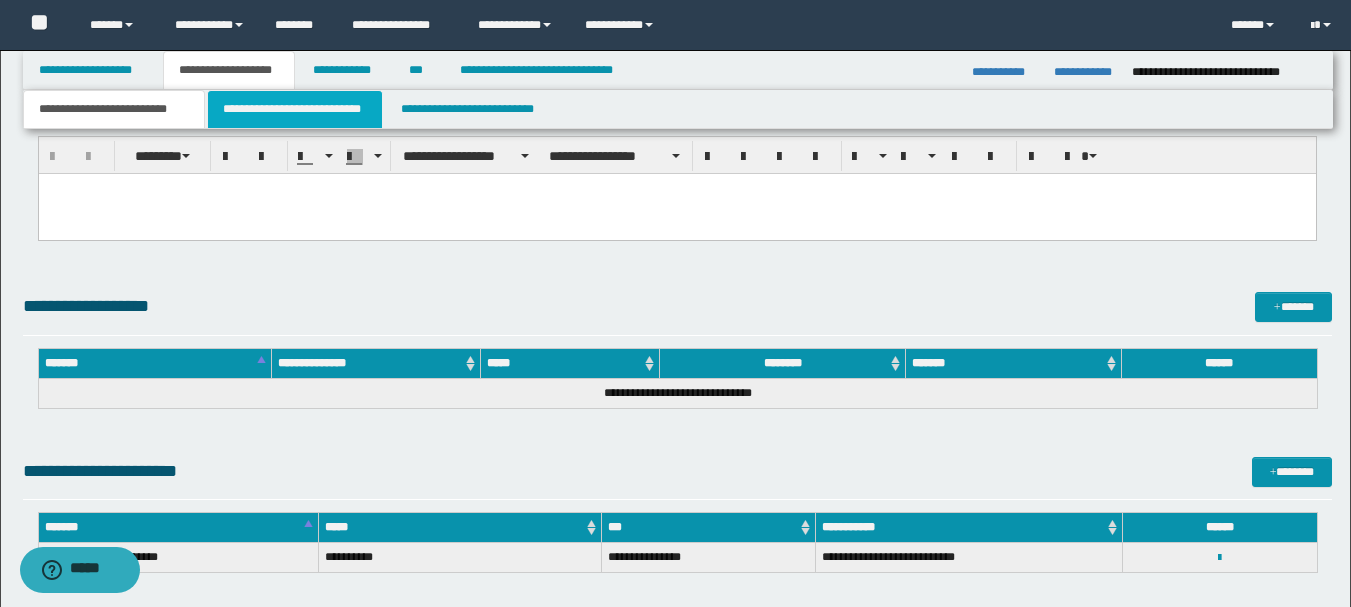 click on "**********" at bounding box center [295, 109] 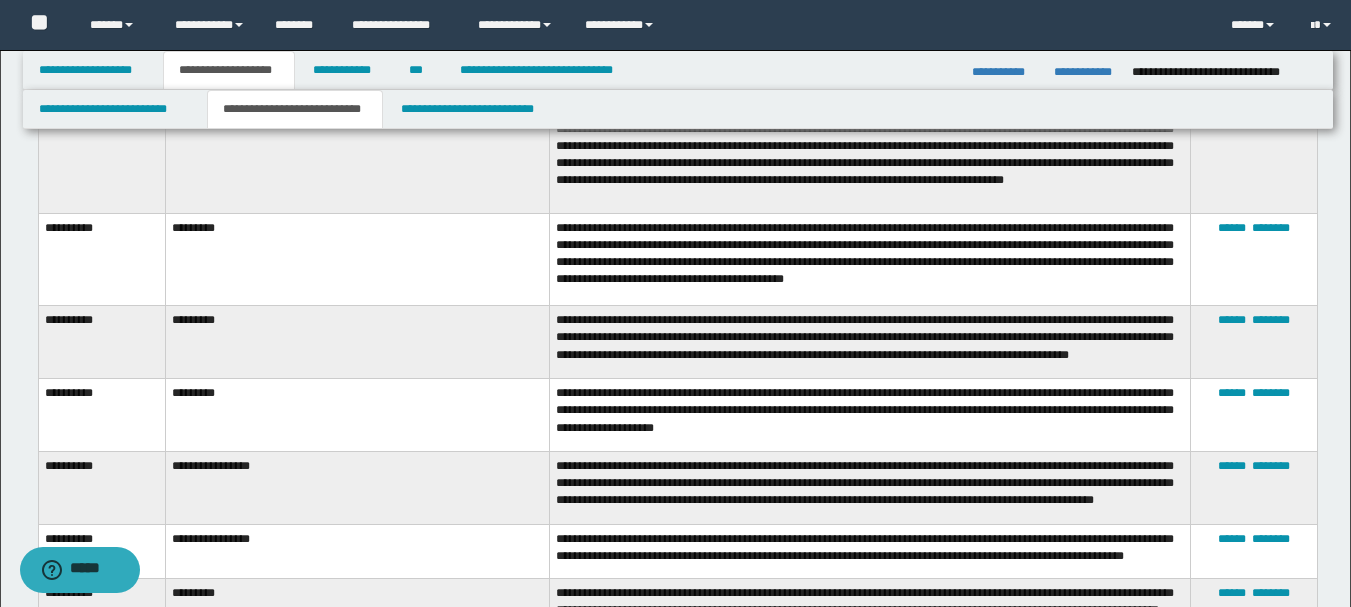 scroll, scrollTop: 0, scrollLeft: 0, axis: both 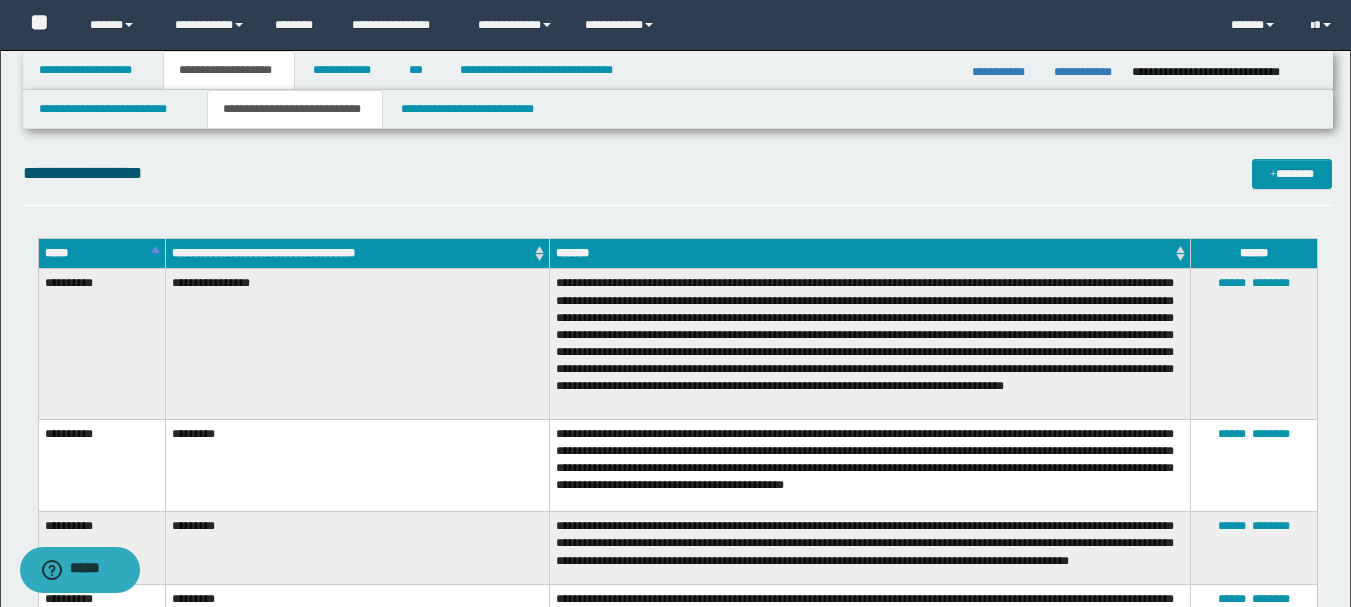 click on "**********" at bounding box center (677, 173) 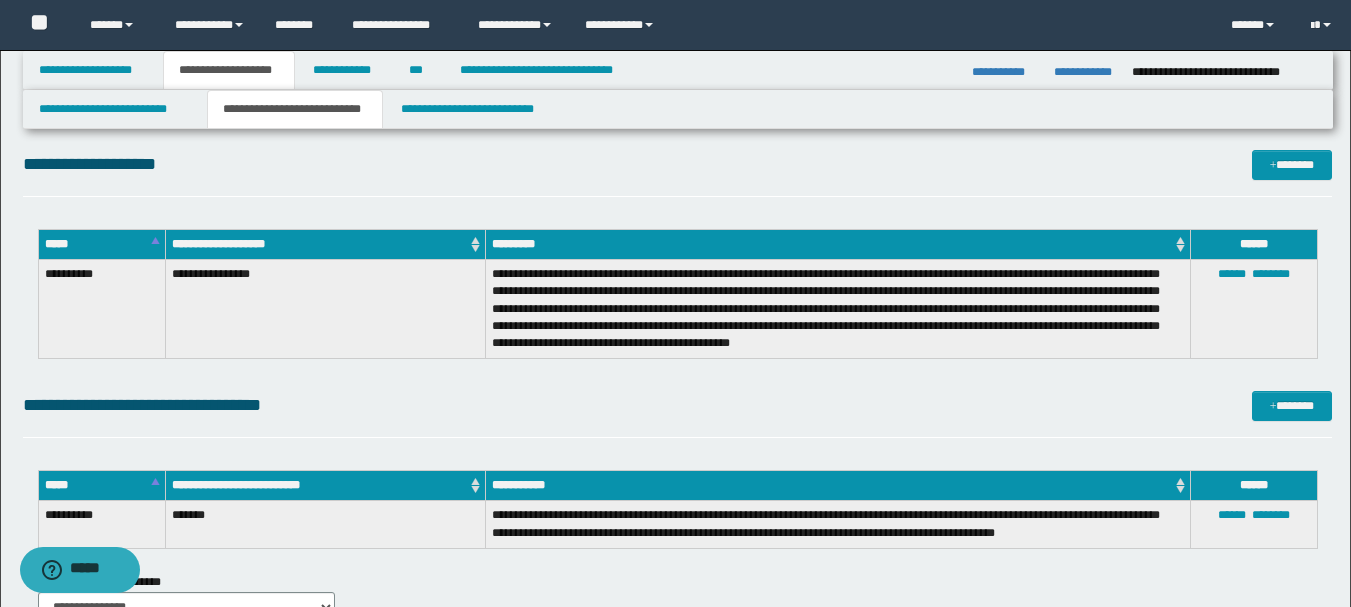 scroll, scrollTop: 1101, scrollLeft: 0, axis: vertical 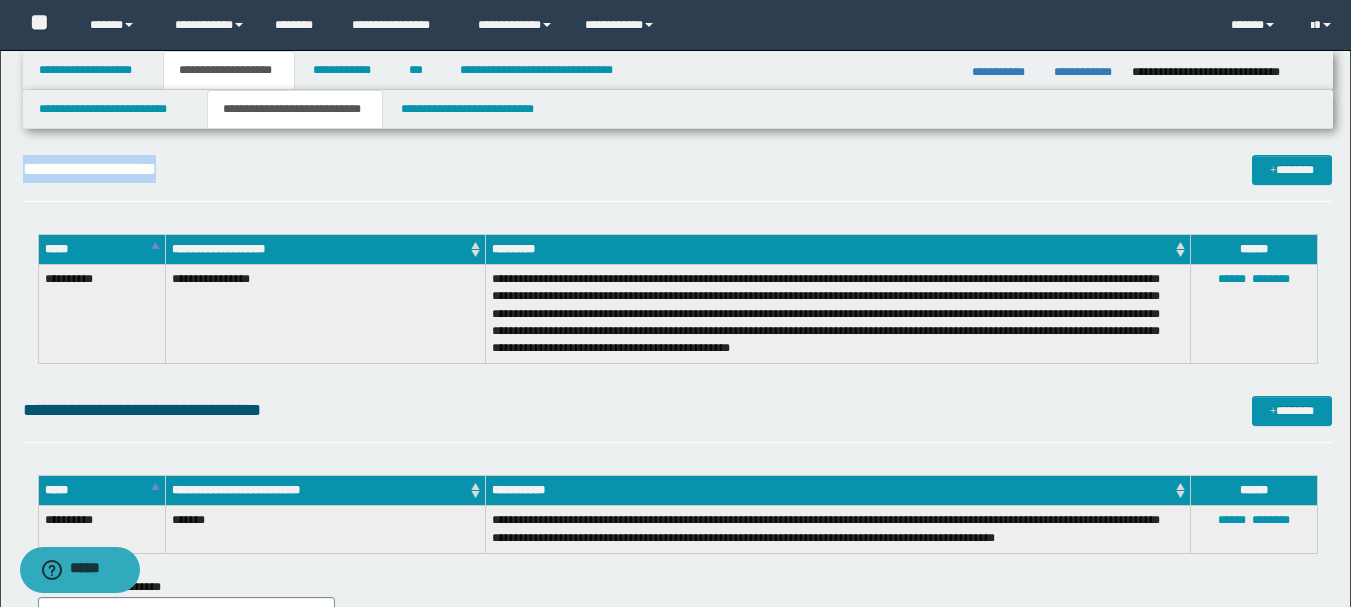 drag, startPoint x: 191, startPoint y: 181, endPoint x: 28, endPoint y: 198, distance: 163.88411 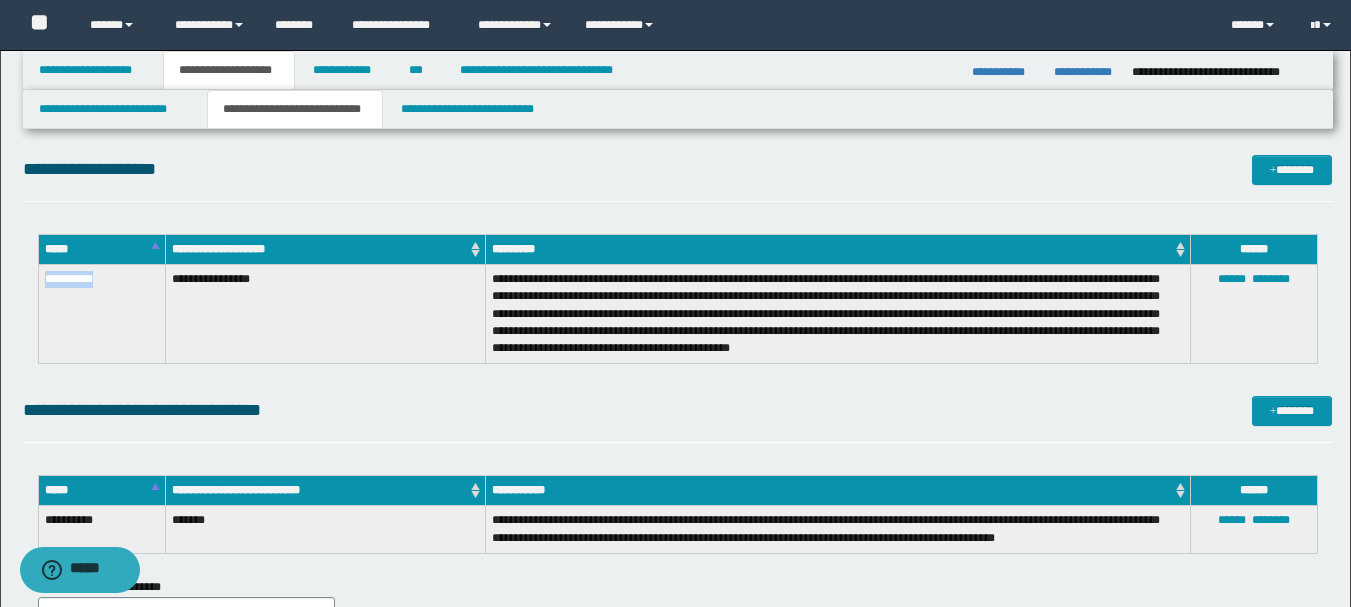 drag, startPoint x: 108, startPoint y: 279, endPoint x: 42, endPoint y: 281, distance: 66.0303 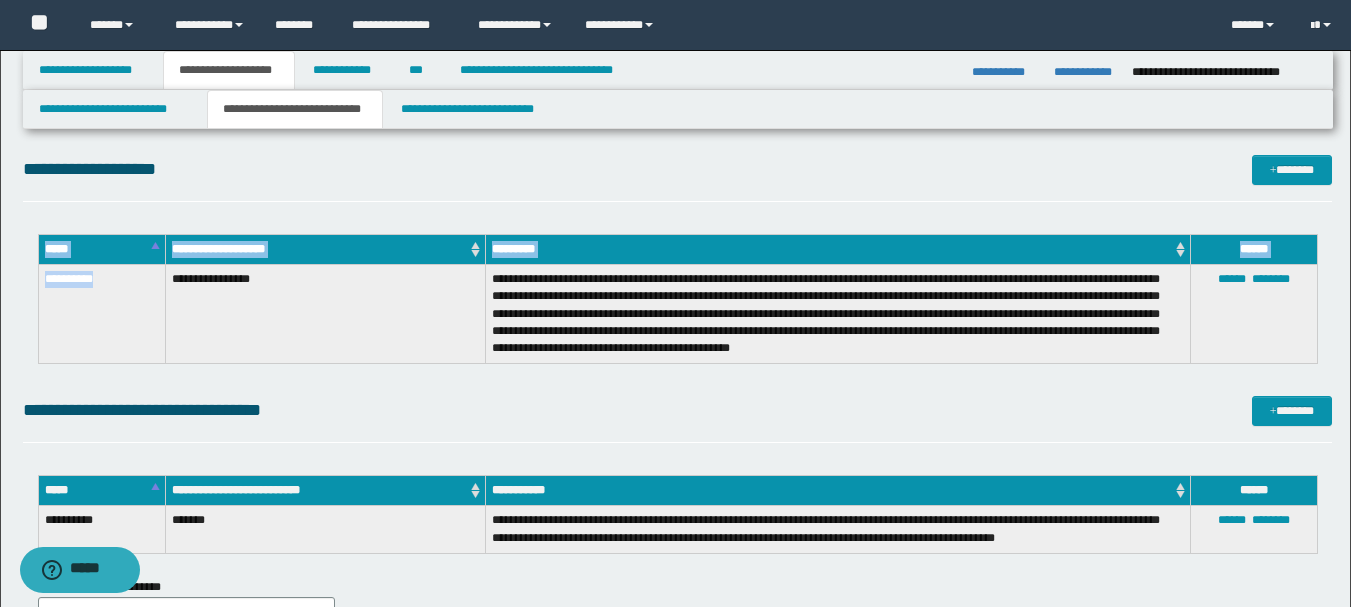 drag, startPoint x: 134, startPoint y: 287, endPoint x: 5, endPoint y: 284, distance: 129.03488 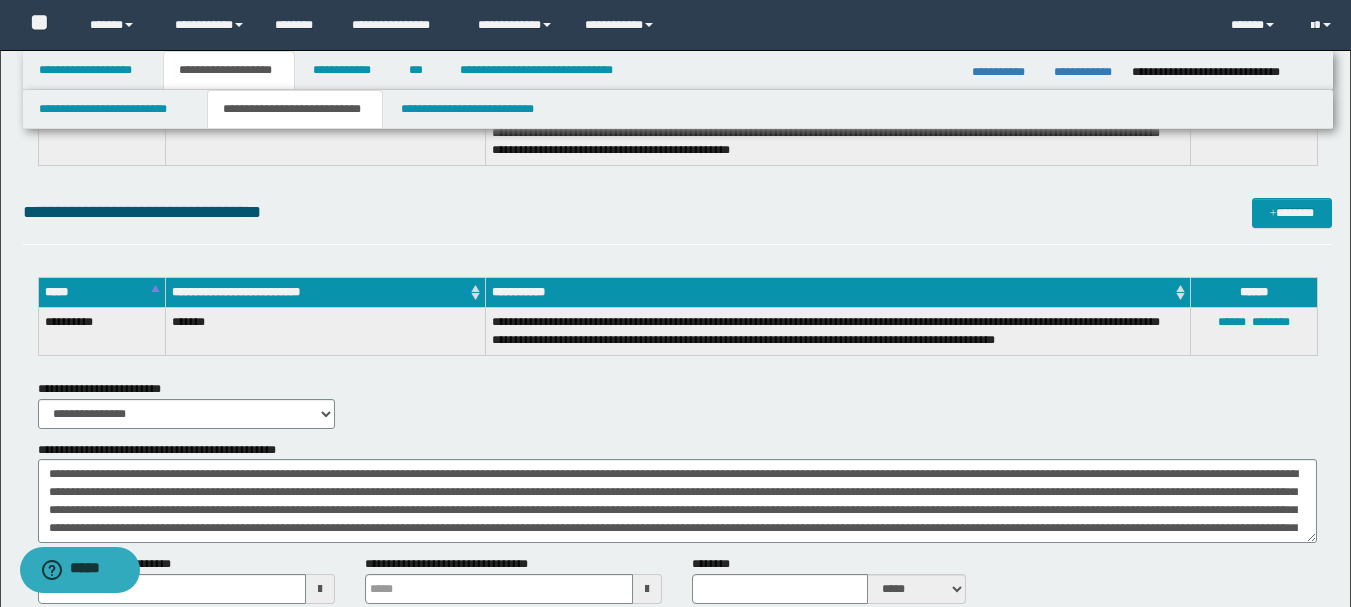 scroll, scrollTop: 1300, scrollLeft: 0, axis: vertical 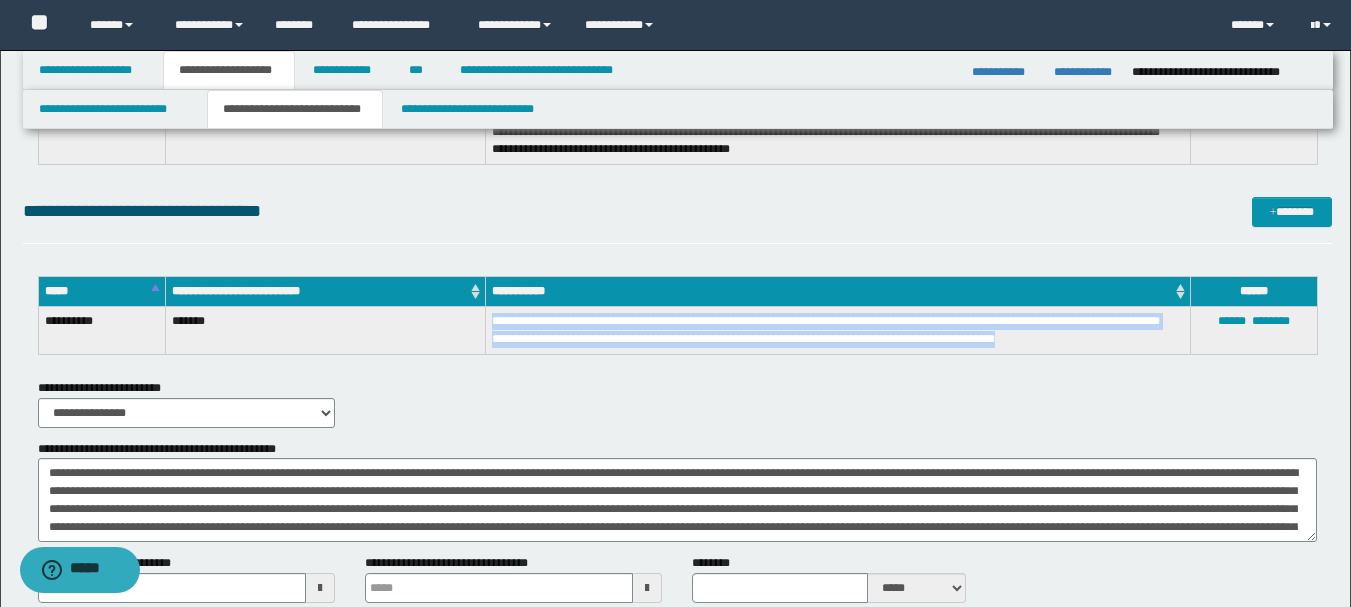 drag, startPoint x: 1125, startPoint y: 342, endPoint x: 465, endPoint y: 339, distance: 660.00684 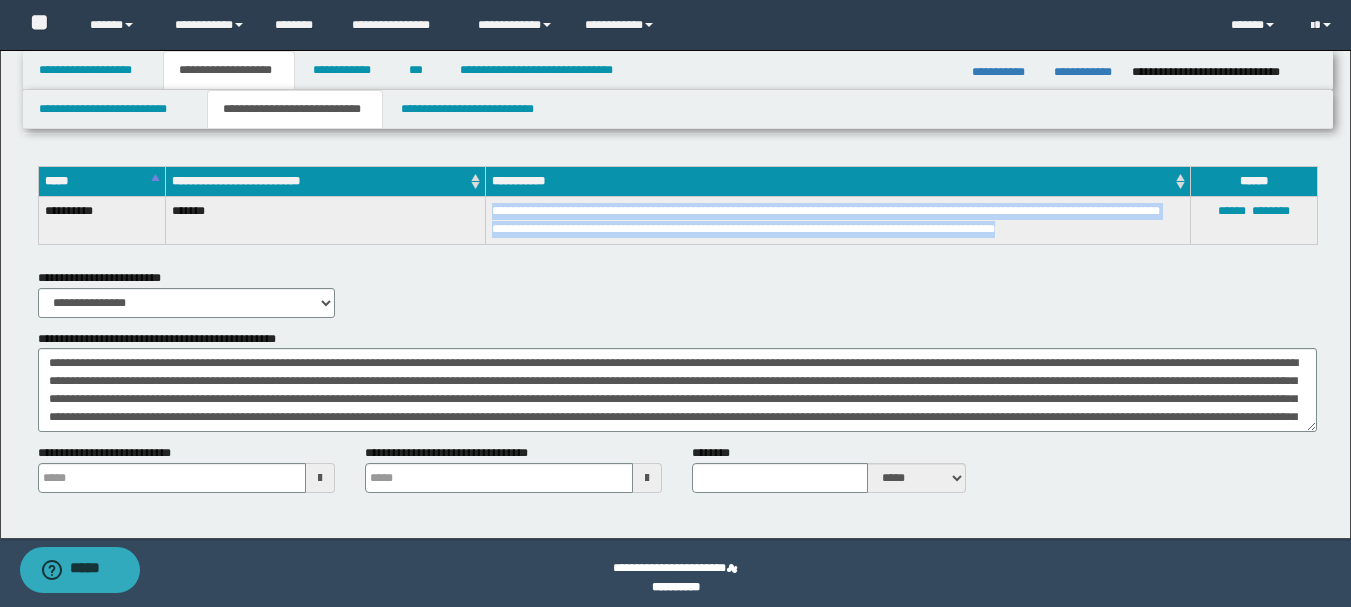 scroll, scrollTop: 1411, scrollLeft: 0, axis: vertical 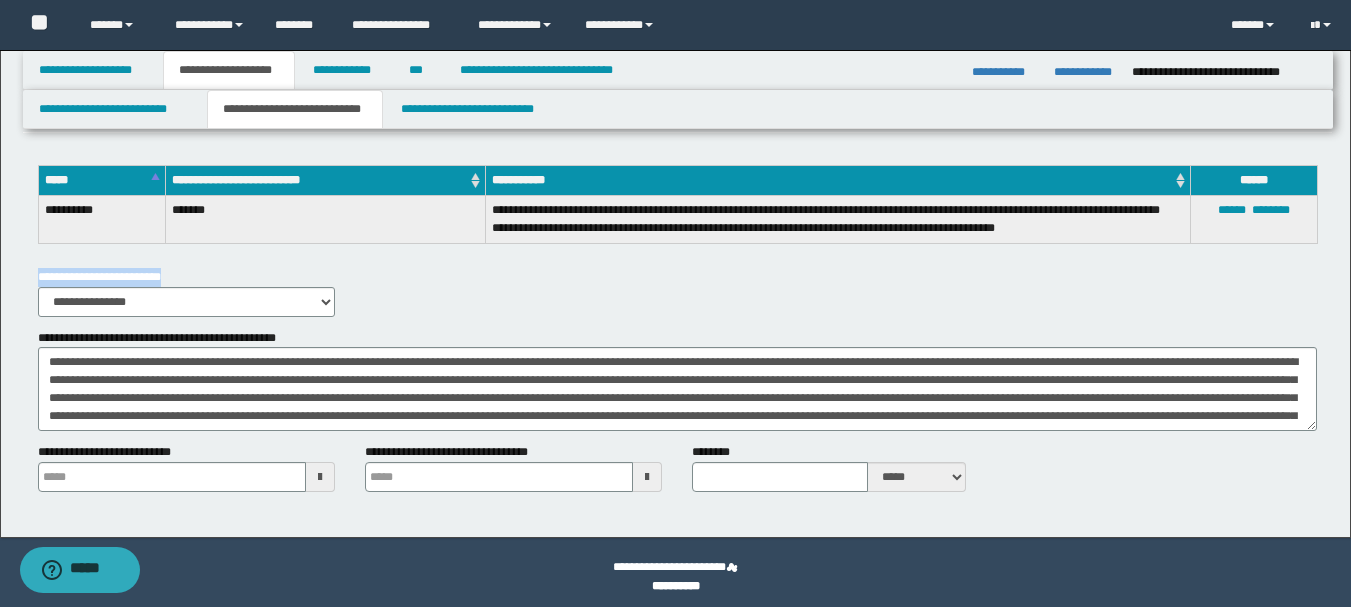 drag, startPoint x: 34, startPoint y: 275, endPoint x: 245, endPoint y: 268, distance: 211.11609 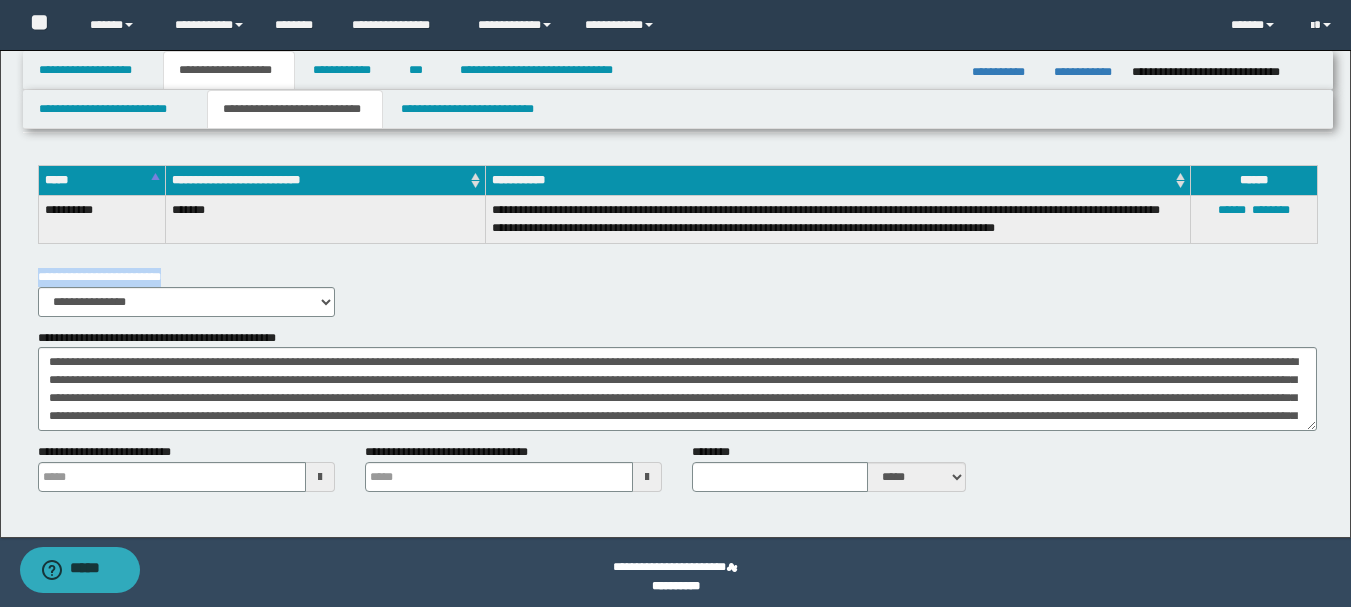 click on "**********" at bounding box center (186, 292) 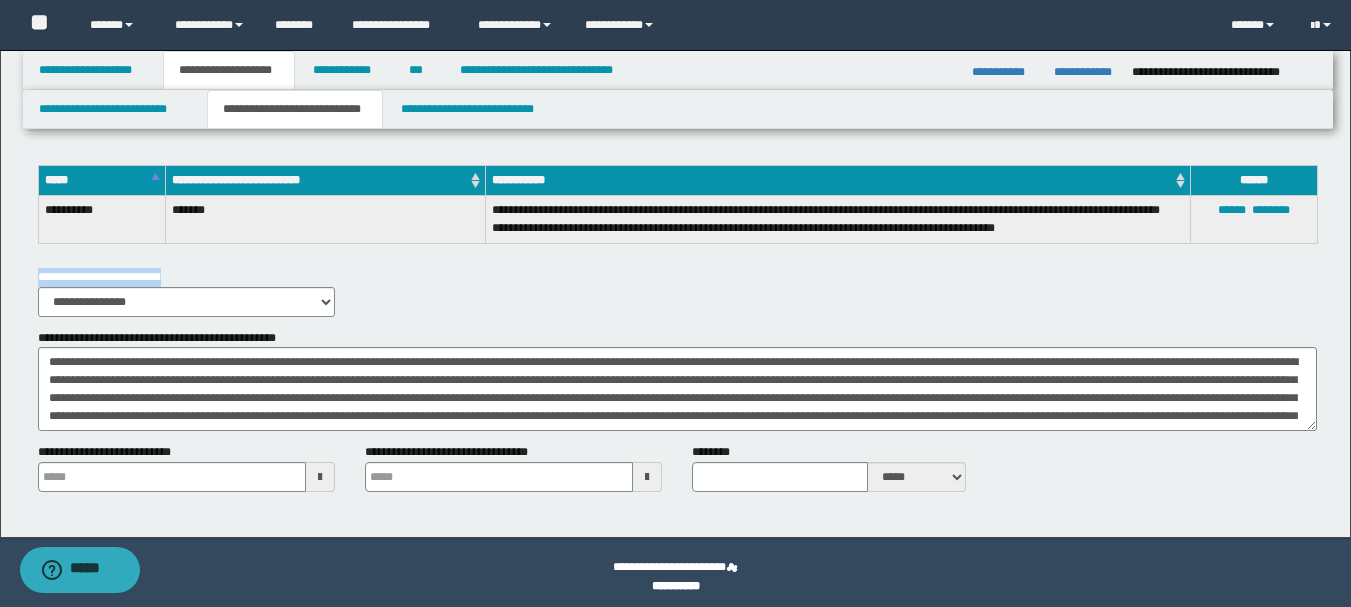 scroll, scrollTop: 90, scrollLeft: 0, axis: vertical 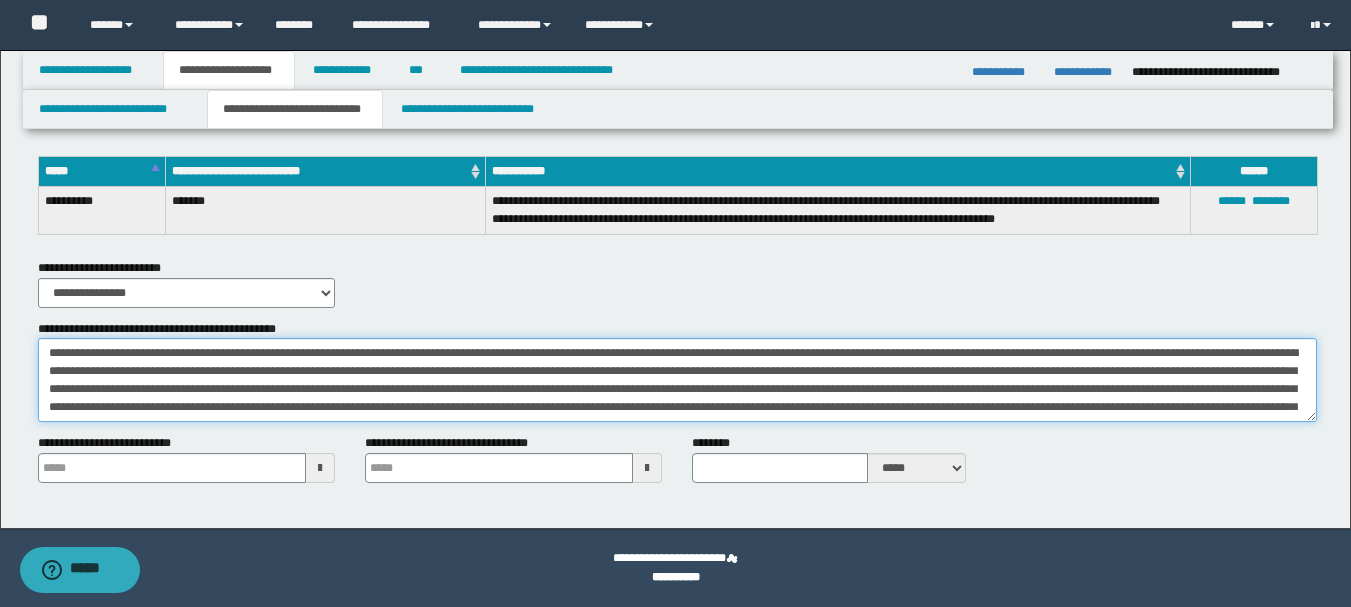 drag, startPoint x: 1064, startPoint y: 408, endPoint x: 303, endPoint y: 294, distance: 769.4914 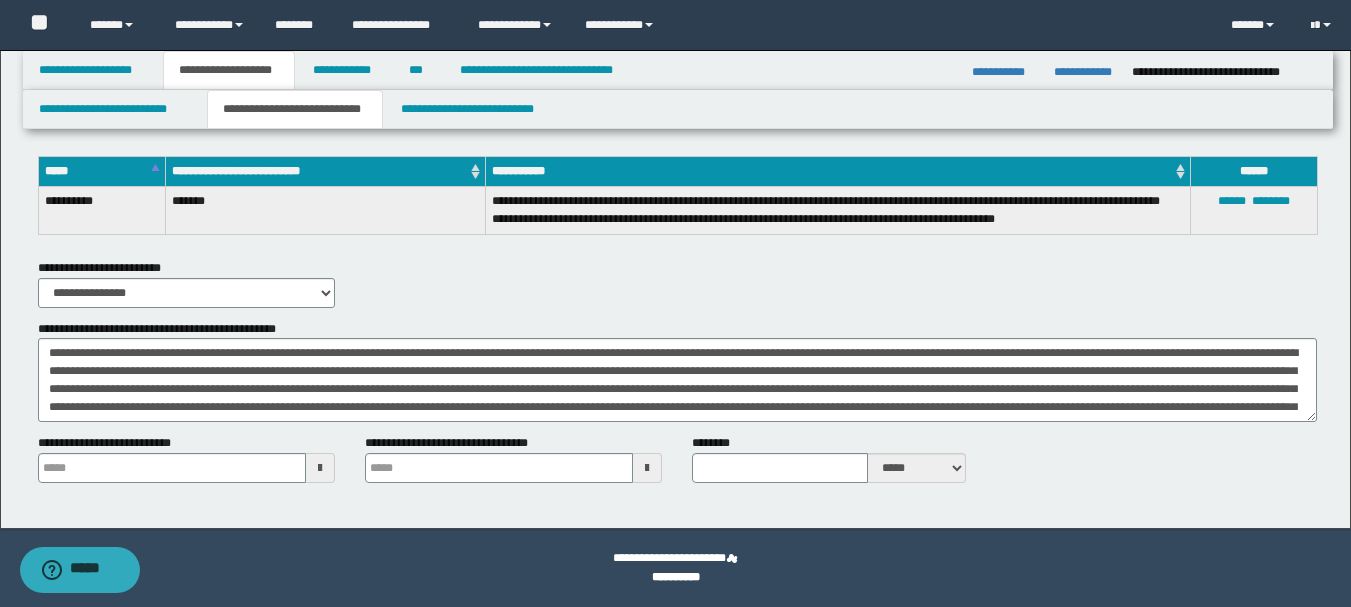 click on "**********" at bounding box center [677, 283] 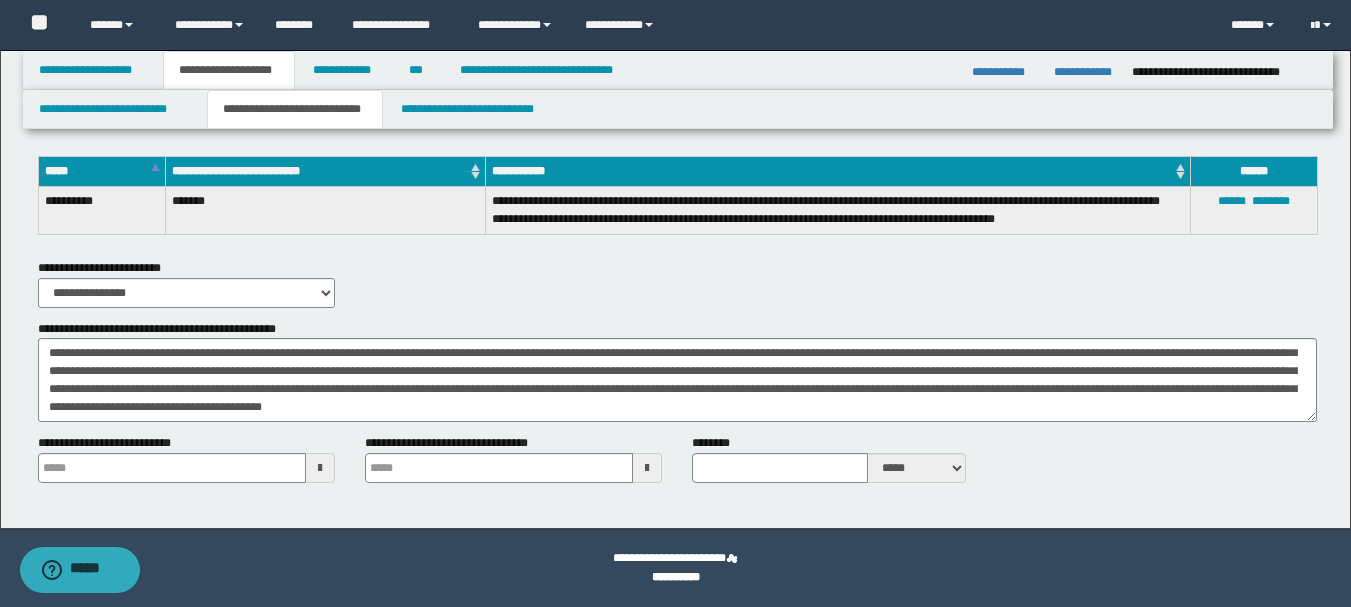 scroll, scrollTop: 90, scrollLeft: 0, axis: vertical 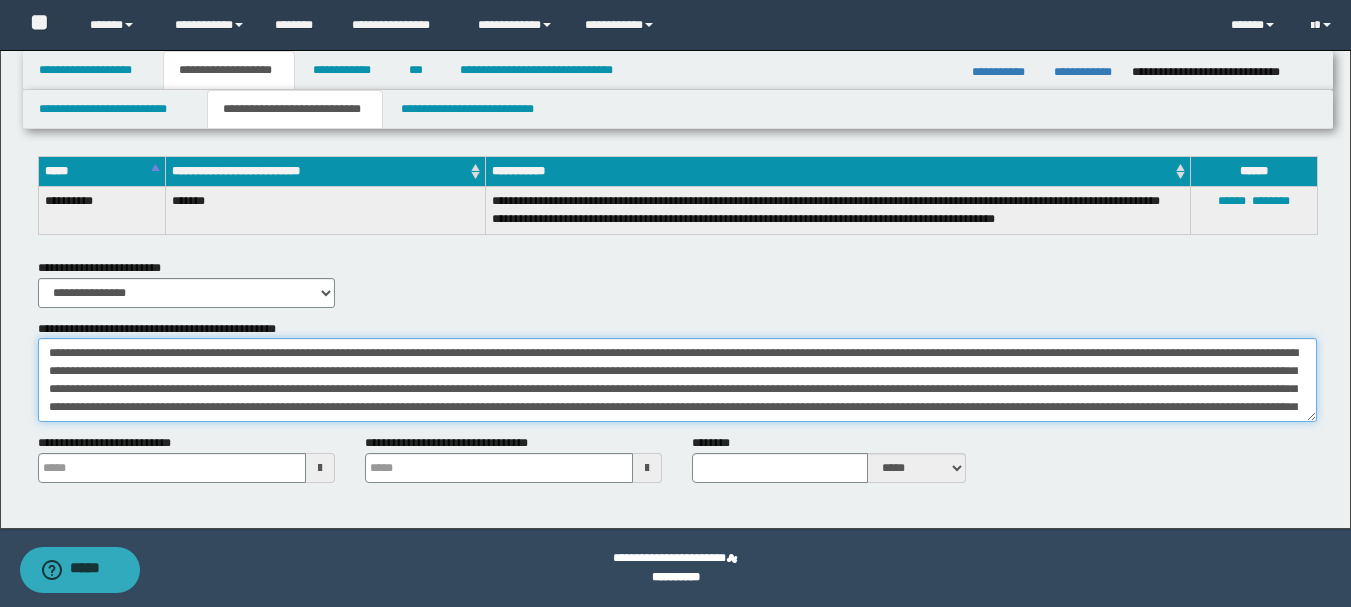 drag, startPoint x: 1043, startPoint y: 409, endPoint x: 432, endPoint y: 323, distance: 617.0227 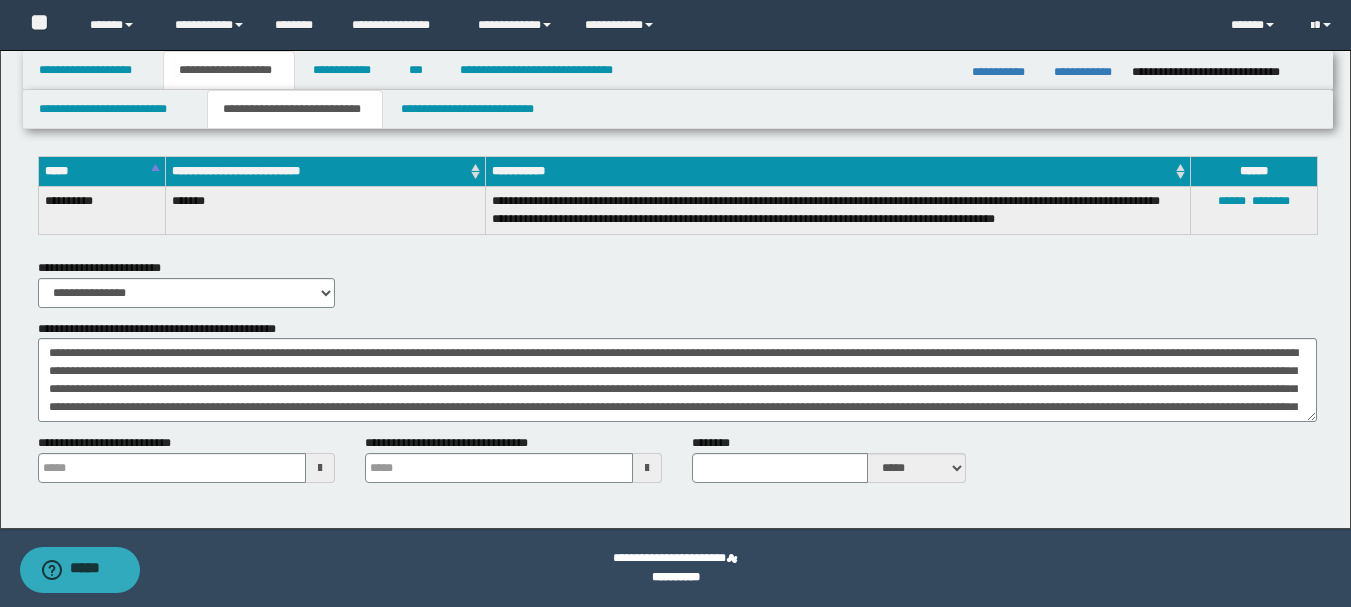 click on "**********" at bounding box center [677, 283] 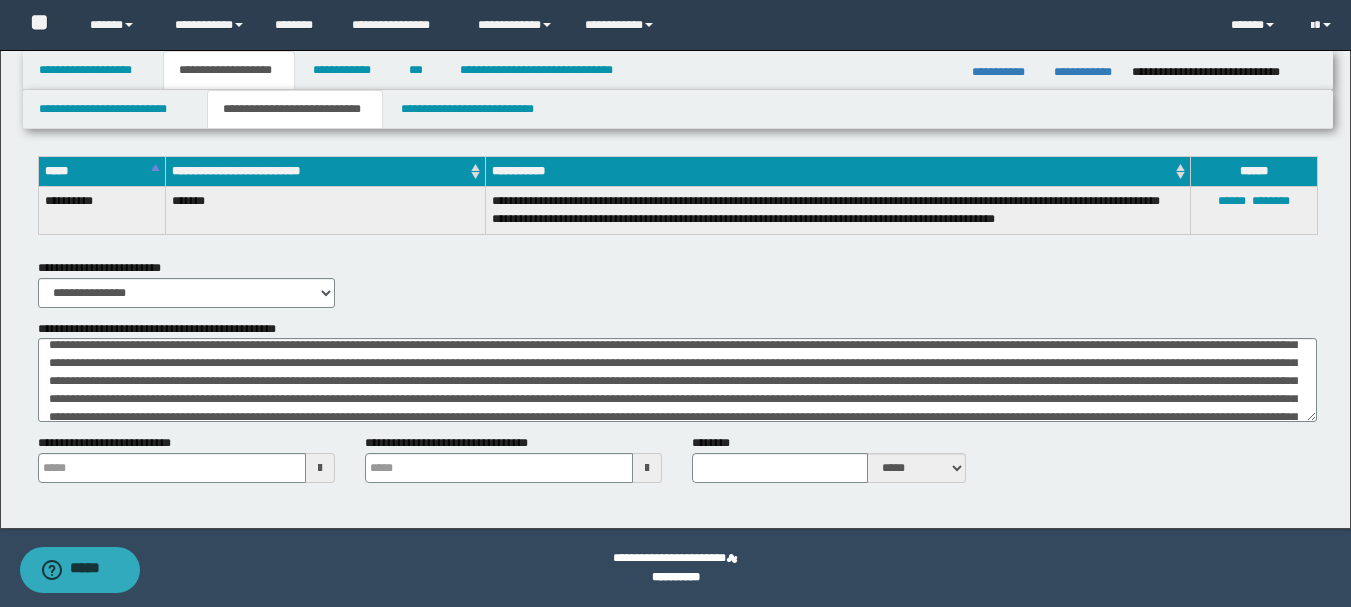 scroll, scrollTop: 90, scrollLeft: 0, axis: vertical 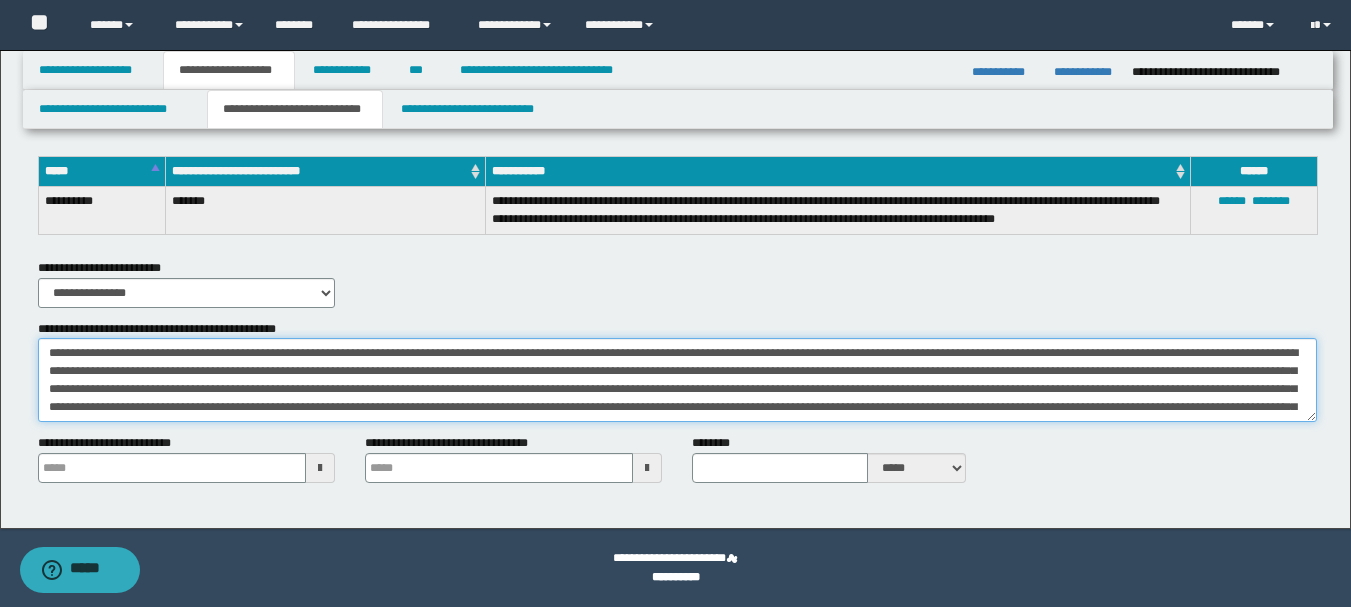 drag, startPoint x: 1087, startPoint y: 408, endPoint x: 526, endPoint y: 325, distance: 567.1067 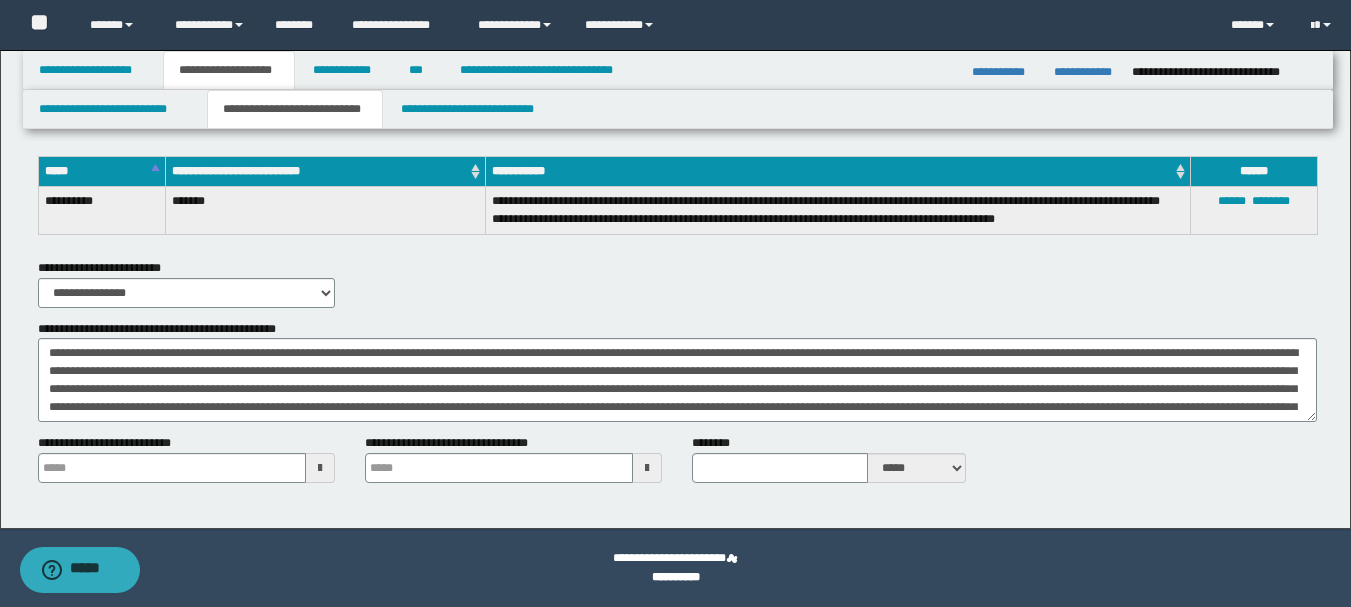 click on "**********" at bounding box center [677, 283] 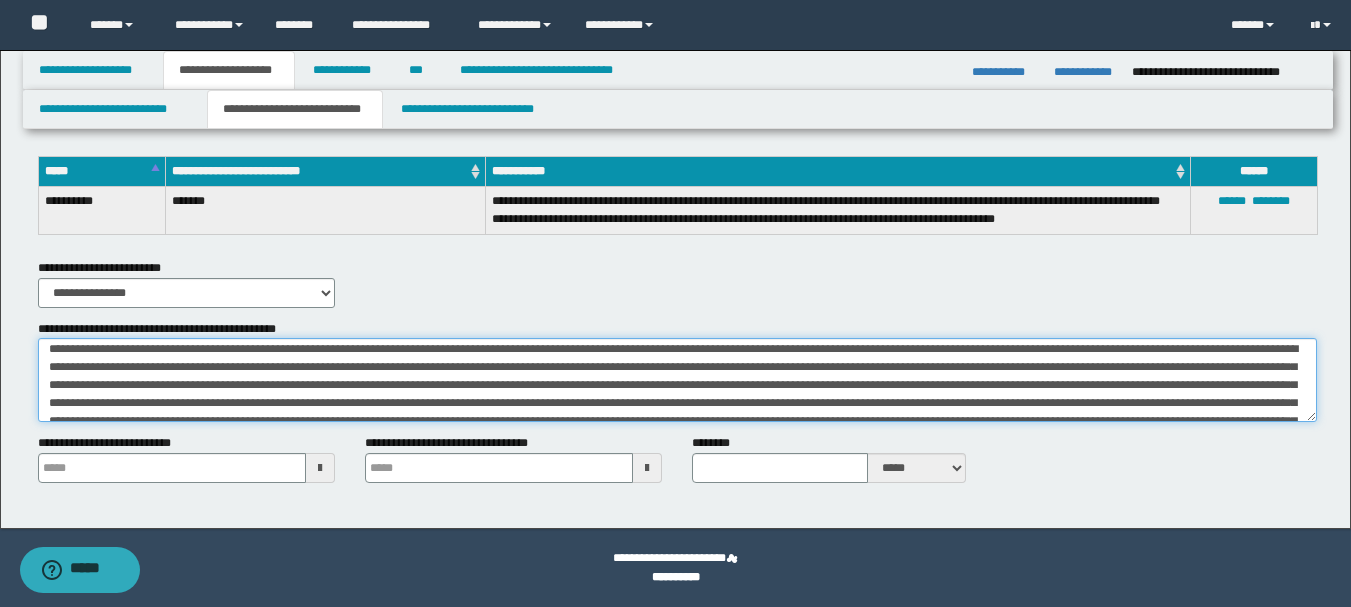 scroll, scrollTop: 0, scrollLeft: 0, axis: both 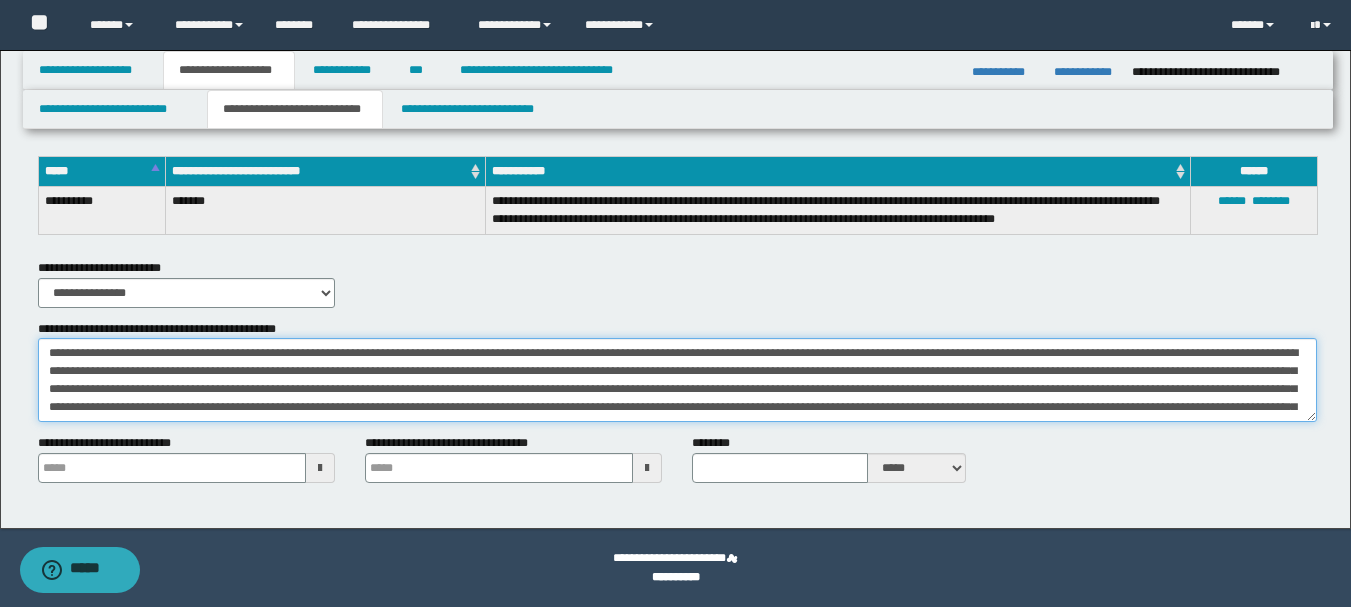 drag, startPoint x: 1048, startPoint y: 408, endPoint x: 329, endPoint y: 342, distance: 722.0228 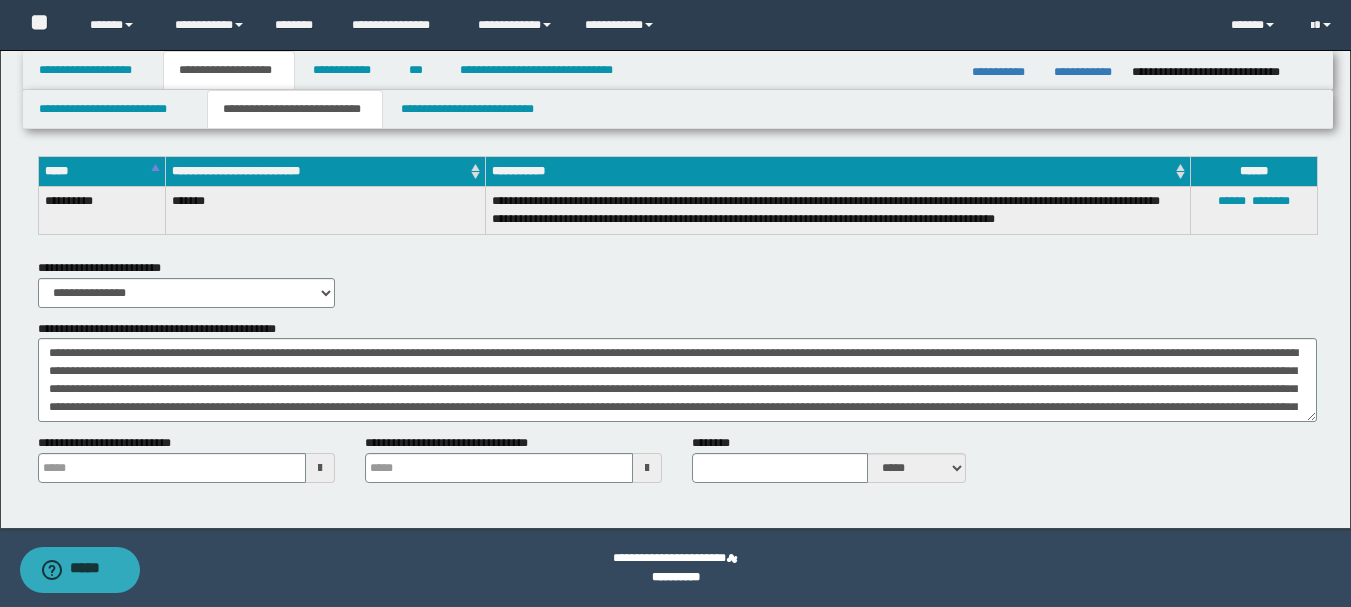 click on "**********" at bounding box center [677, 283] 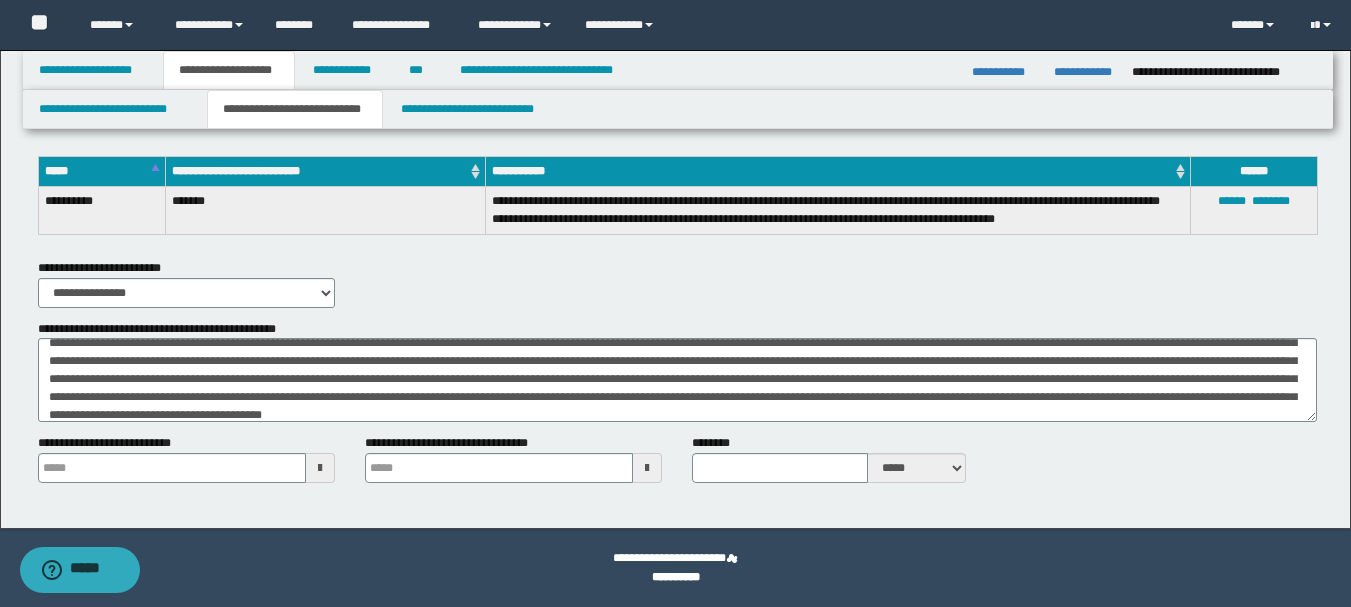 scroll, scrollTop: 90, scrollLeft: 0, axis: vertical 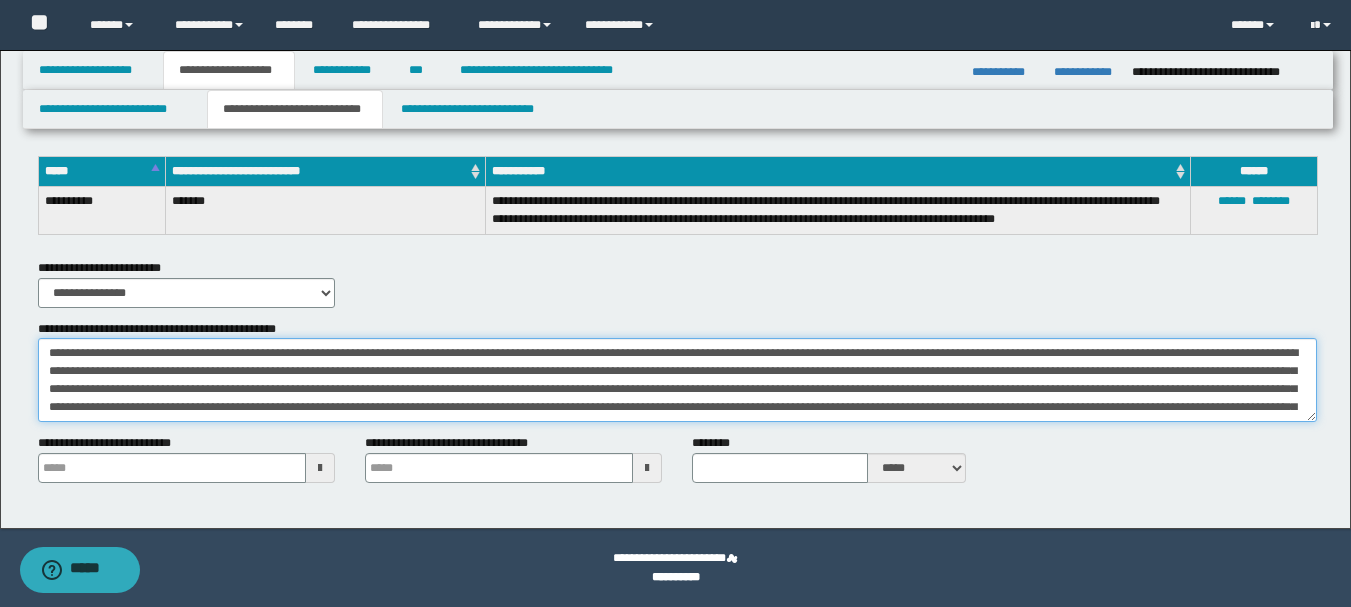drag, startPoint x: 1063, startPoint y: 400, endPoint x: 543, endPoint y: 332, distance: 524.4273 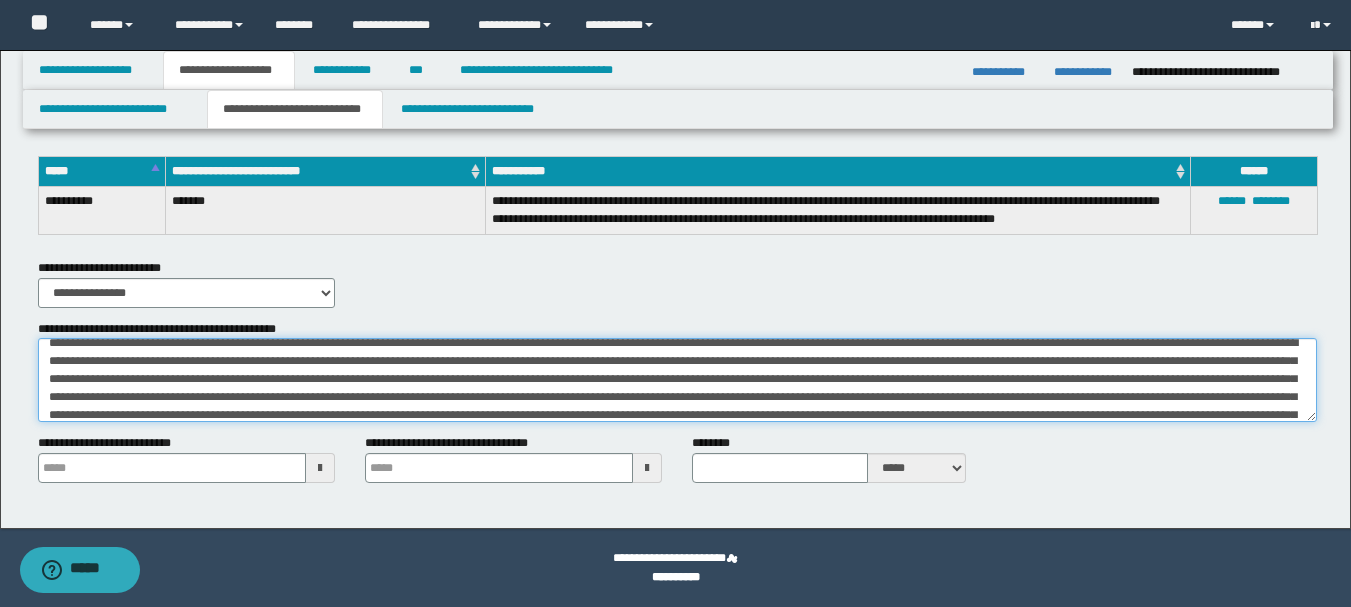 scroll, scrollTop: 0, scrollLeft: 0, axis: both 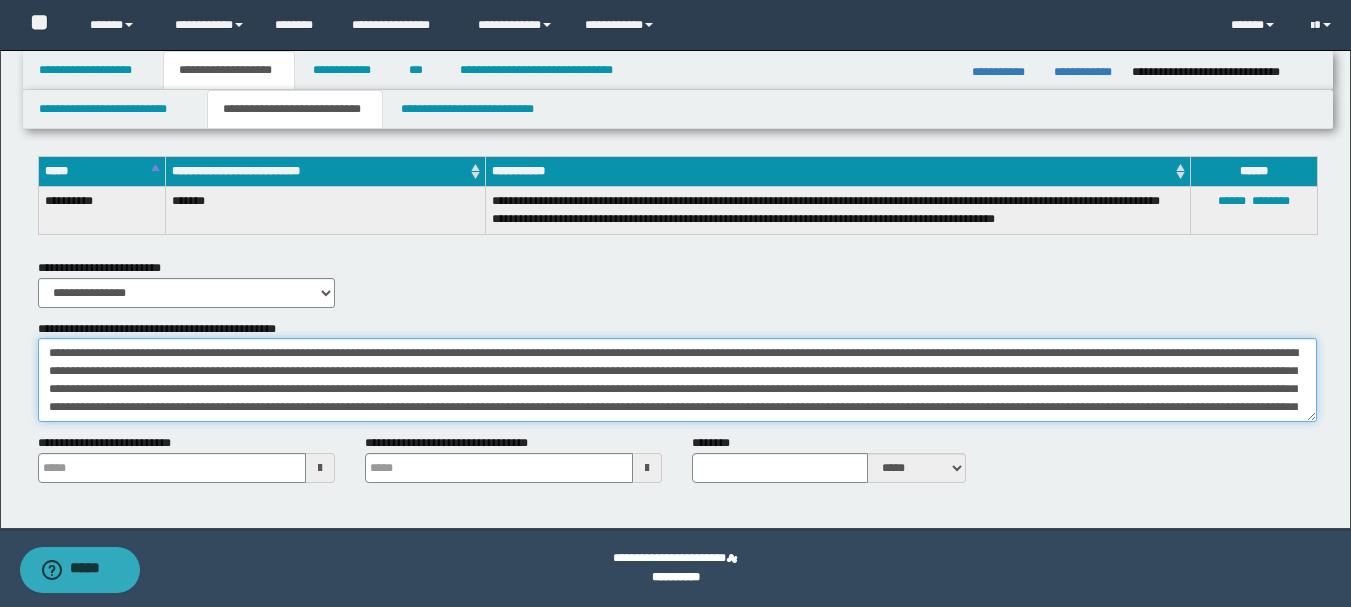 drag, startPoint x: 1053, startPoint y: 410, endPoint x: 531, endPoint y: 323, distance: 529.2003 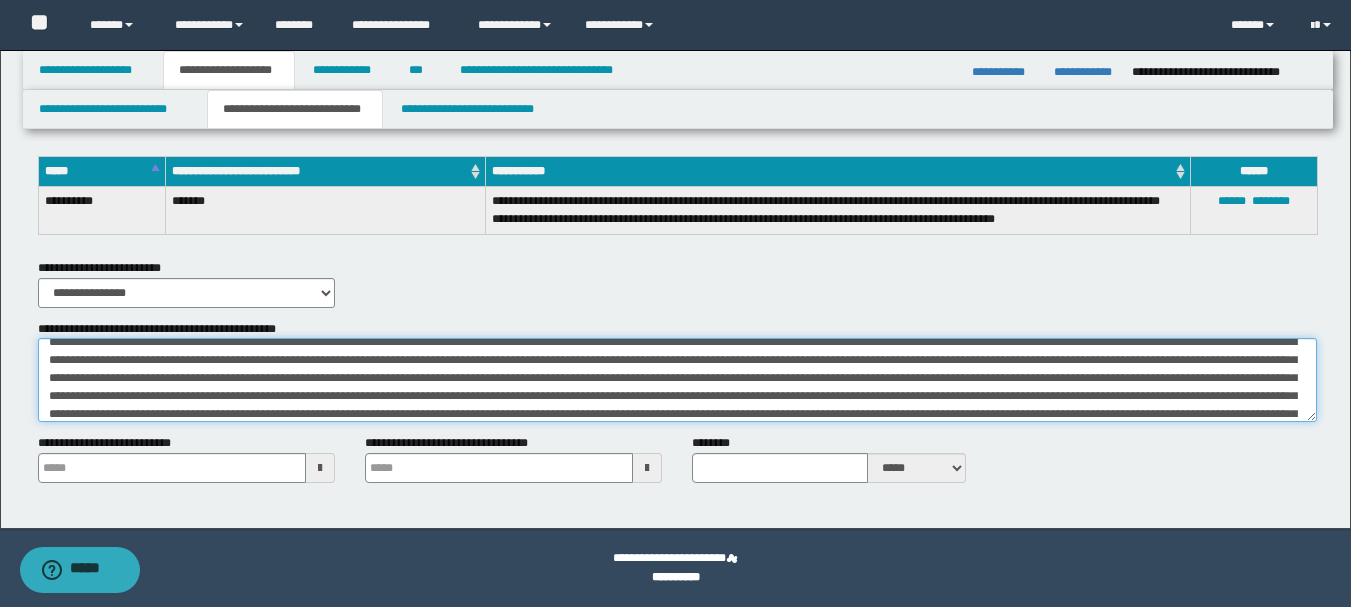 scroll, scrollTop: 90, scrollLeft: 0, axis: vertical 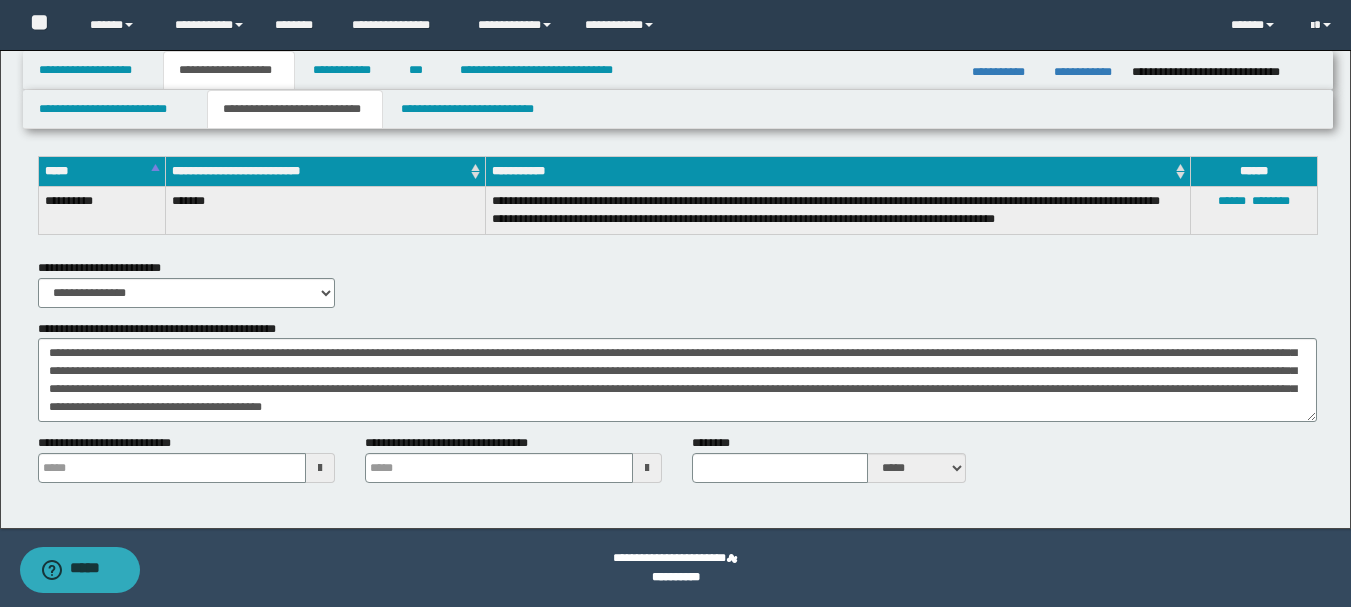 click on "**********" at bounding box center (677, 371) 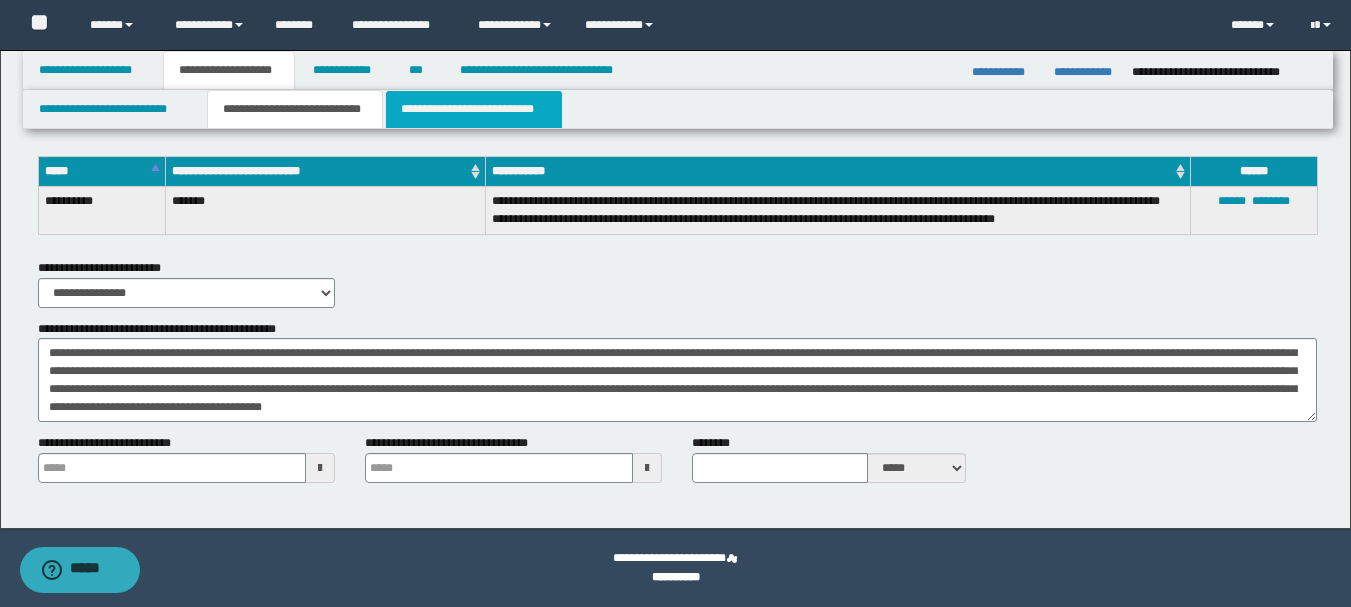 click on "**********" at bounding box center [474, 109] 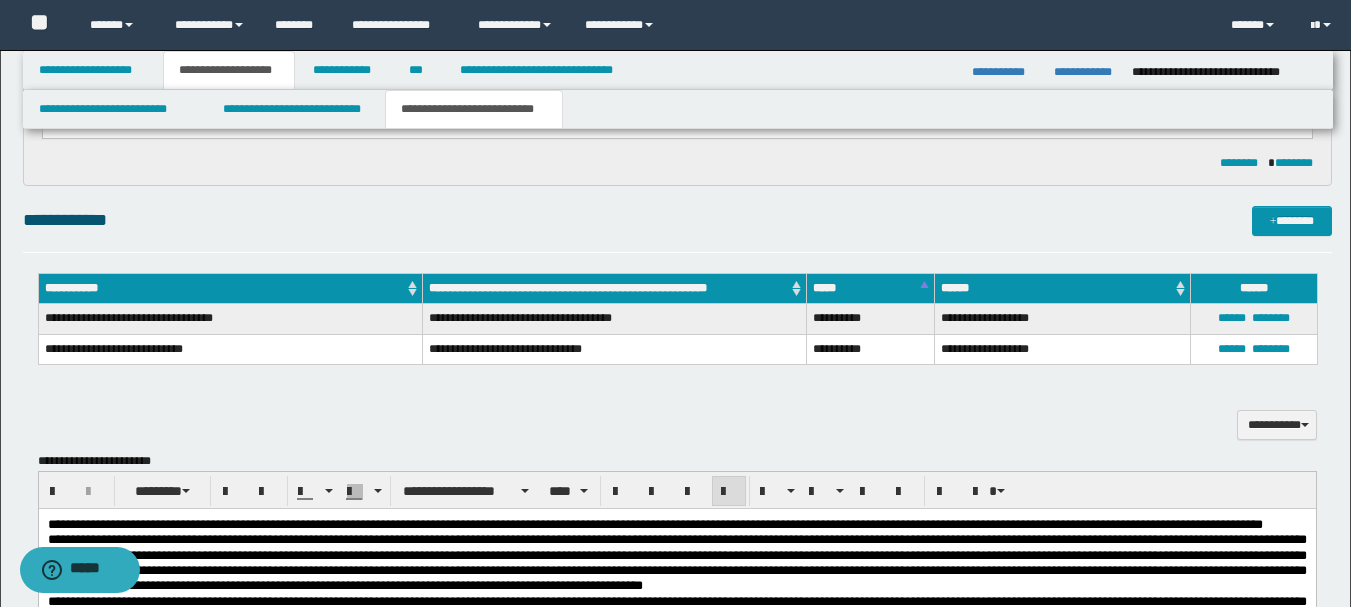 scroll, scrollTop: 374, scrollLeft: 0, axis: vertical 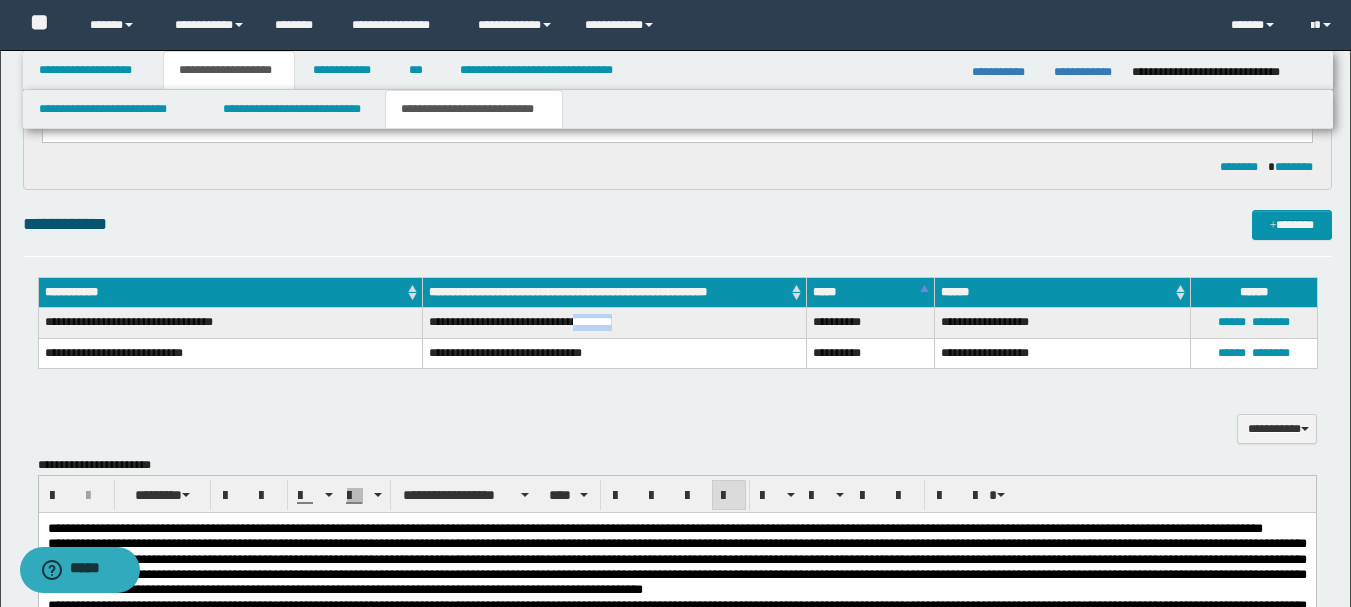 drag, startPoint x: 631, startPoint y: 324, endPoint x: 586, endPoint y: 329, distance: 45.276924 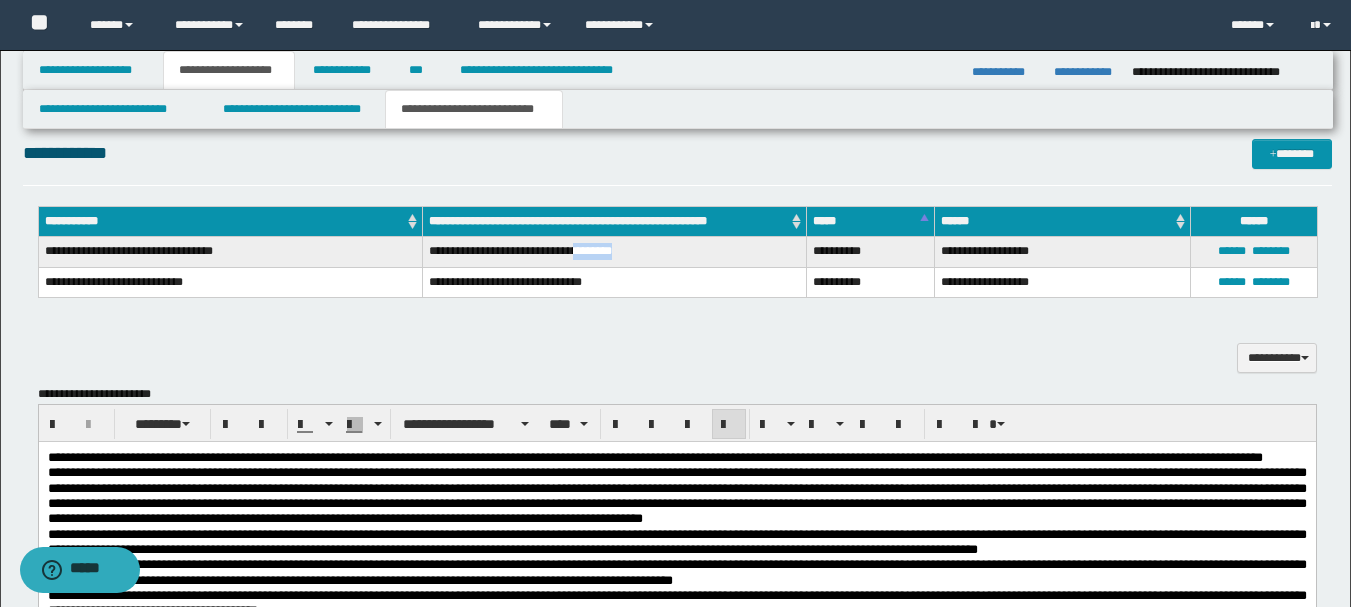 scroll, scrollTop: 448, scrollLeft: 0, axis: vertical 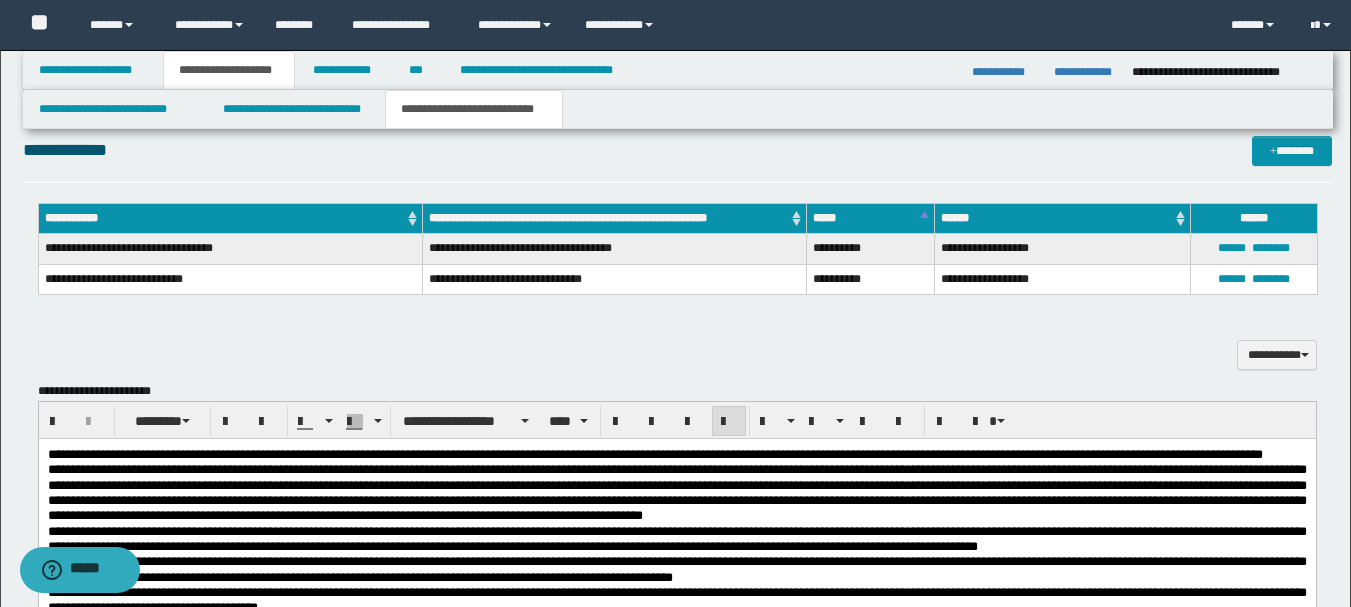 click on "**********" at bounding box center [614, 279] 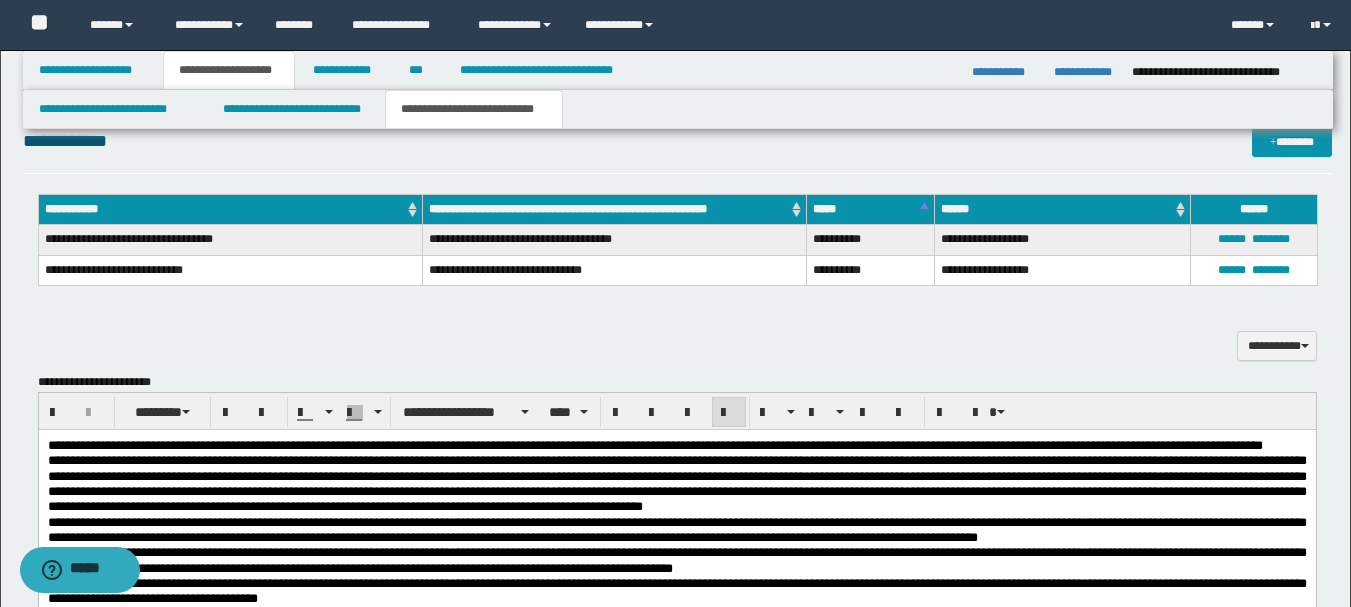 scroll, scrollTop: 459, scrollLeft: 0, axis: vertical 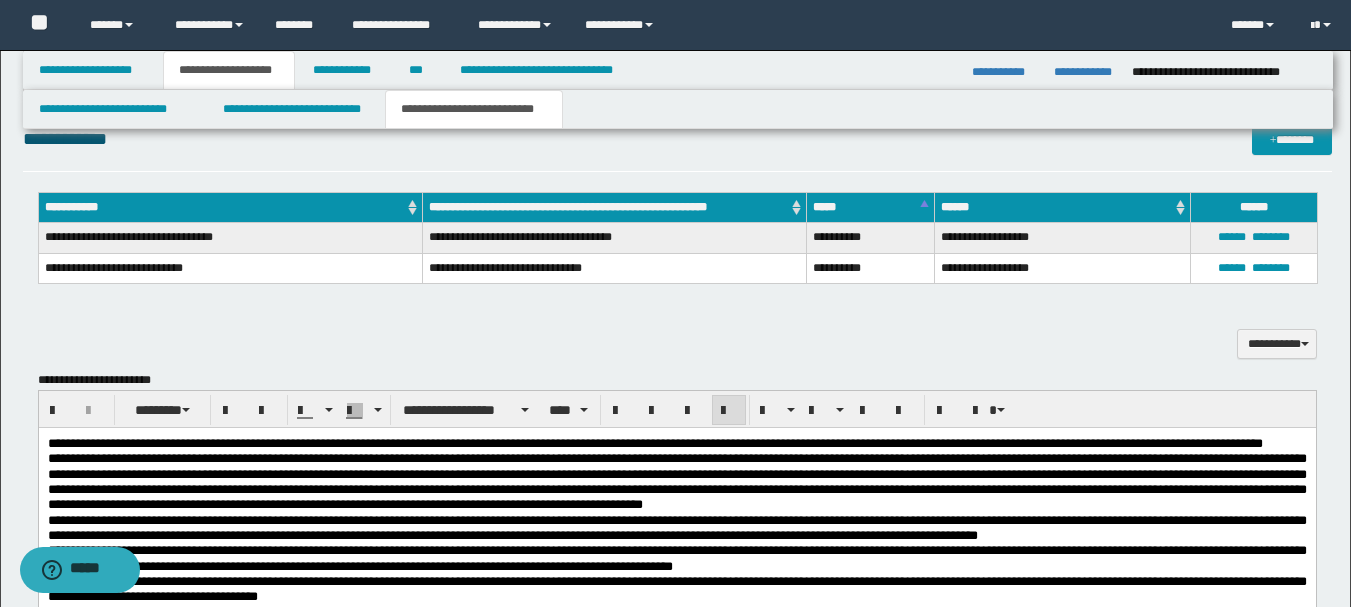 drag, startPoint x: 680, startPoint y: 322, endPoint x: 547, endPoint y: 279, distance: 139.7784 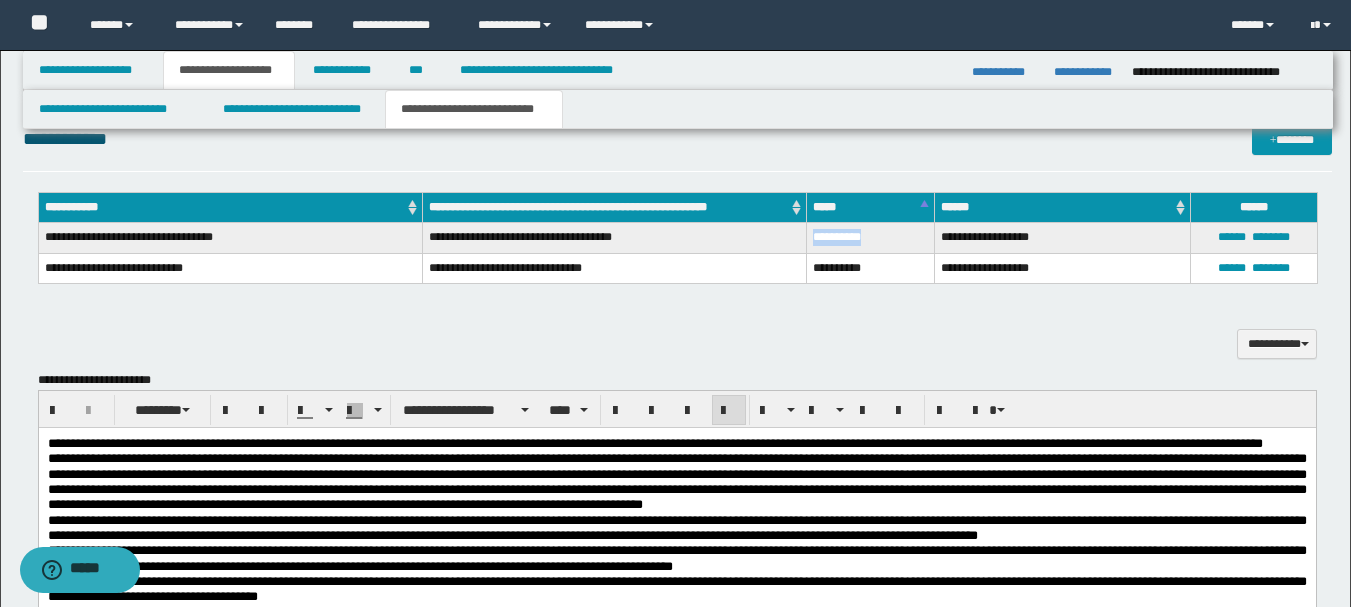 drag, startPoint x: 816, startPoint y: 238, endPoint x: 895, endPoint y: 239, distance: 79.00633 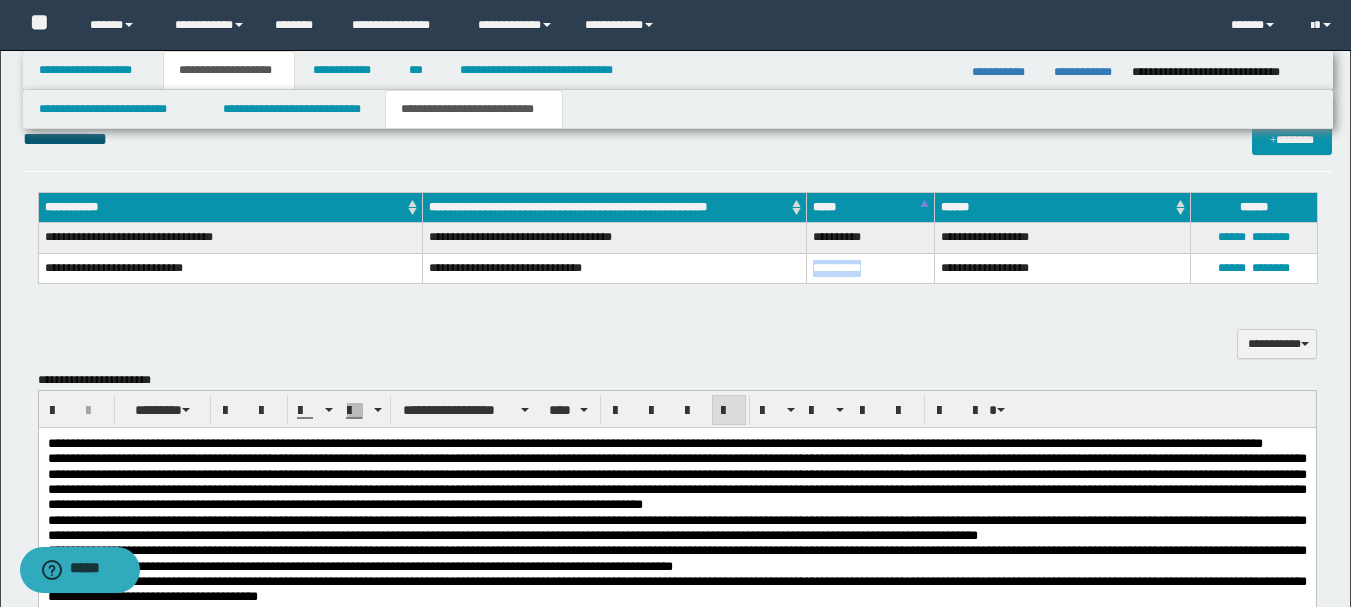 drag, startPoint x: 811, startPoint y: 269, endPoint x: 873, endPoint y: 272, distance: 62.072536 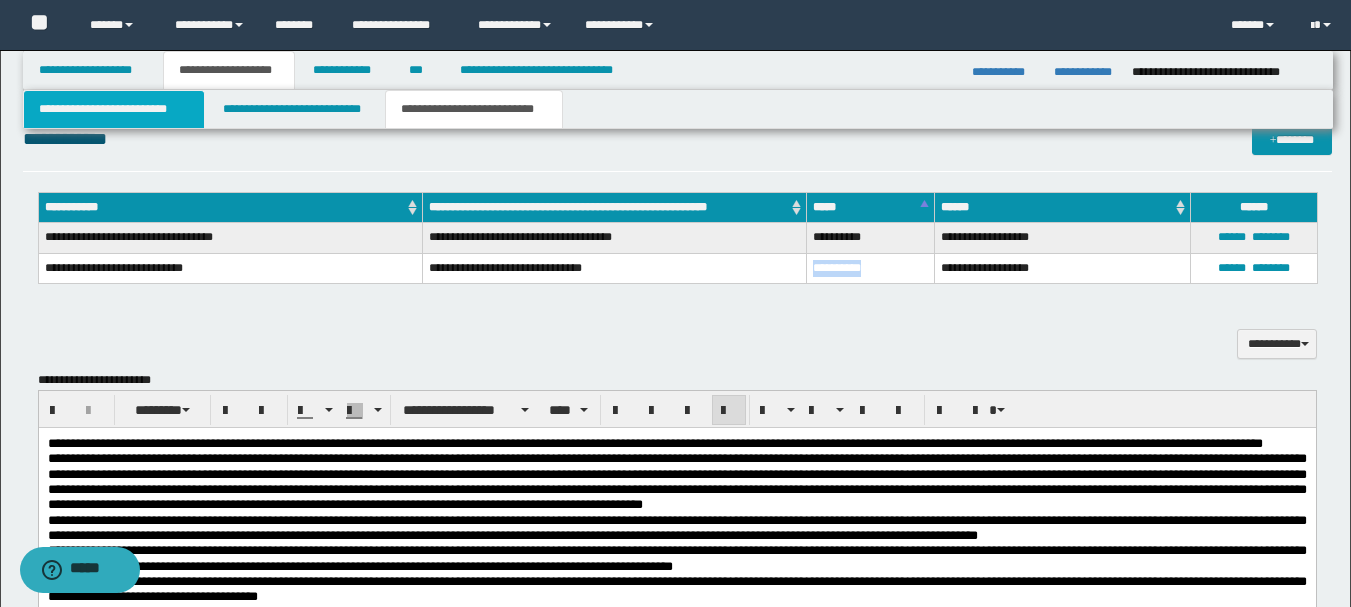 click on "**********" at bounding box center (114, 109) 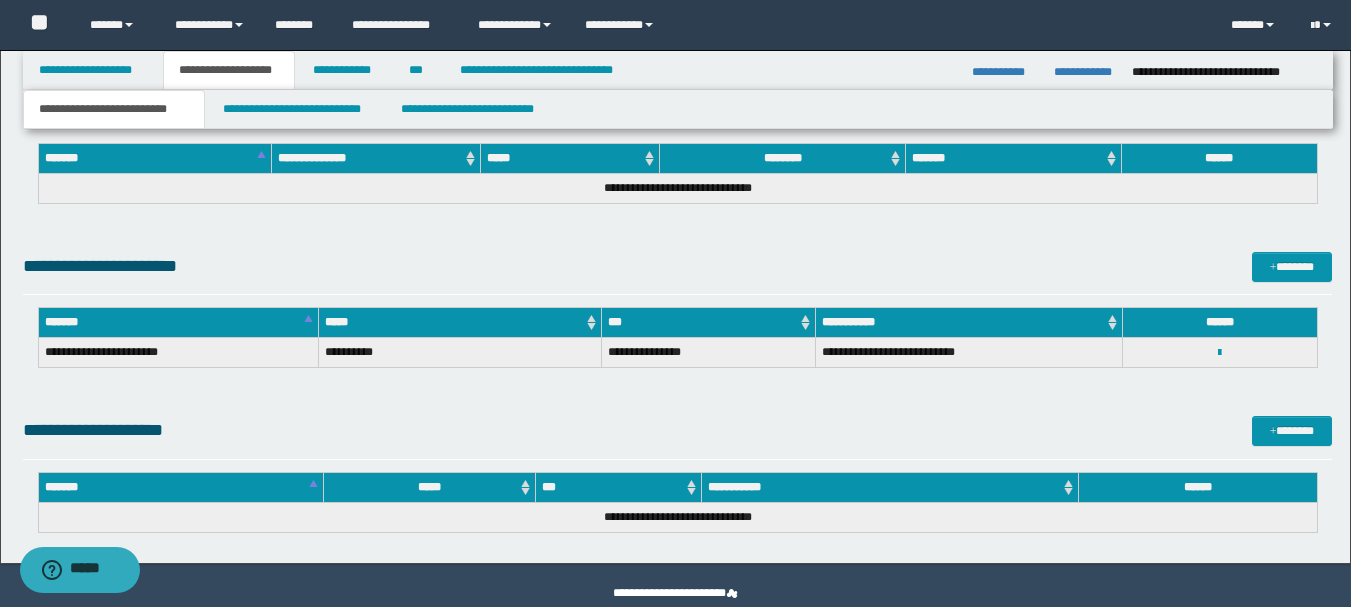 scroll, scrollTop: 1344, scrollLeft: 0, axis: vertical 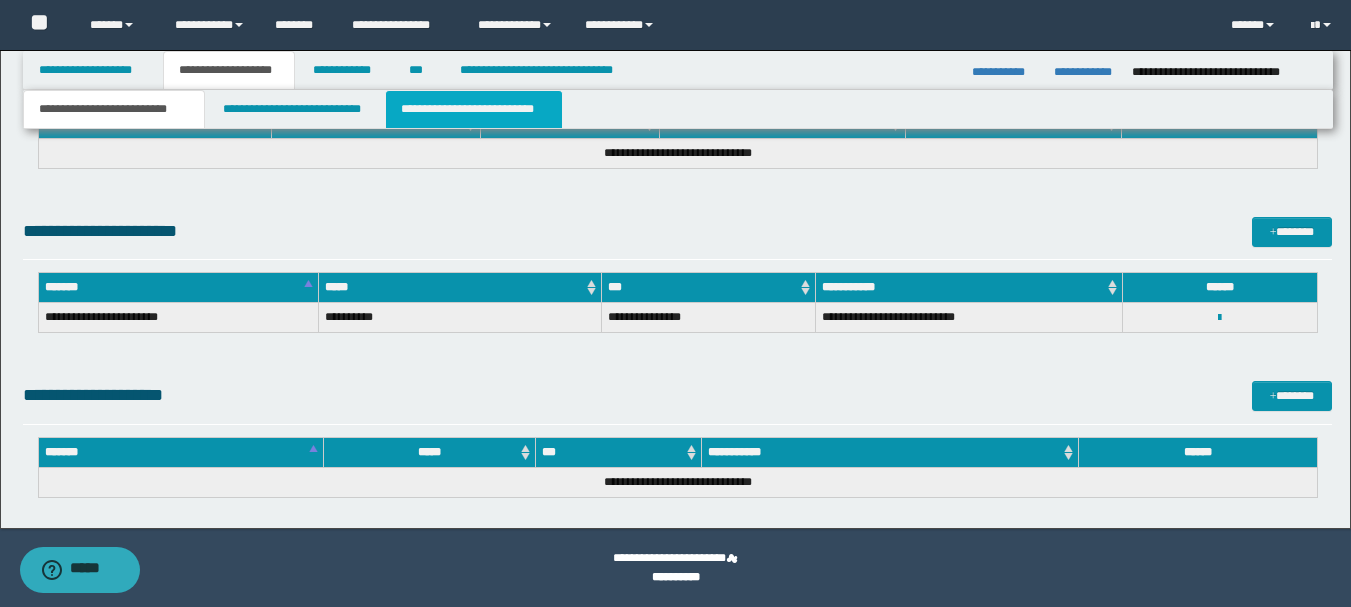 click on "**********" at bounding box center (474, 109) 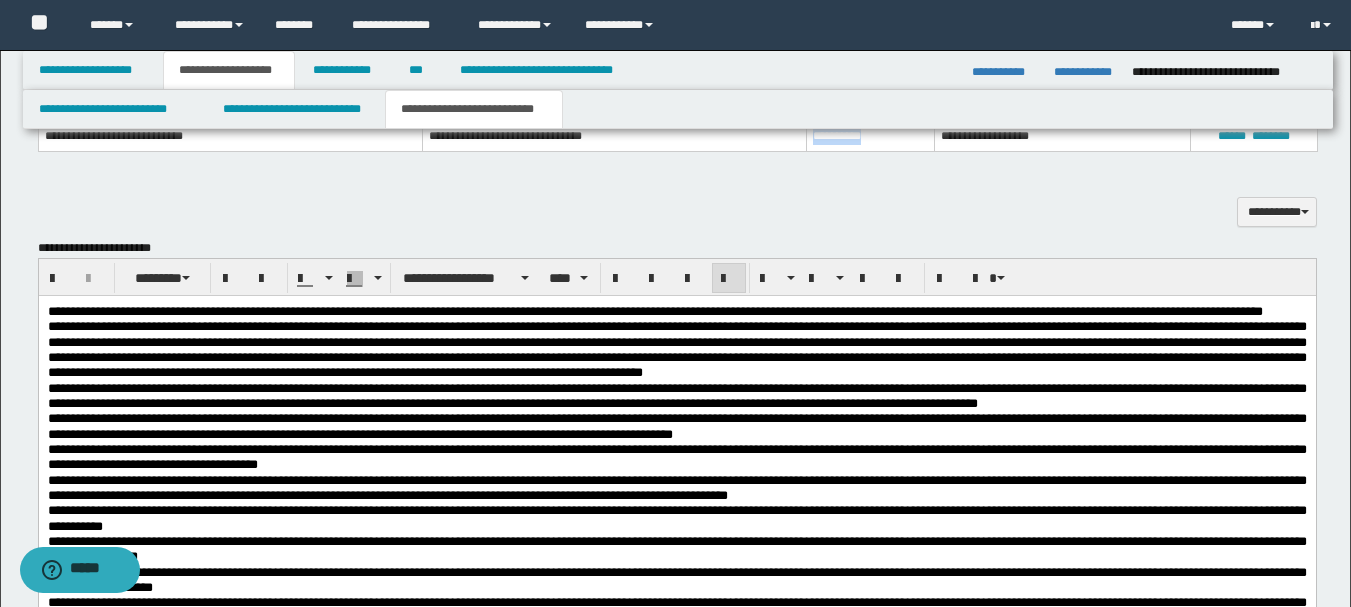 scroll, scrollTop: 423, scrollLeft: 0, axis: vertical 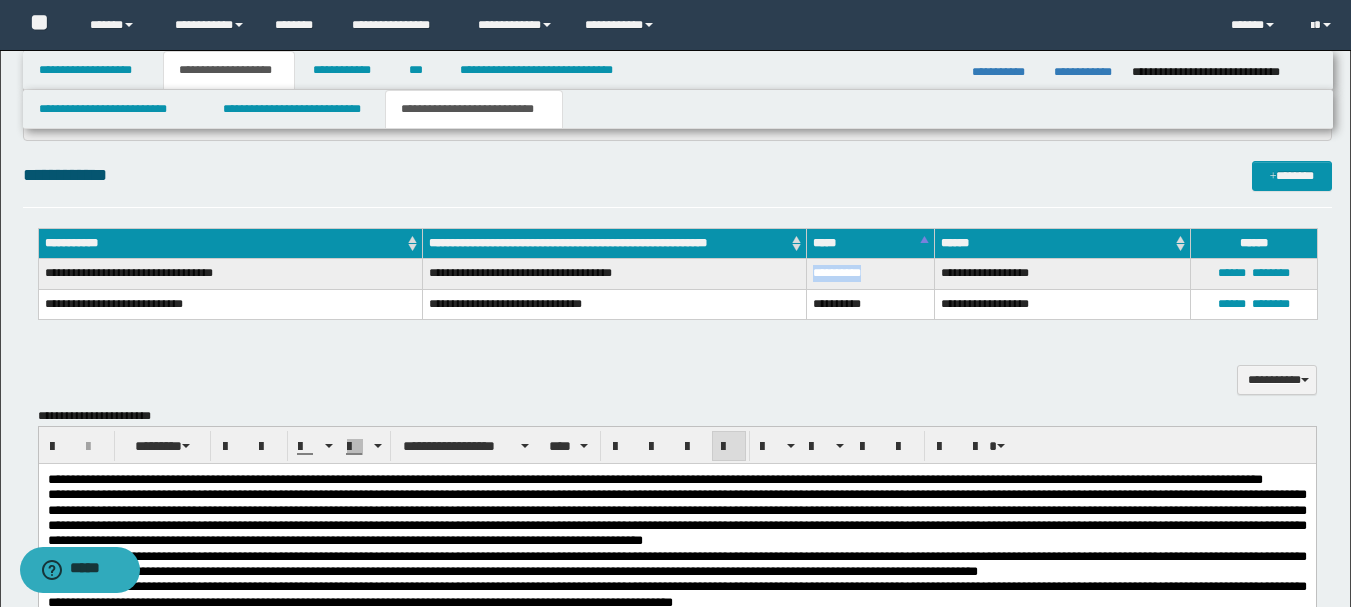 drag, startPoint x: 799, startPoint y: 275, endPoint x: 892, endPoint y: 273, distance: 93.0215 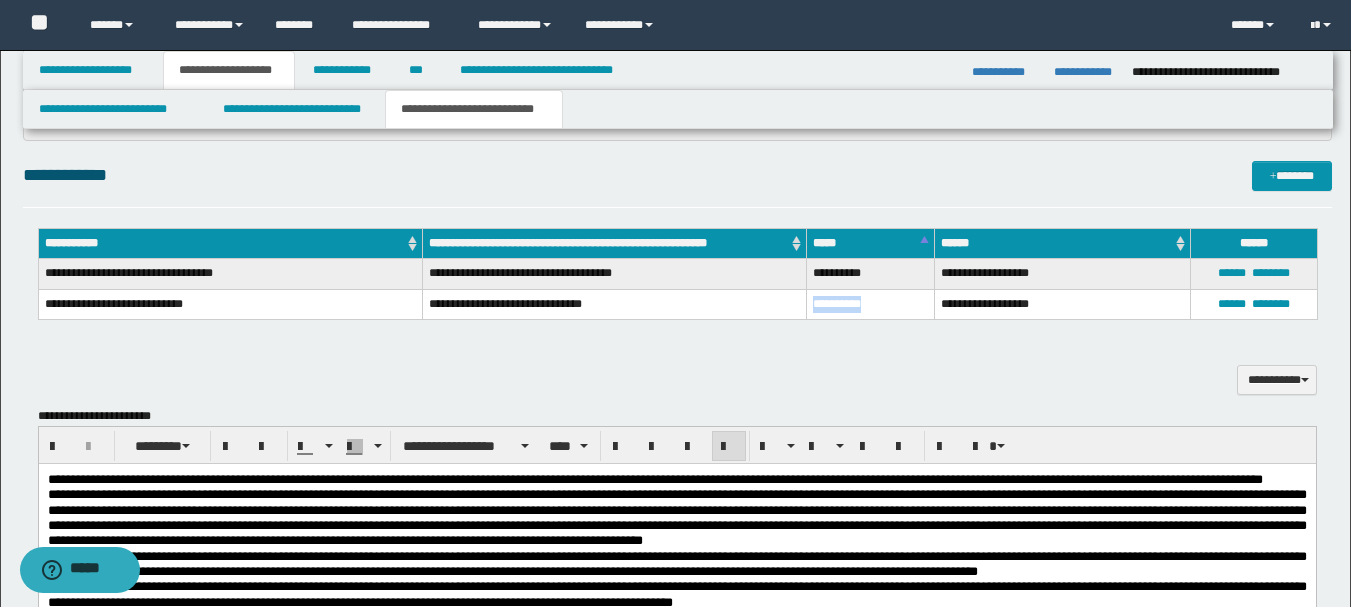 drag, startPoint x: 876, startPoint y: 303, endPoint x: 809, endPoint y: 306, distance: 67.06713 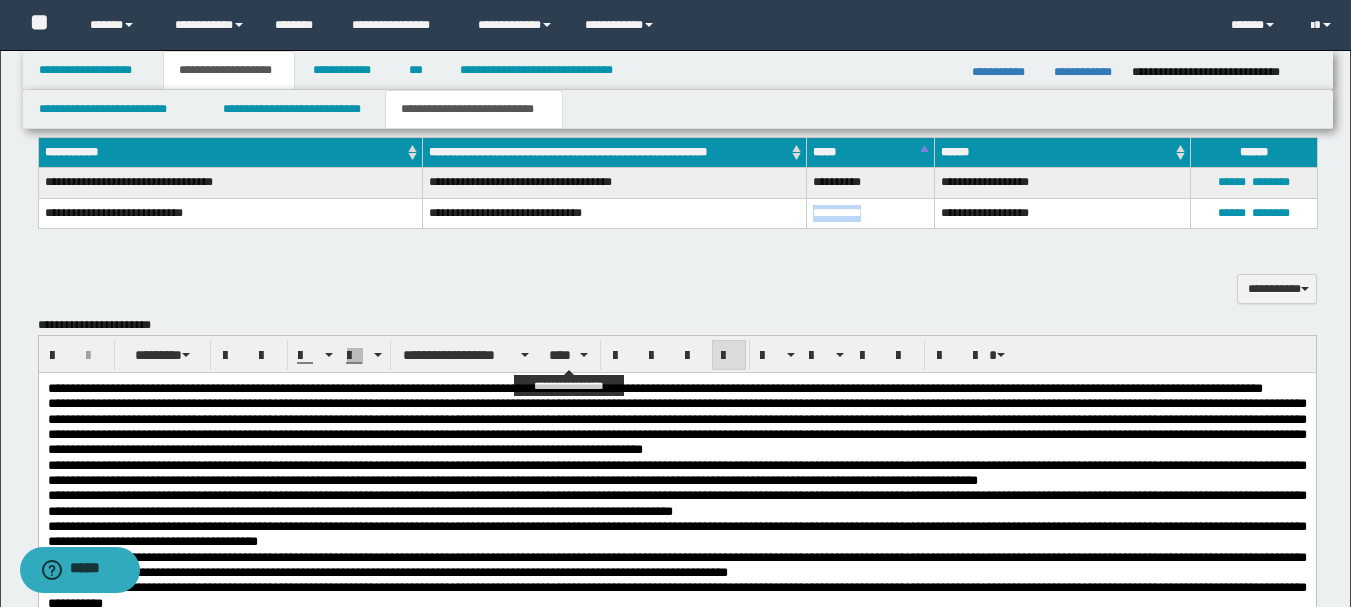 scroll, scrollTop: 515, scrollLeft: 0, axis: vertical 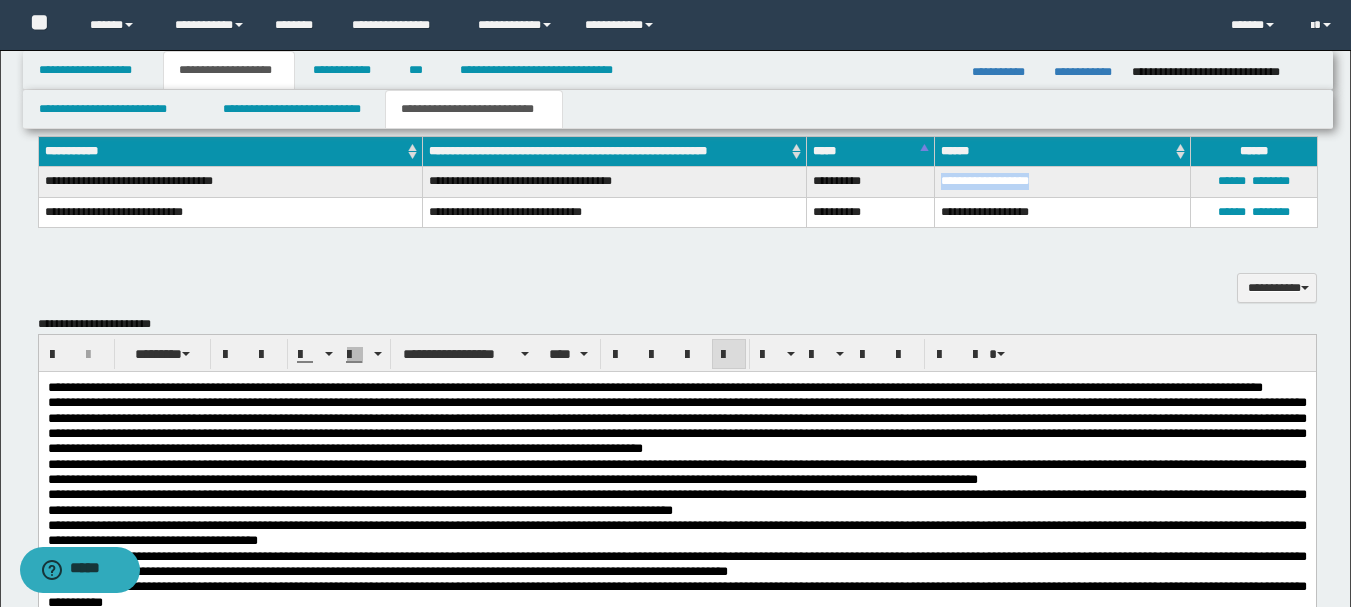 drag, startPoint x: 937, startPoint y: 186, endPoint x: 1085, endPoint y: 178, distance: 148.21606 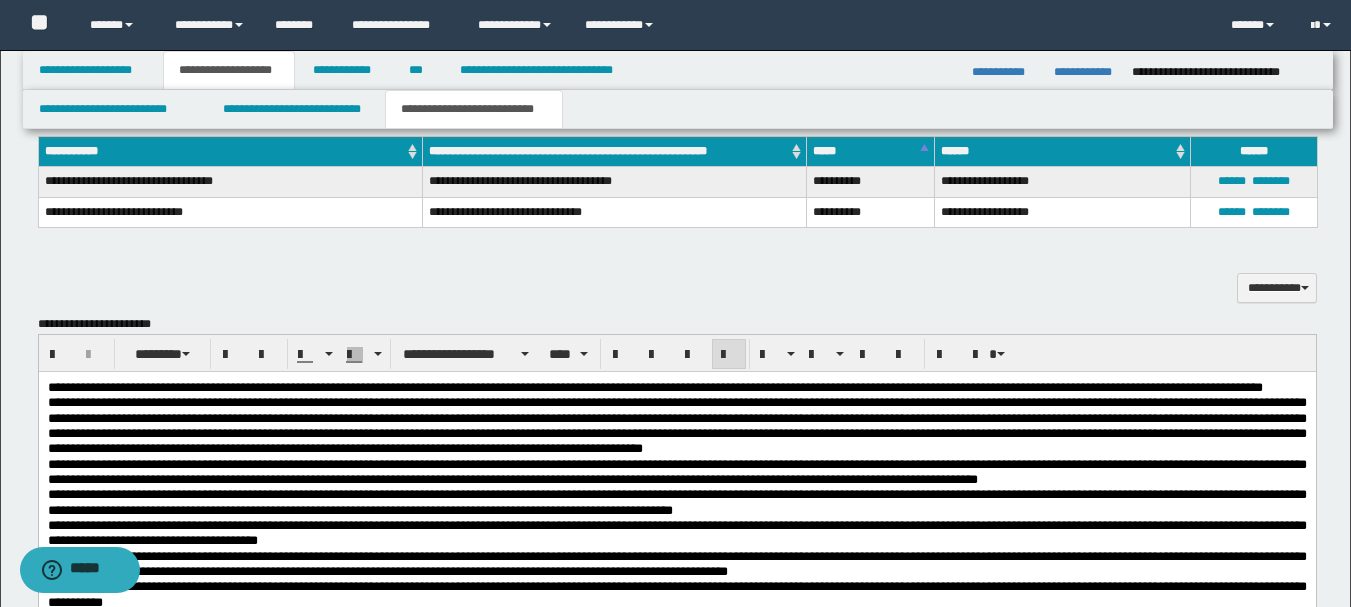 click on "**********" at bounding box center [677, 278] 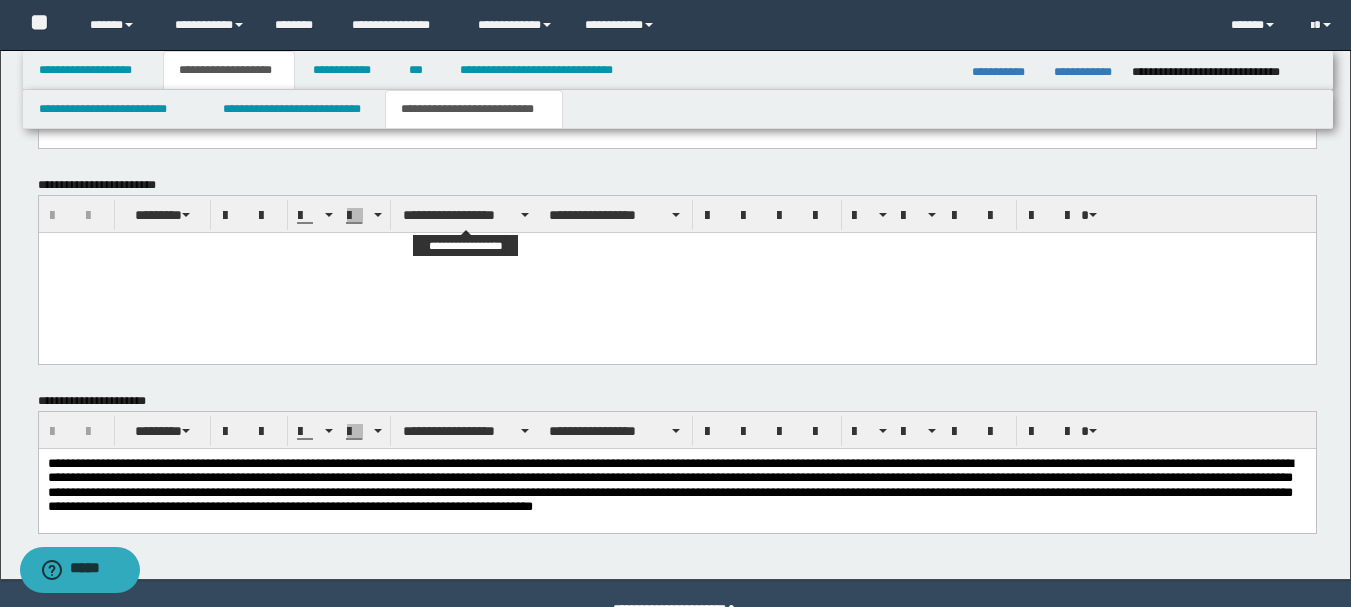 scroll, scrollTop: 1488, scrollLeft: 0, axis: vertical 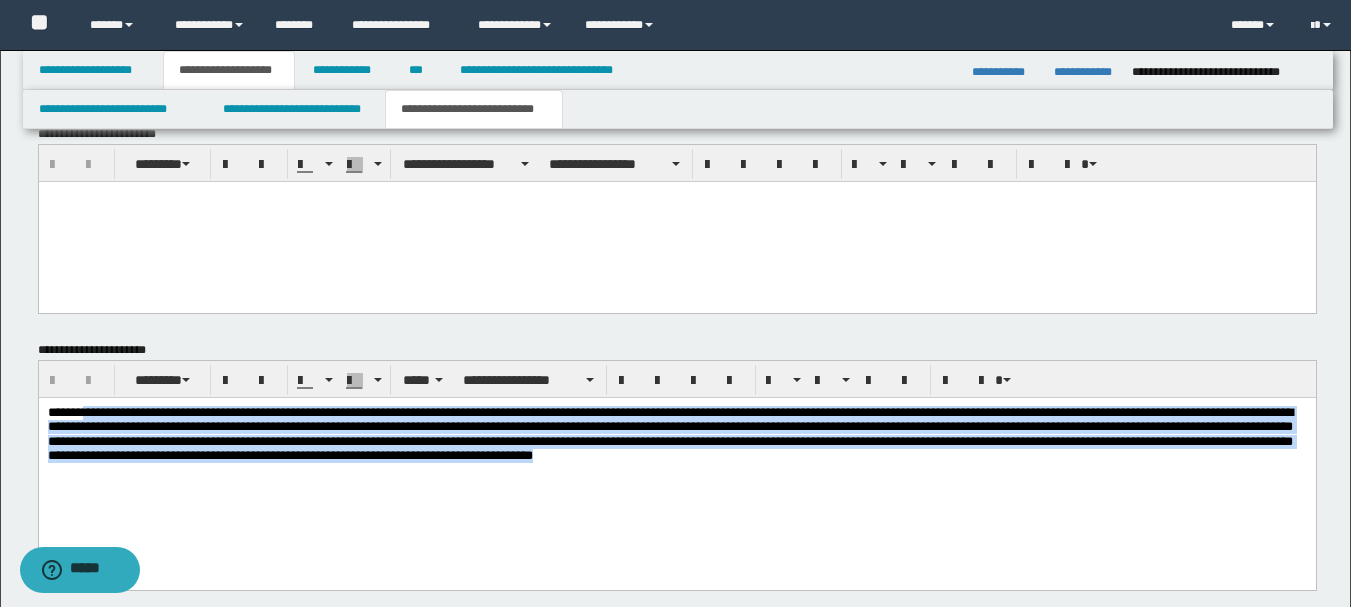 drag, startPoint x: 95, startPoint y: 409, endPoint x: 101, endPoint y: 487, distance: 78.23043 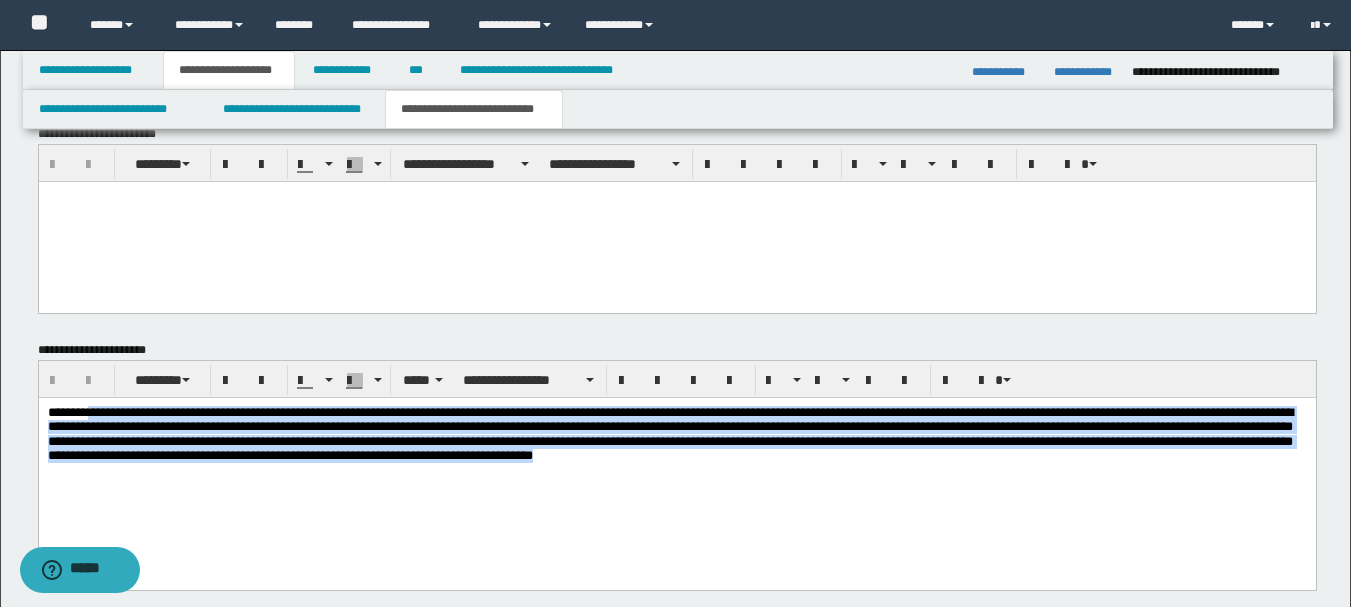 drag, startPoint x: 266, startPoint y: 515, endPoint x: 101, endPoint y: 418, distance: 191.4001 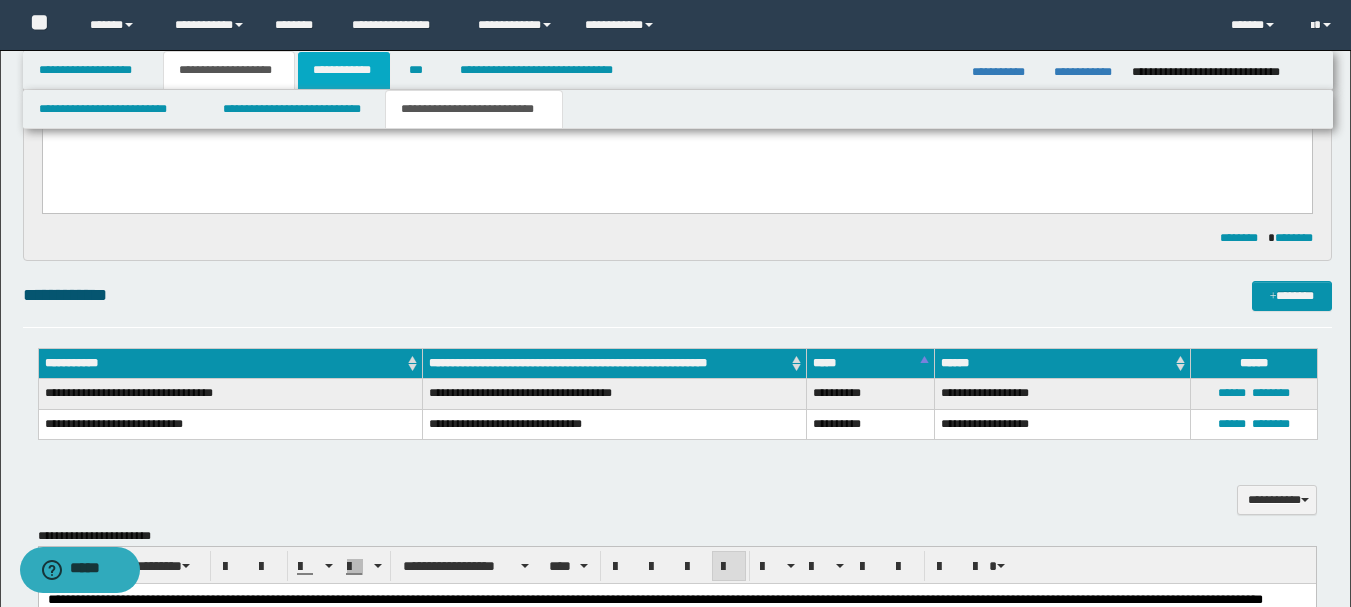 click on "**********" at bounding box center [344, 70] 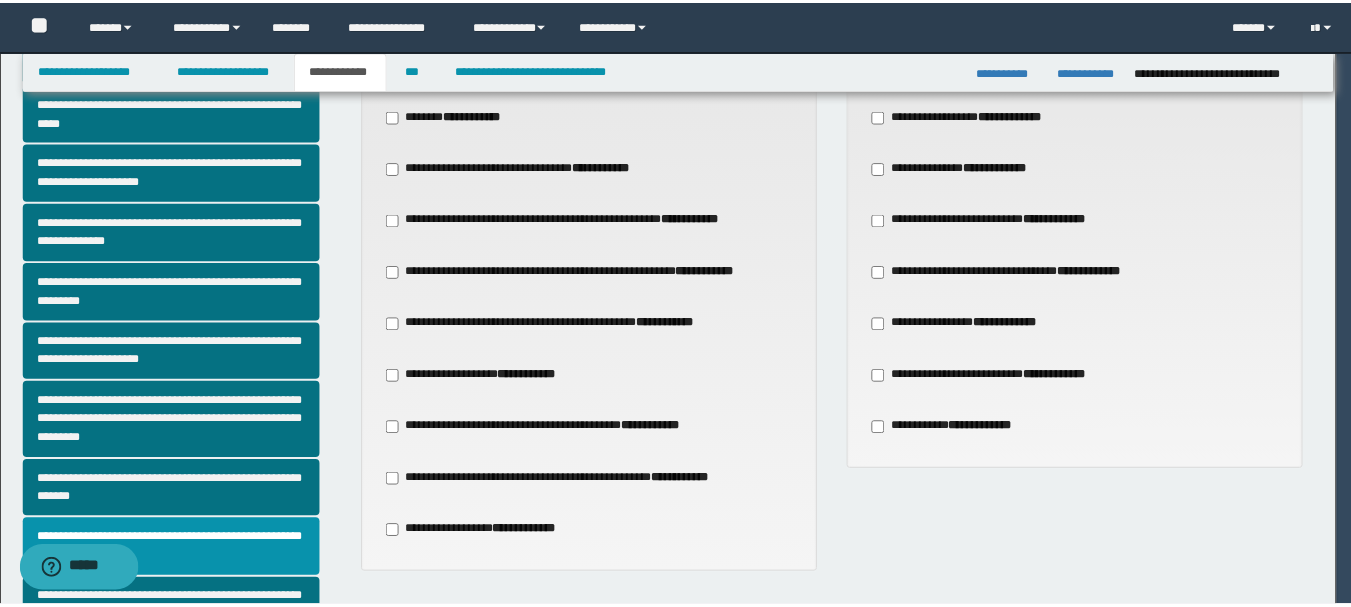 scroll, scrollTop: 282, scrollLeft: 0, axis: vertical 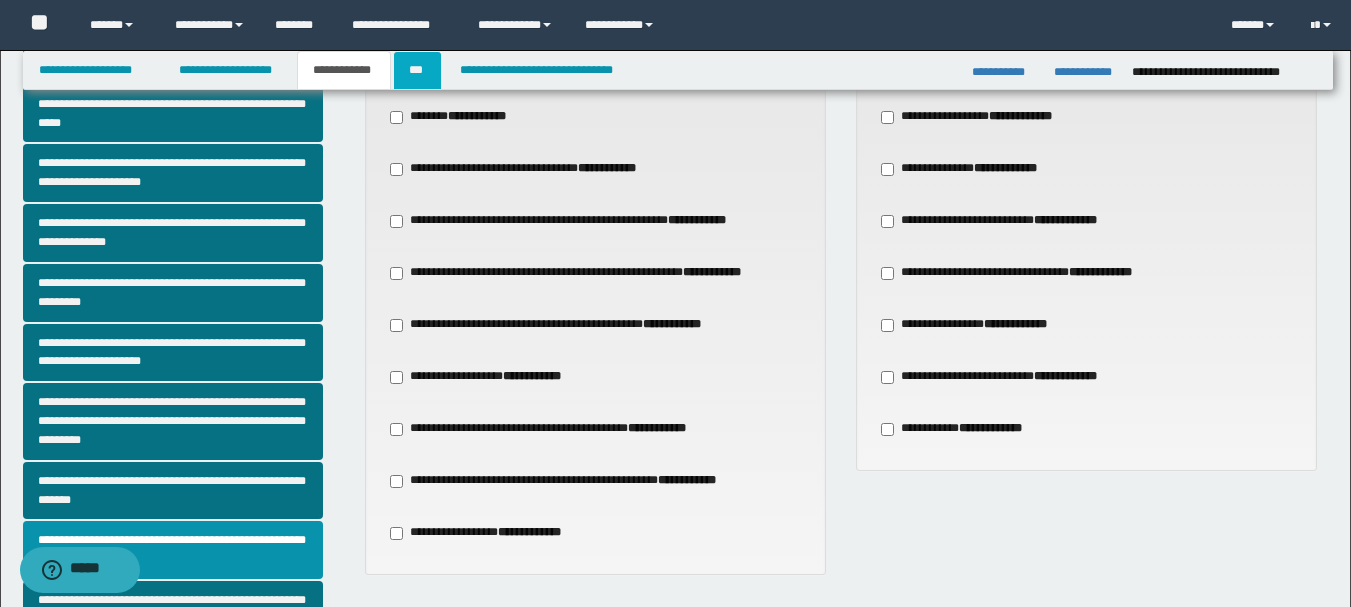 click on "***" at bounding box center [417, 70] 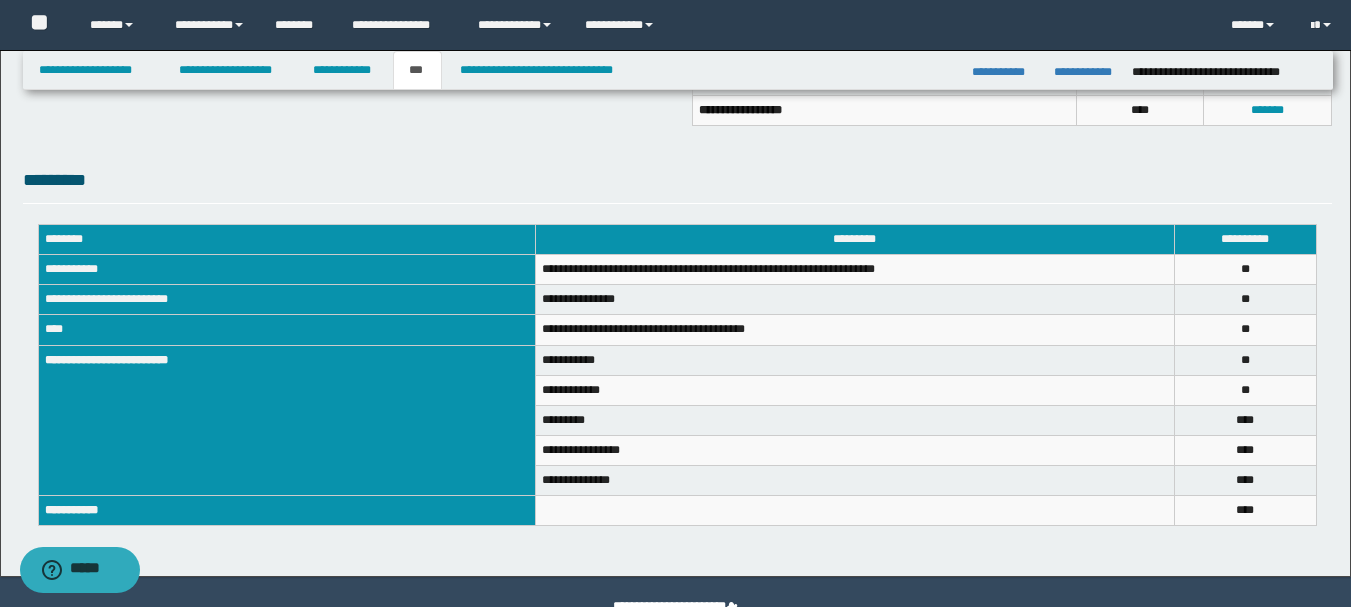 scroll, scrollTop: 662, scrollLeft: 0, axis: vertical 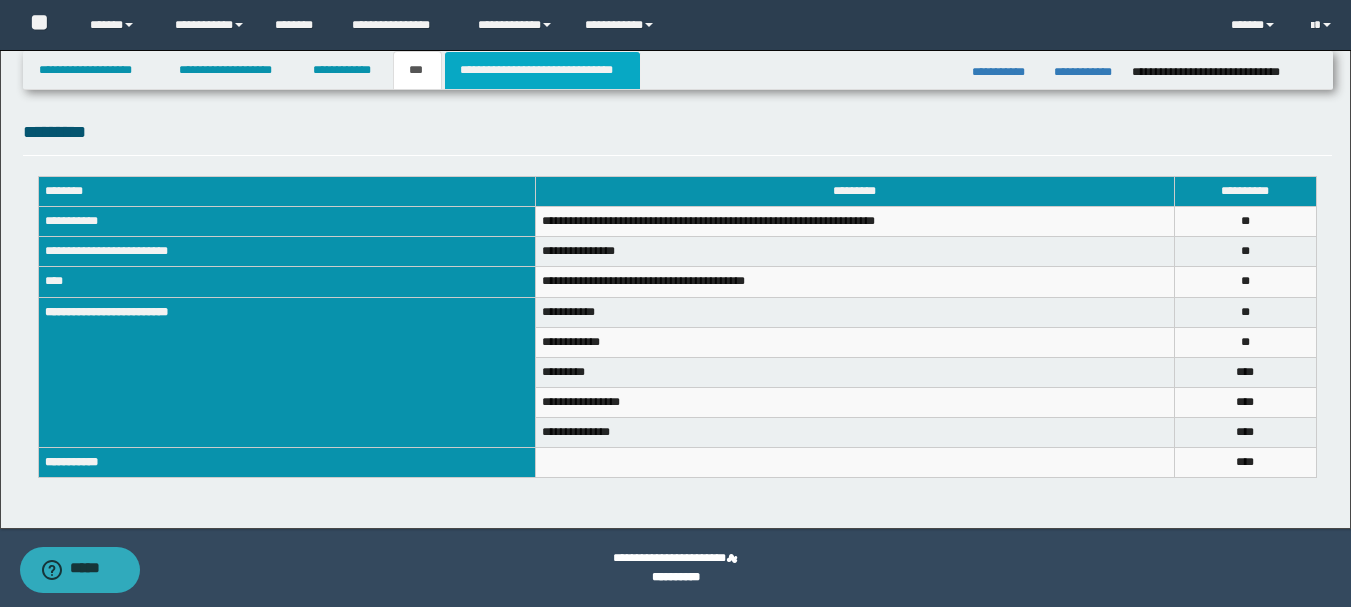click on "**********" at bounding box center (542, 70) 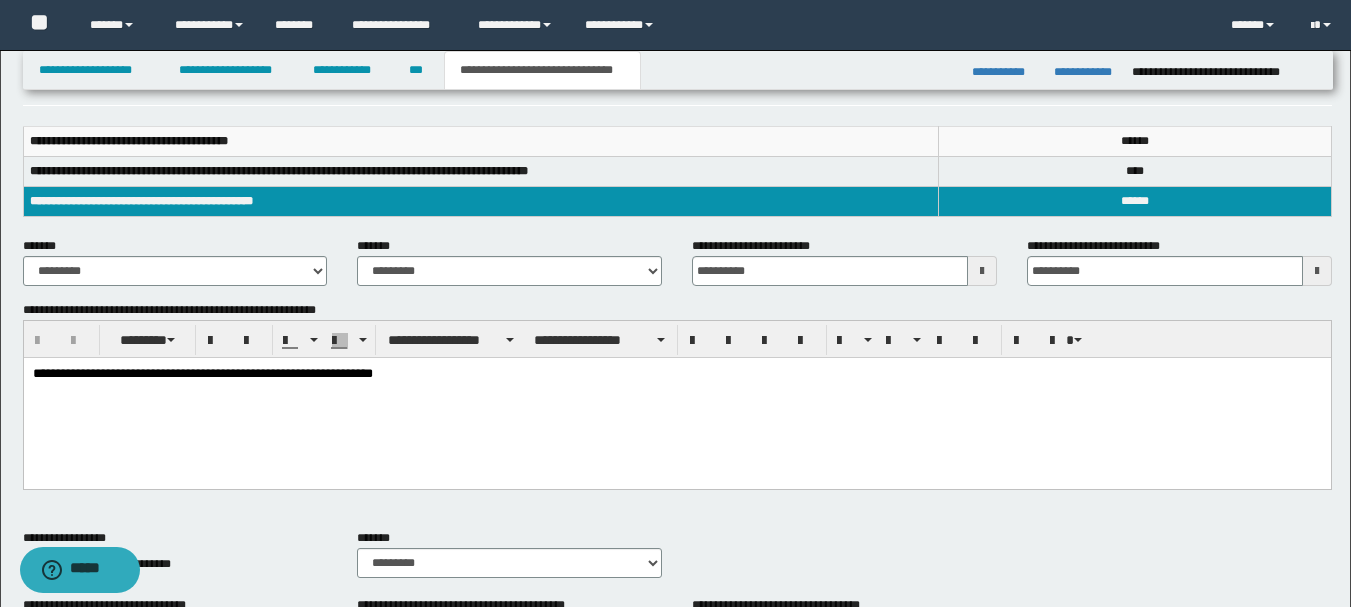 scroll, scrollTop: 251, scrollLeft: 0, axis: vertical 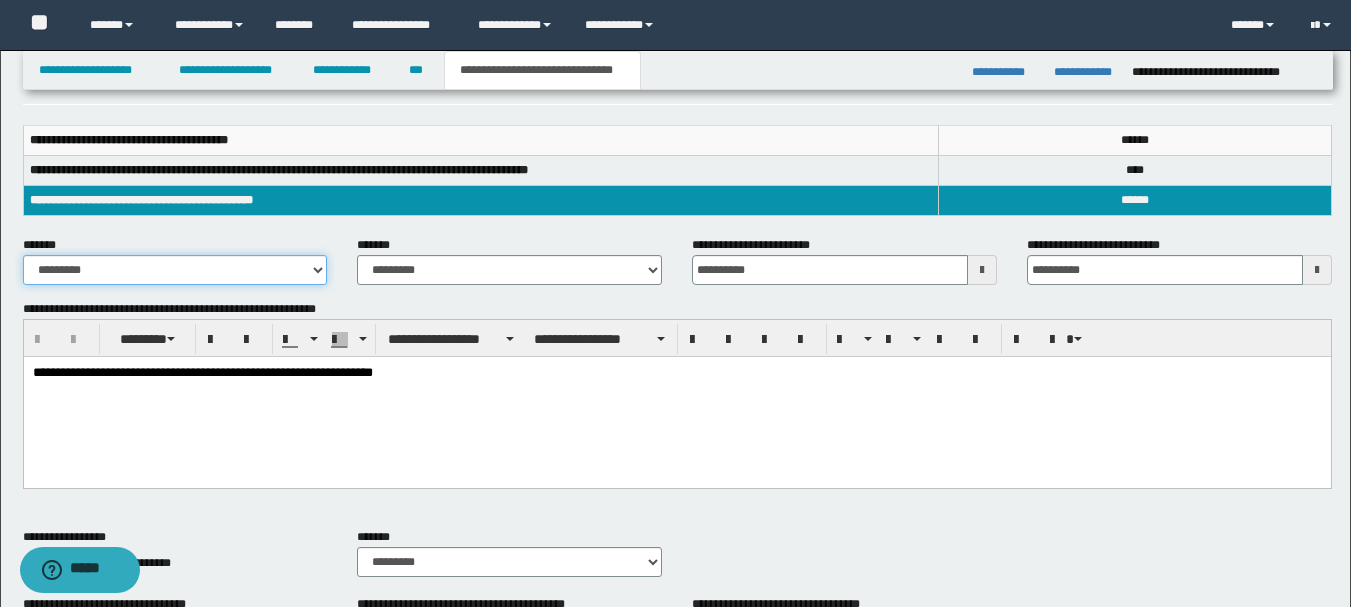 click on "**********" at bounding box center (175, 270) 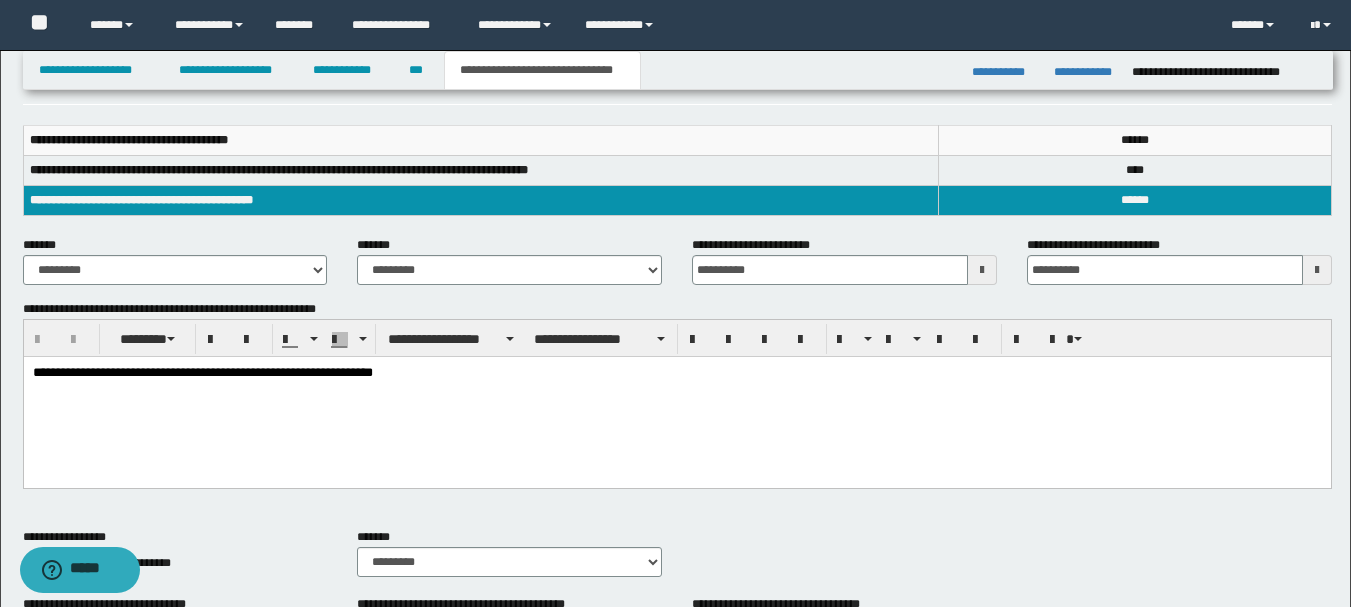 click on "**********" at bounding box center [677, 180] 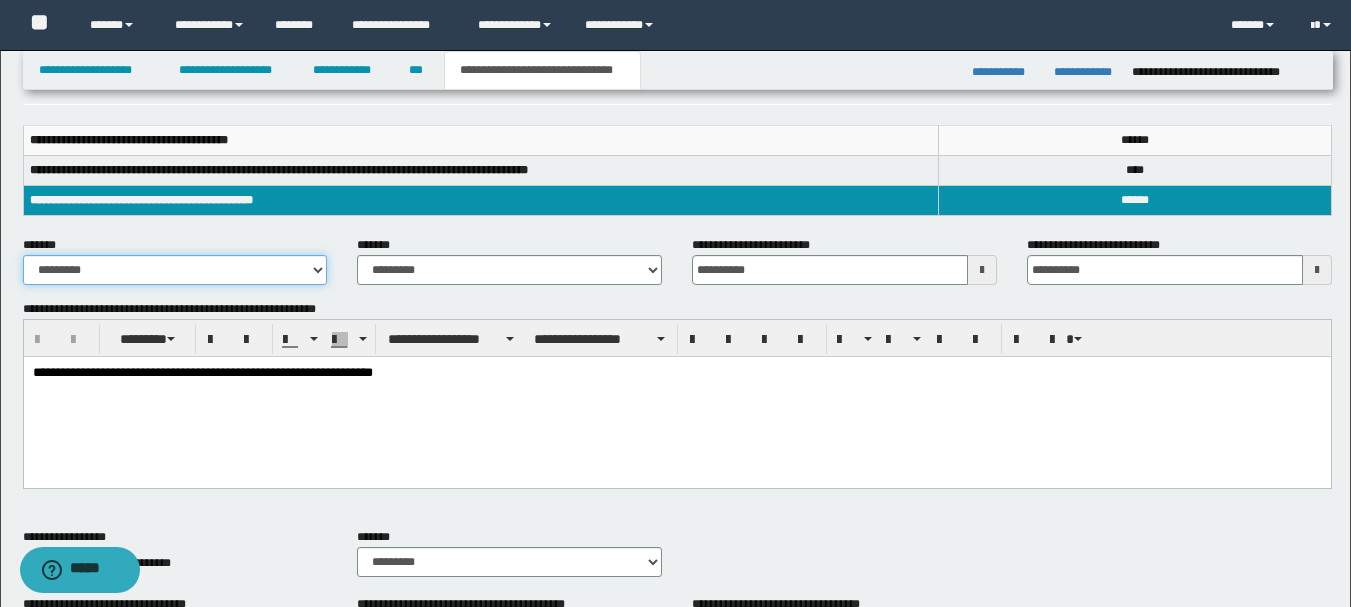 click on "**********" at bounding box center (175, 270) 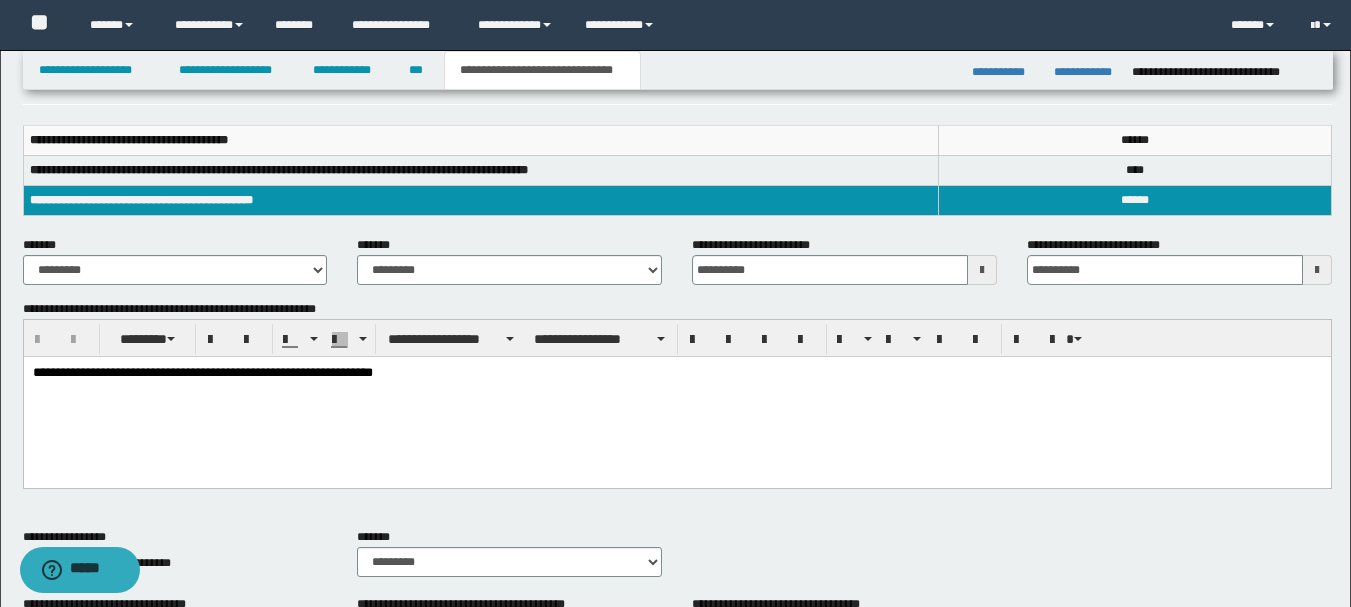 click on "**********" at bounding box center (481, 201) 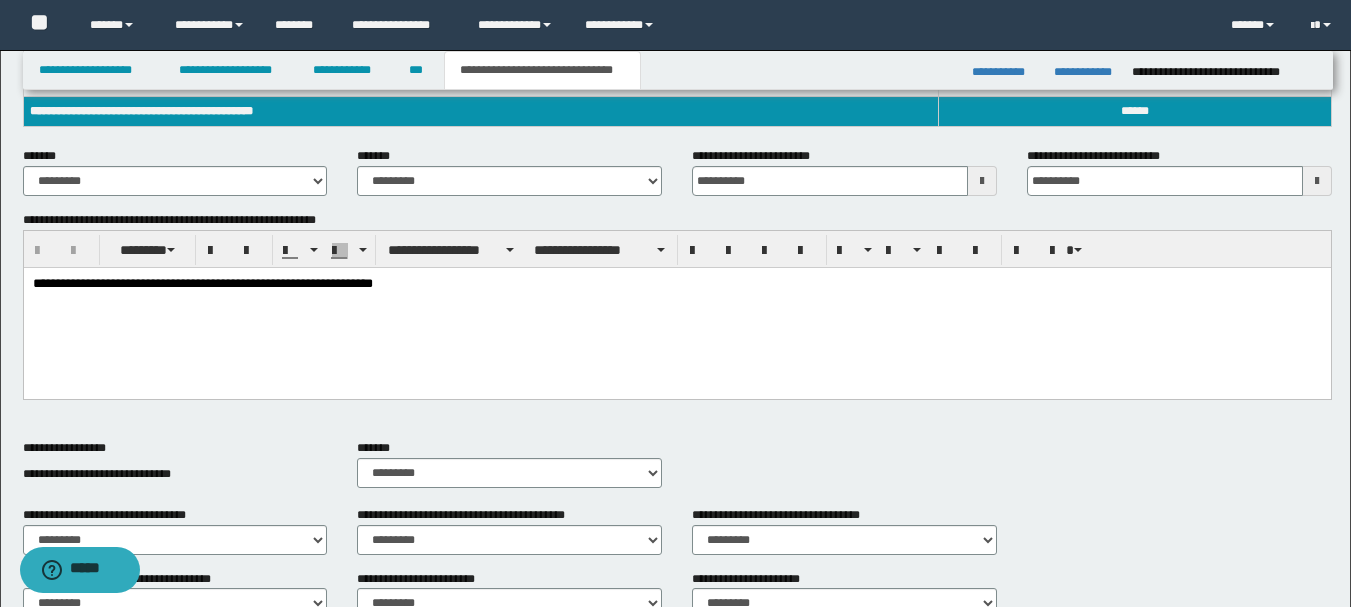 scroll, scrollTop: 342, scrollLeft: 0, axis: vertical 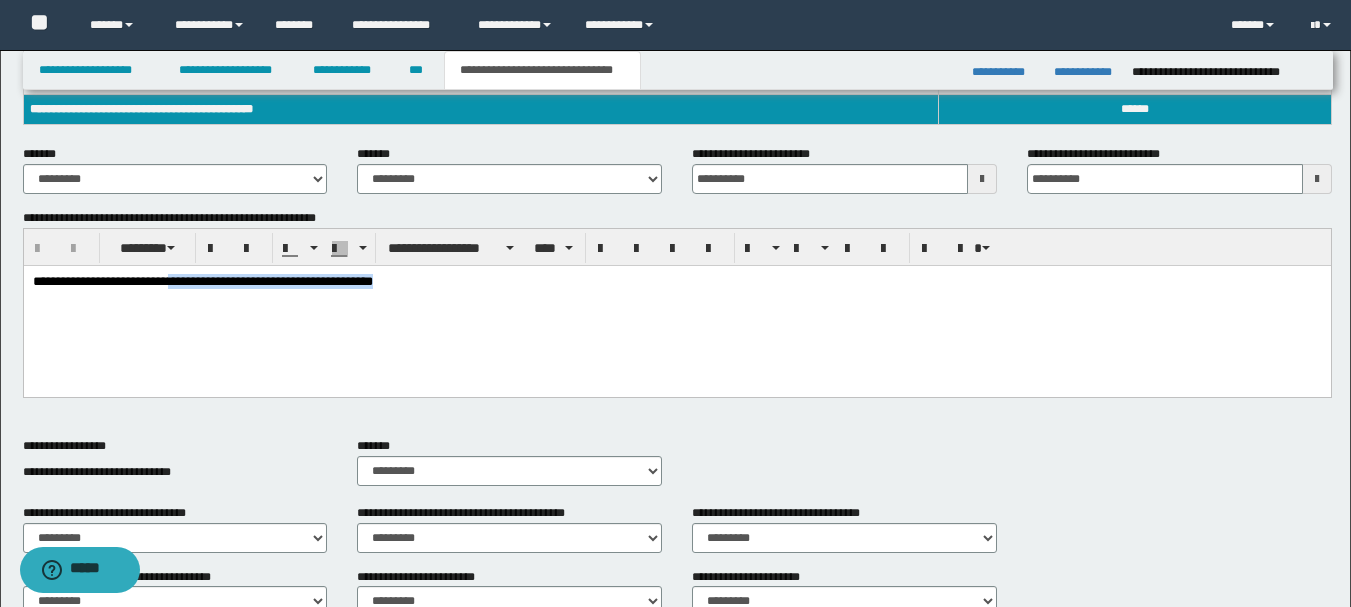 drag, startPoint x: 482, startPoint y: 298, endPoint x: 200, endPoint y: 298, distance: 282 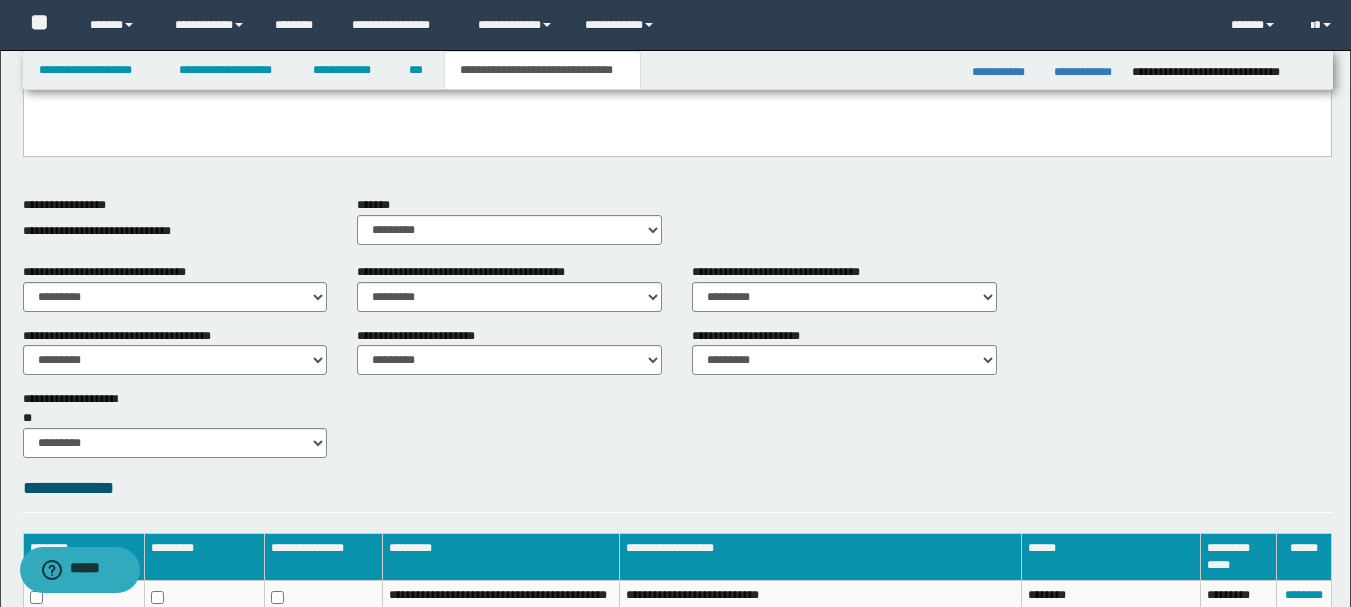 scroll, scrollTop: 596, scrollLeft: 0, axis: vertical 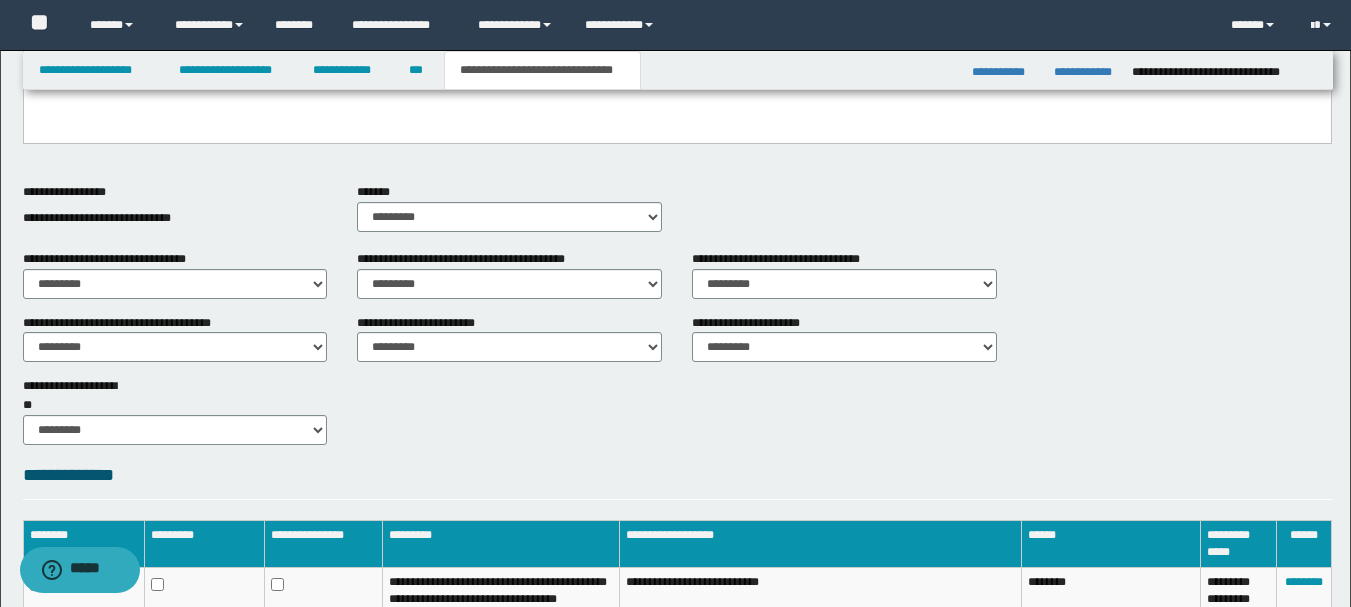 drag, startPoint x: 503, startPoint y: 419, endPoint x: 846, endPoint y: 419, distance: 343 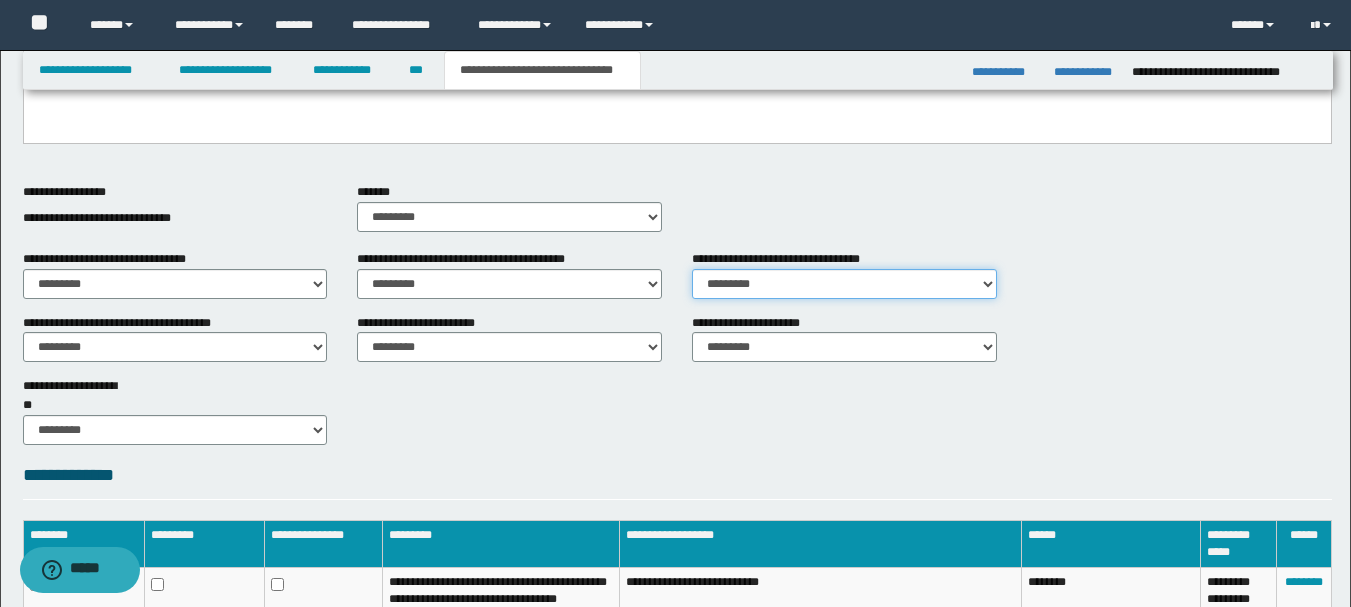 click on "*********
**
**" at bounding box center (844, 284) 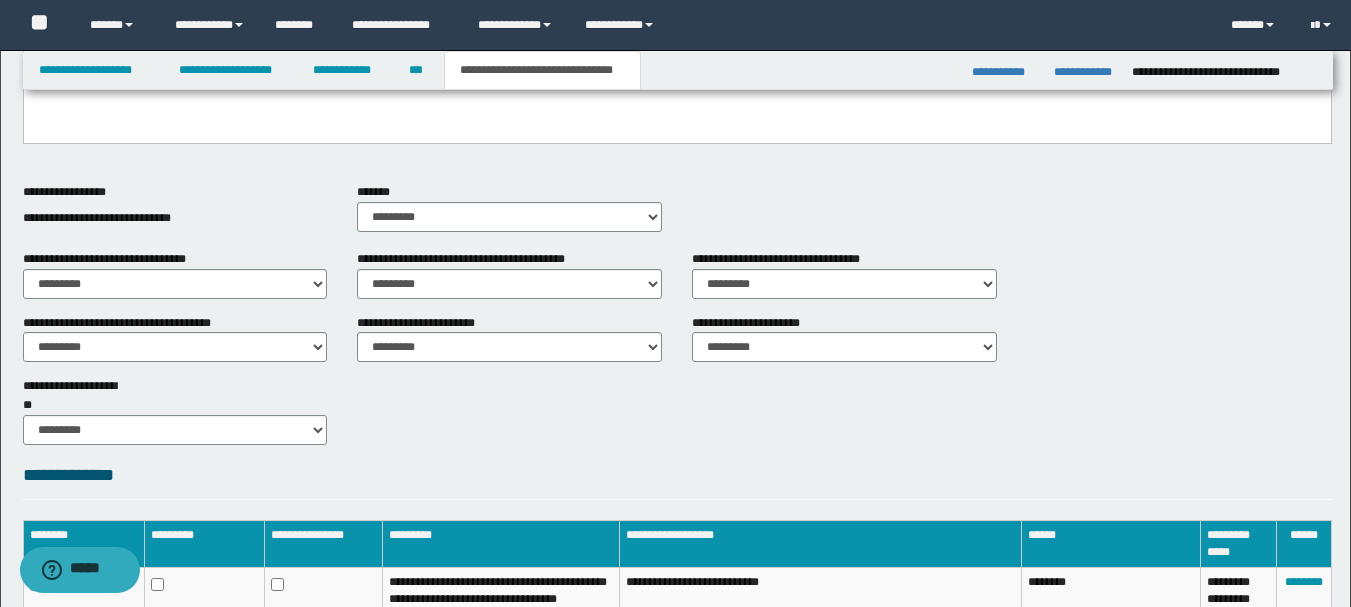 click on "**********" at bounding box center (677, 216) 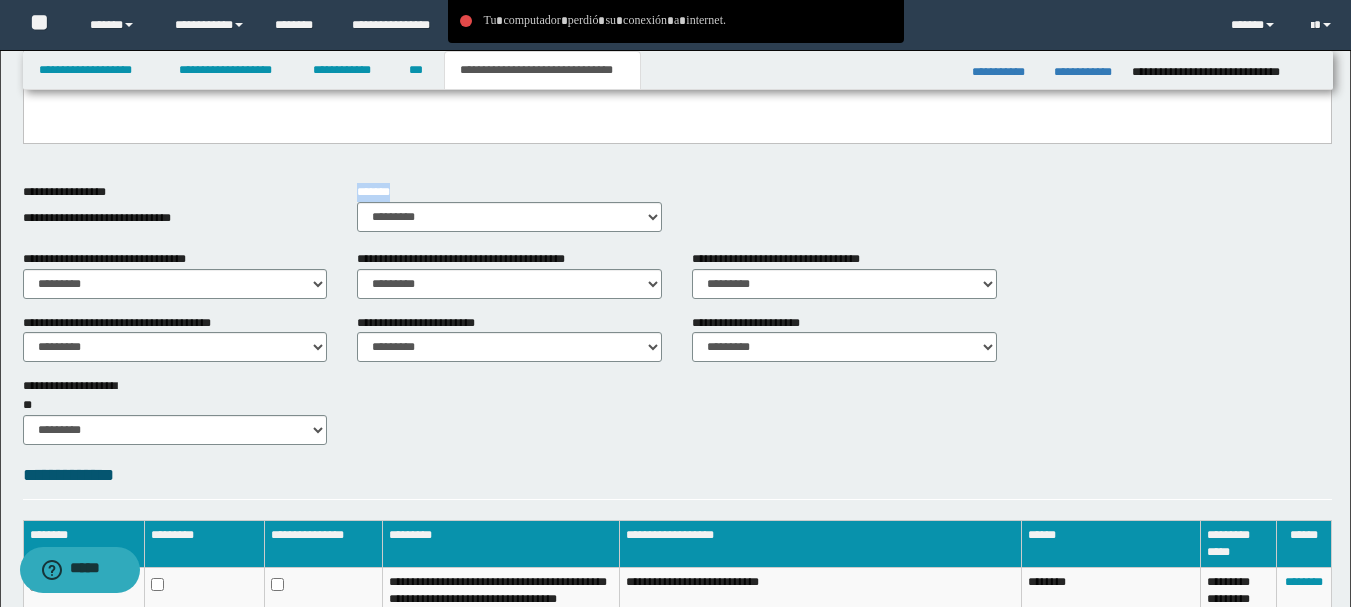 drag, startPoint x: 301, startPoint y: 202, endPoint x: 503, endPoint y: 194, distance: 202.15836 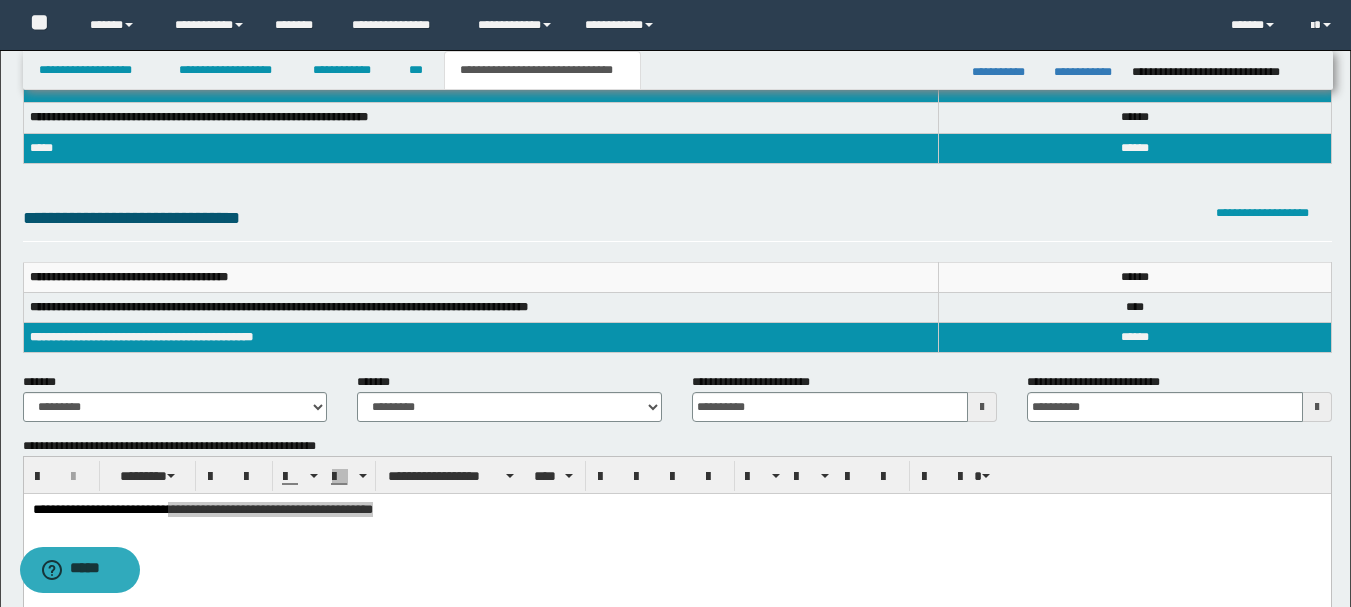 scroll, scrollTop: 0, scrollLeft: 0, axis: both 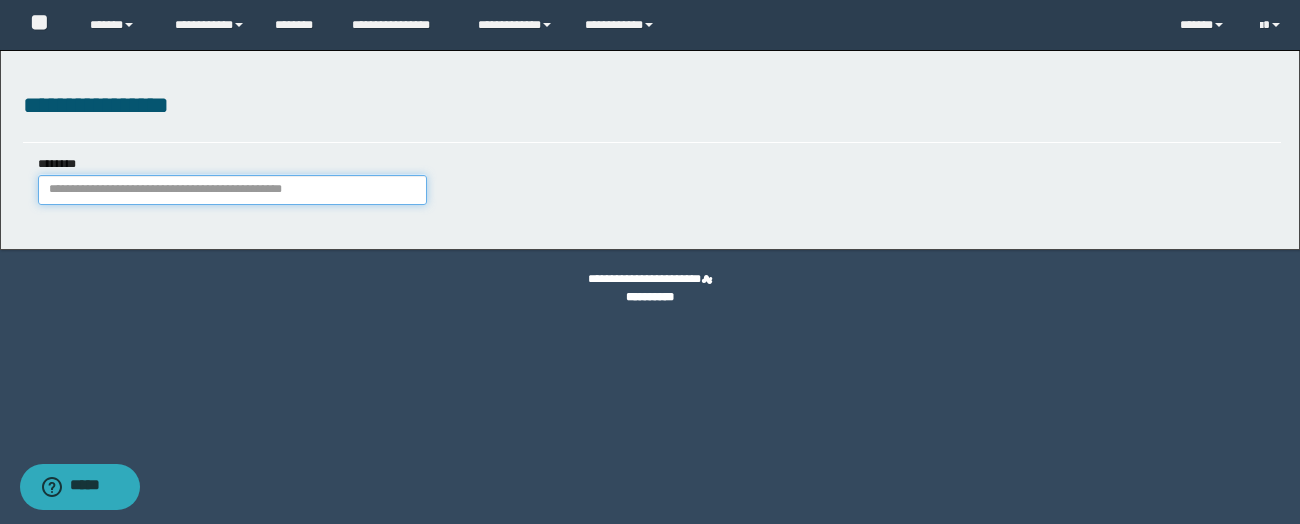 click on "********" at bounding box center (232, 190) 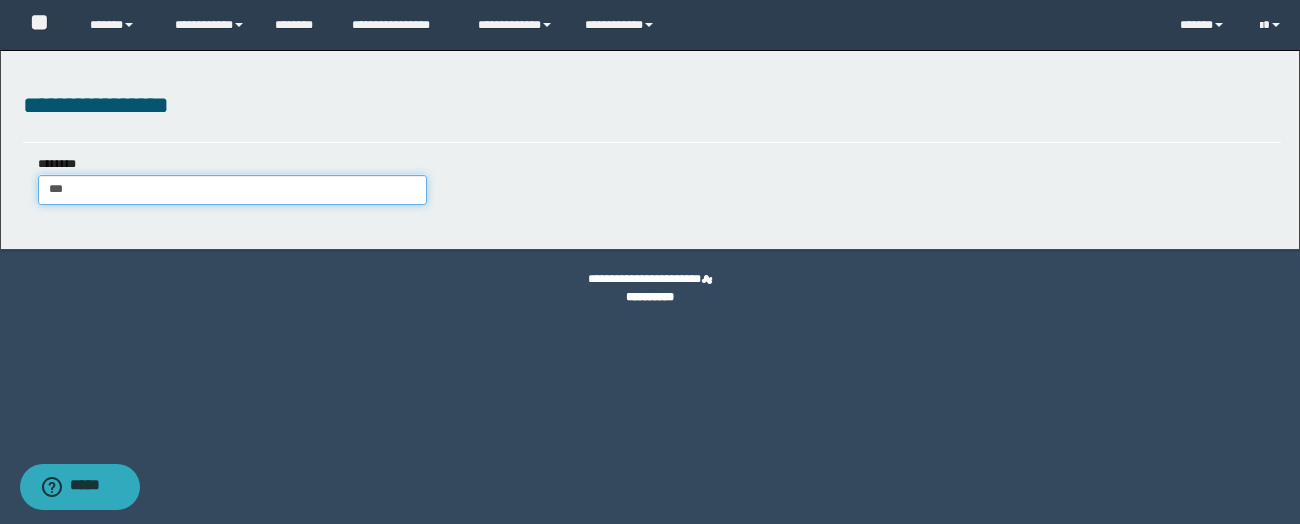 type on "*" 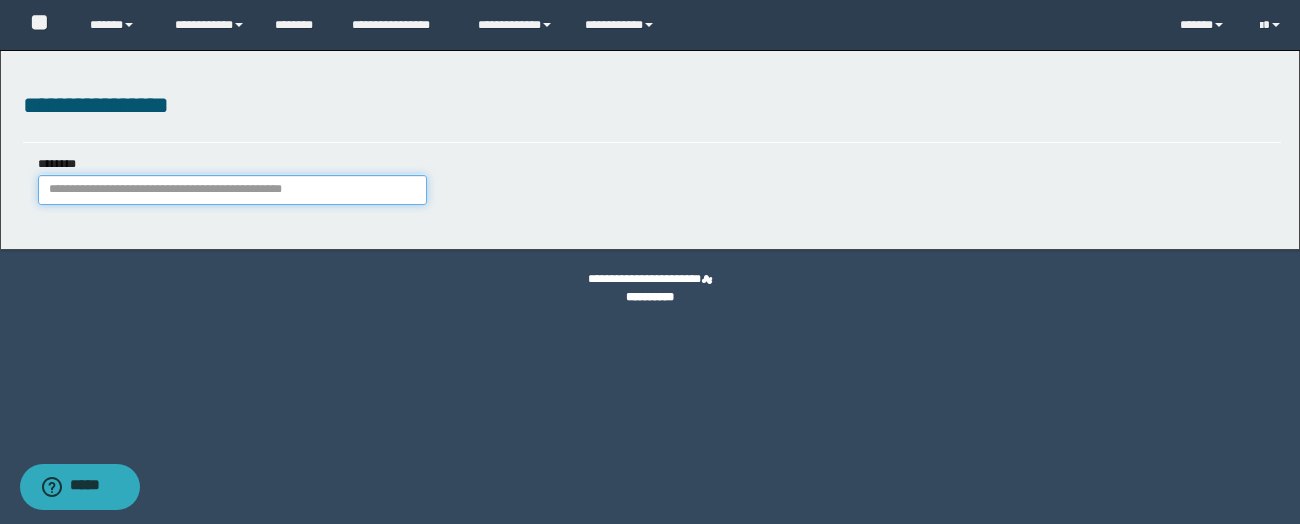 paste on "********" 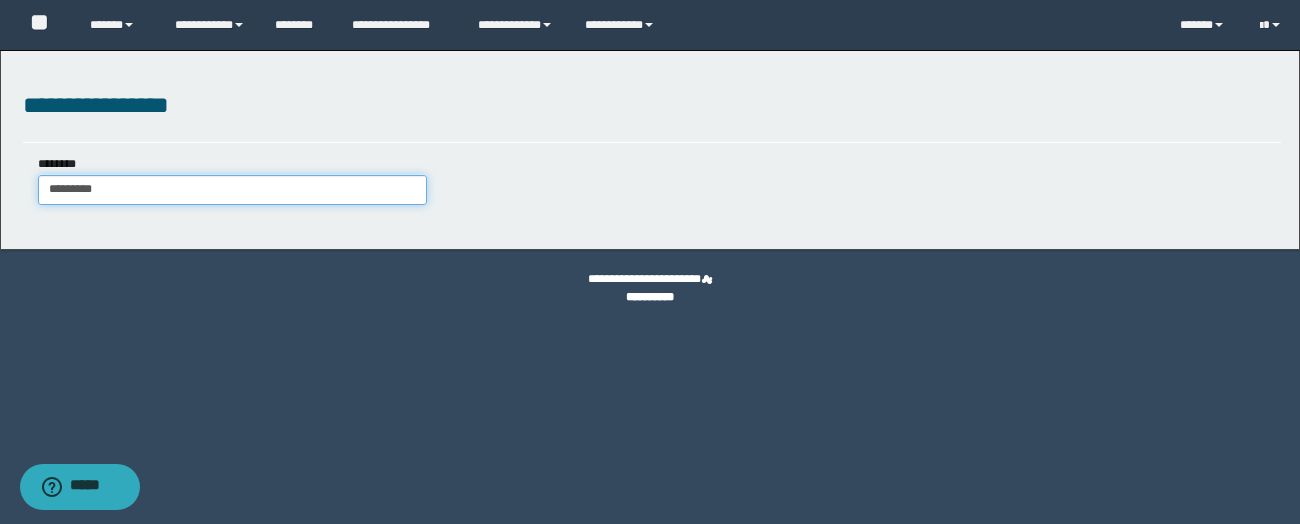 click on "********" at bounding box center (232, 190) 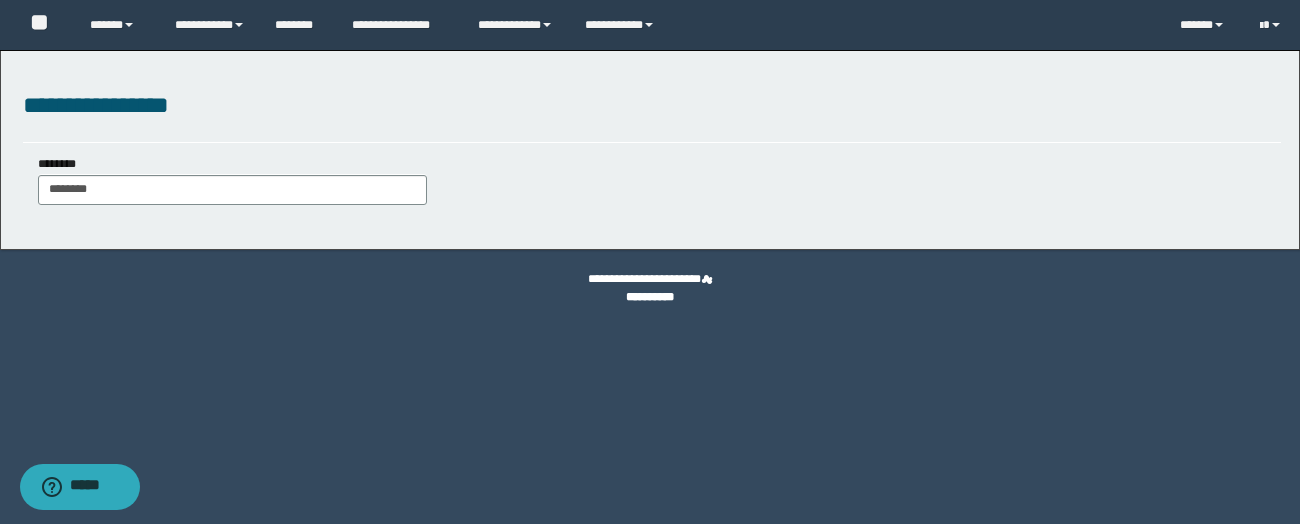 type on "********" 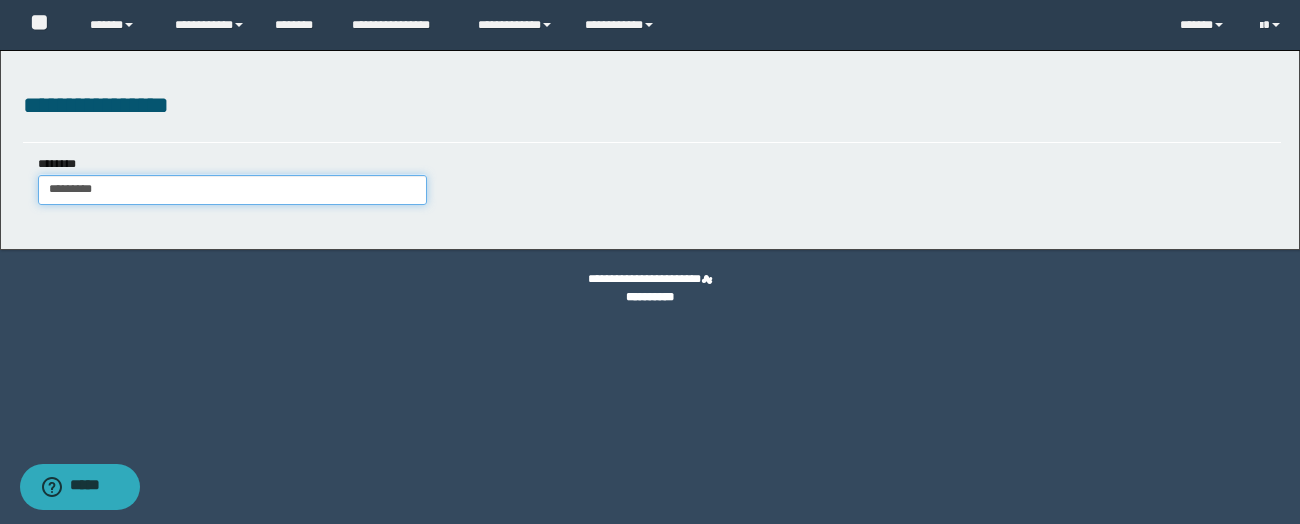 click on "********" at bounding box center [232, 190] 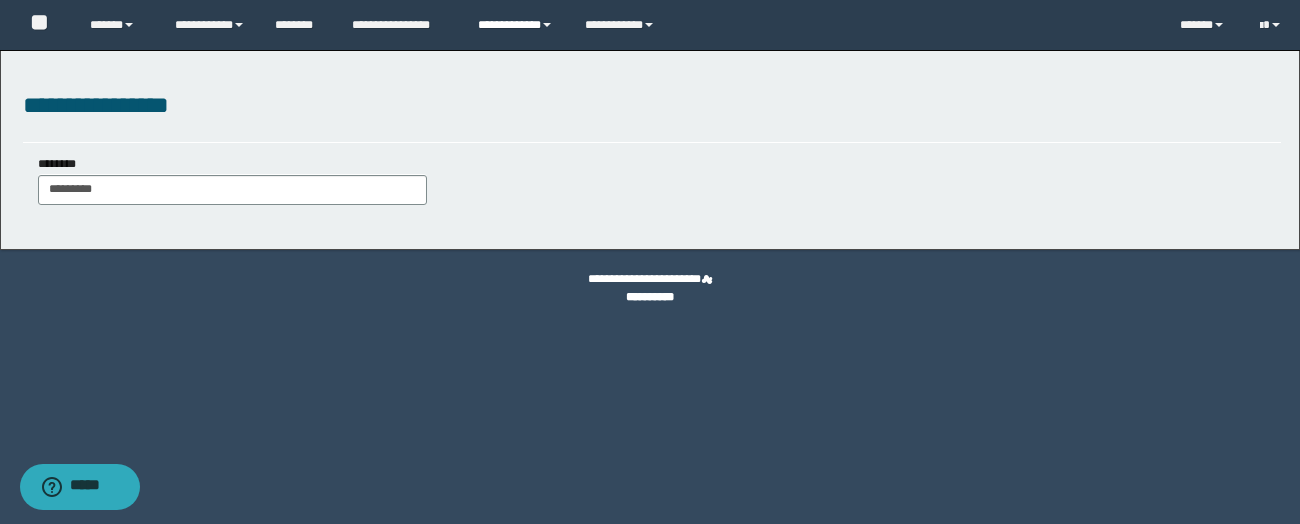 click on "**********" at bounding box center [516, 25] 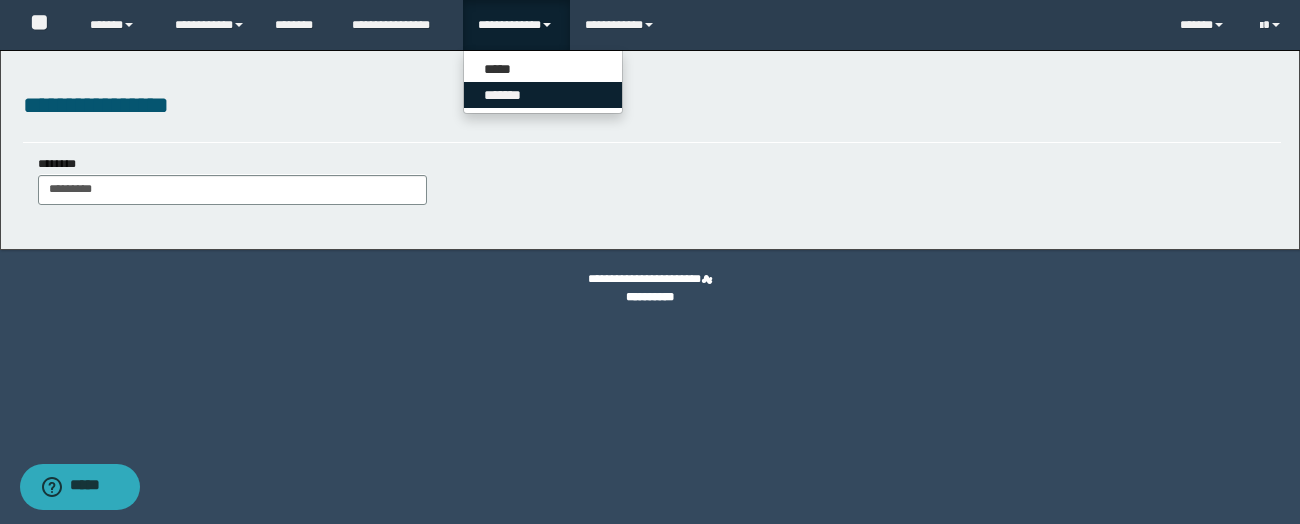 click on "*******" at bounding box center (543, 95) 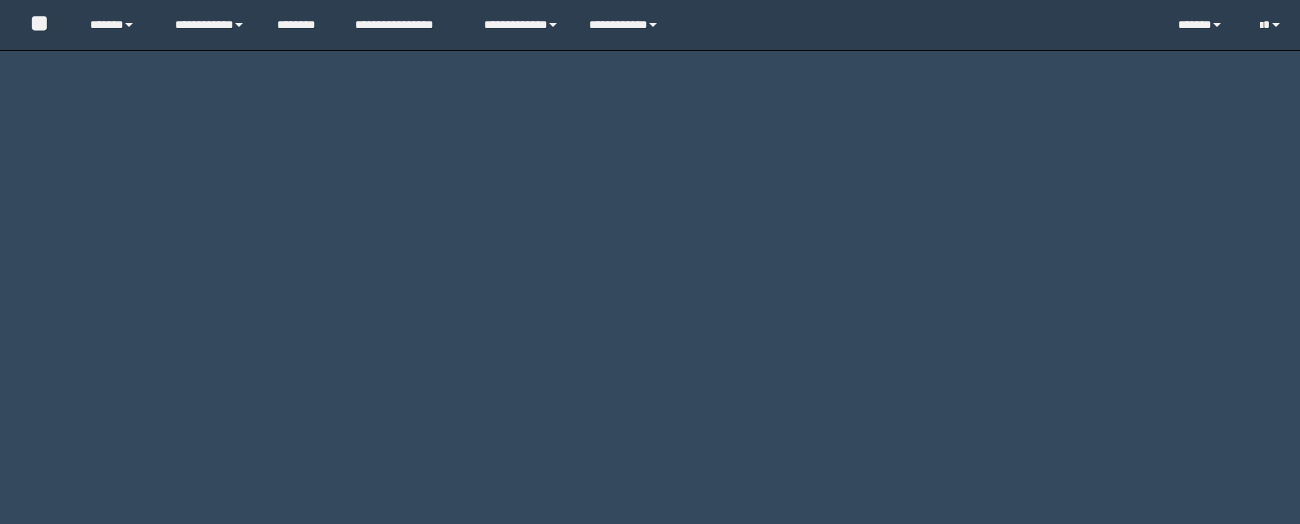 scroll, scrollTop: 0, scrollLeft: 0, axis: both 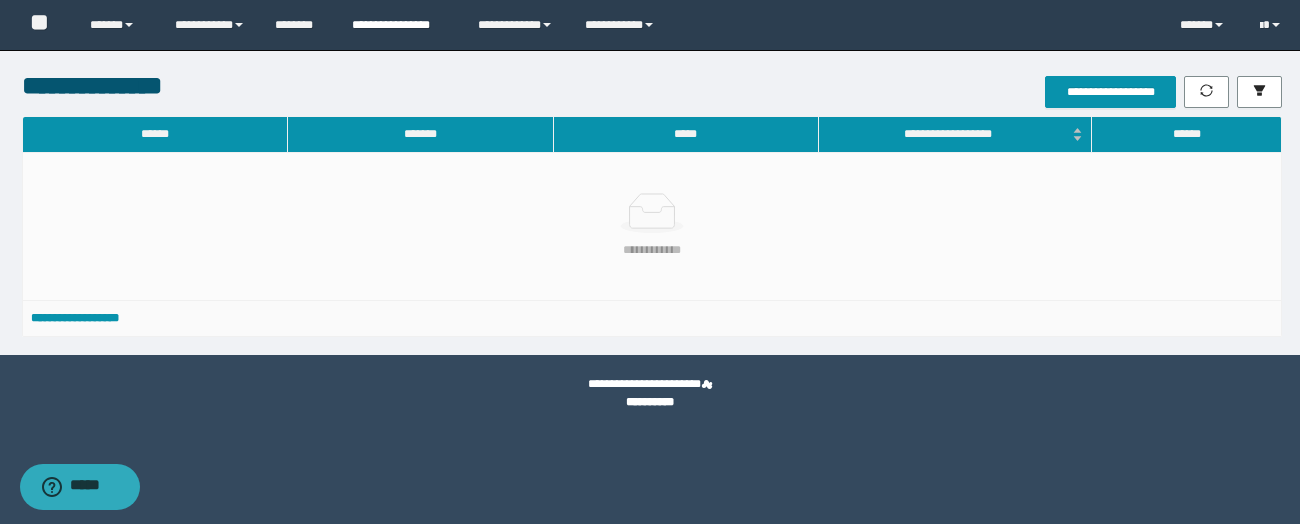 click on "**********" at bounding box center [400, 25] 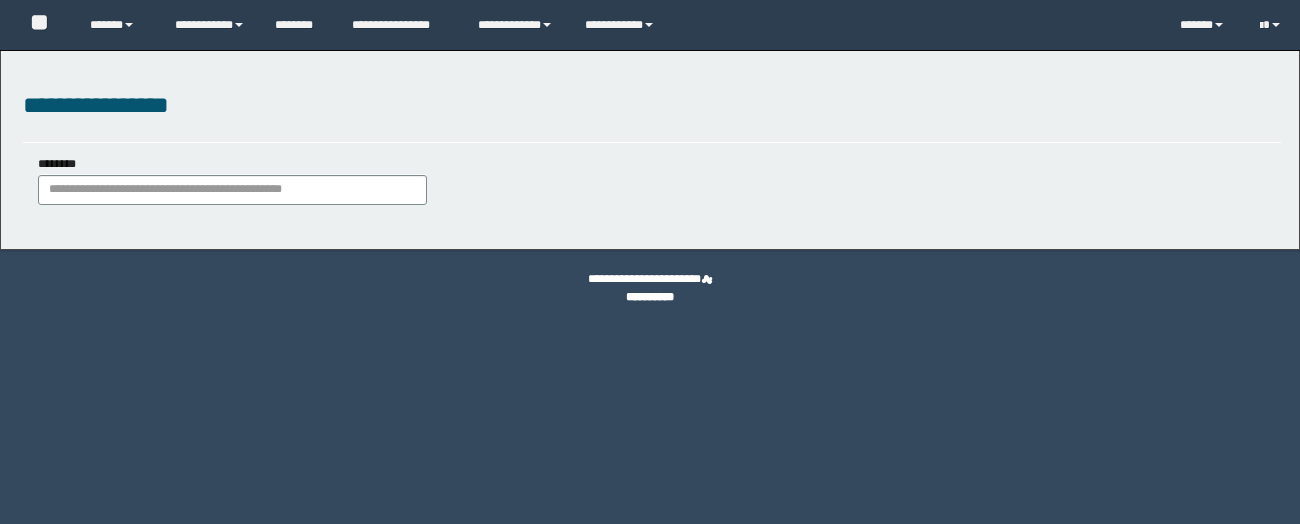 scroll, scrollTop: 0, scrollLeft: 0, axis: both 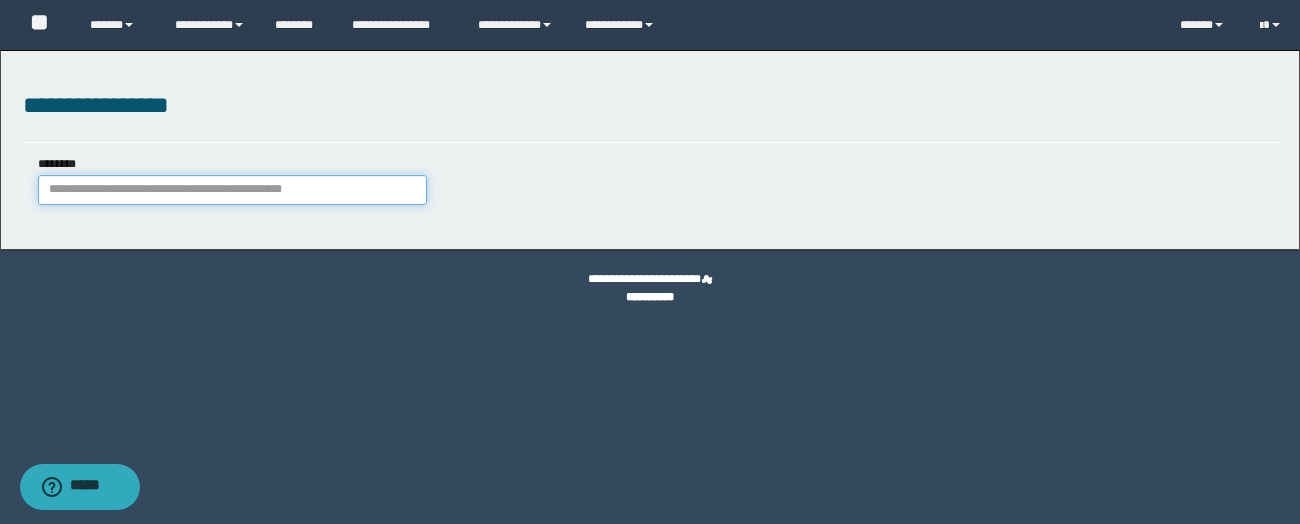 click on "********" at bounding box center [232, 190] 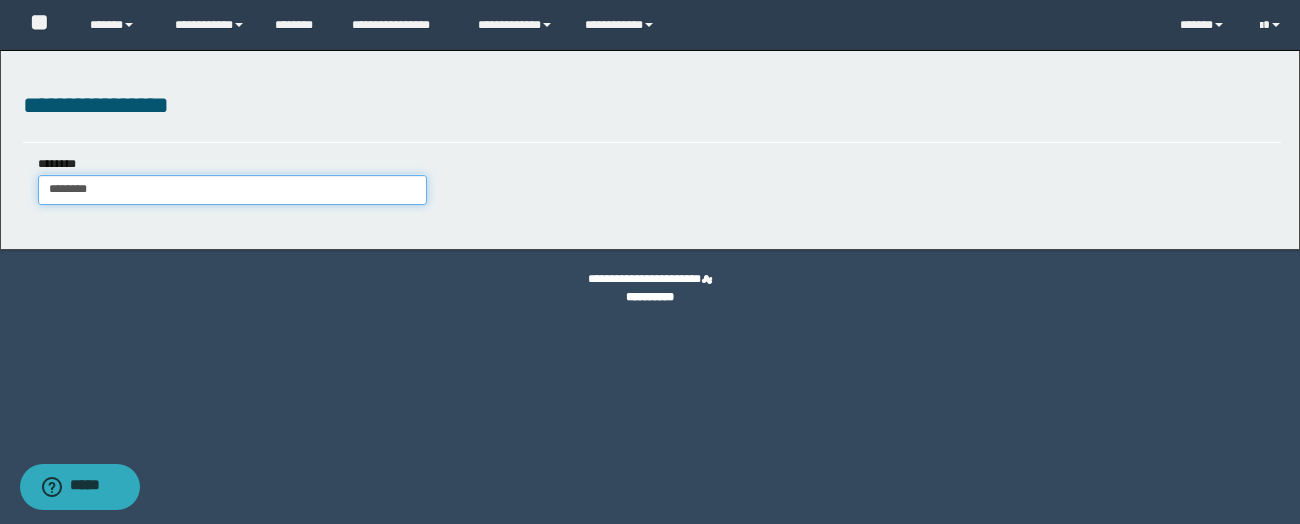 type on "********" 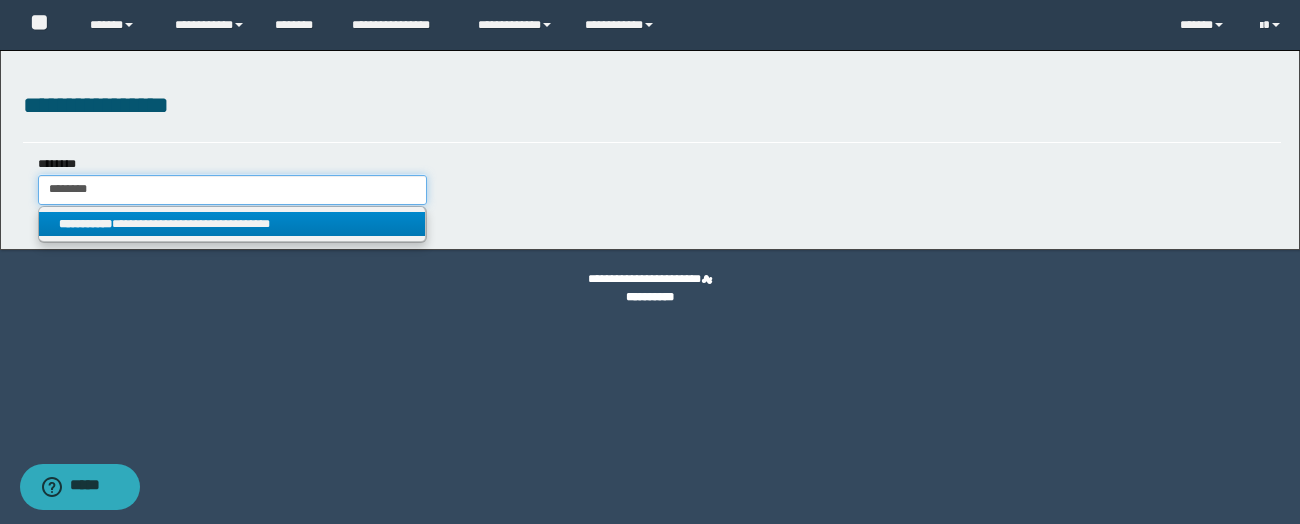 type on "********" 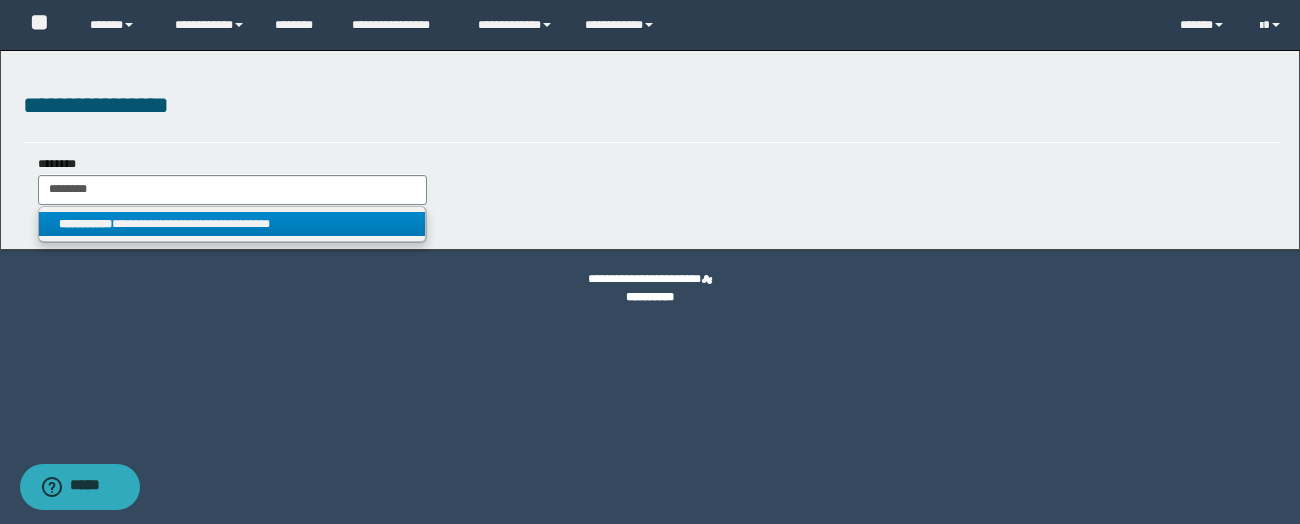 click on "**********" at bounding box center [232, 224] 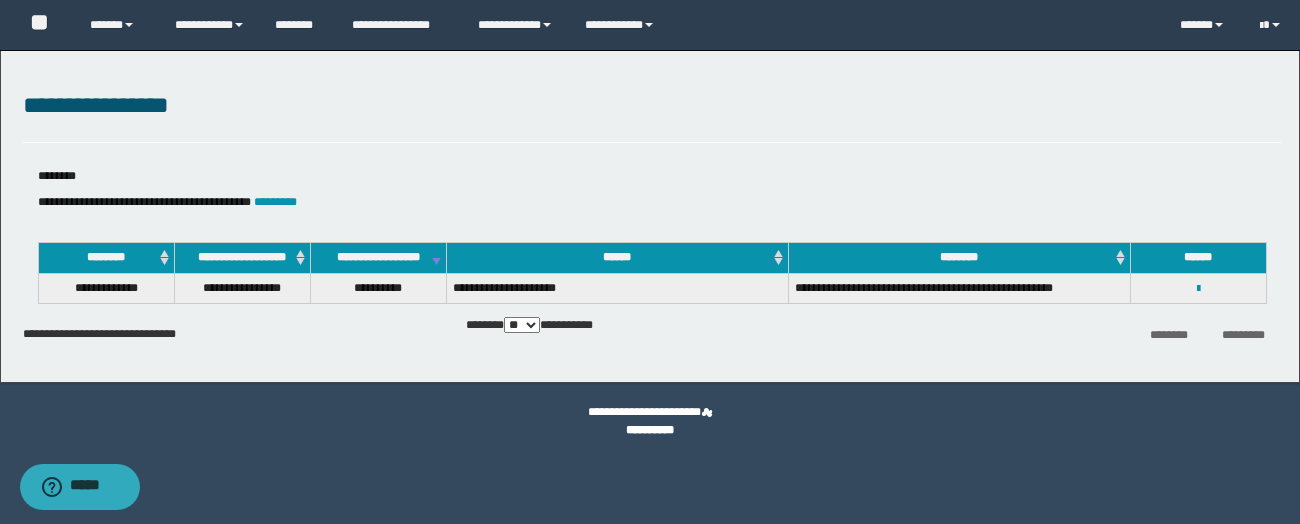 click on "**********" at bounding box center [1198, 288] 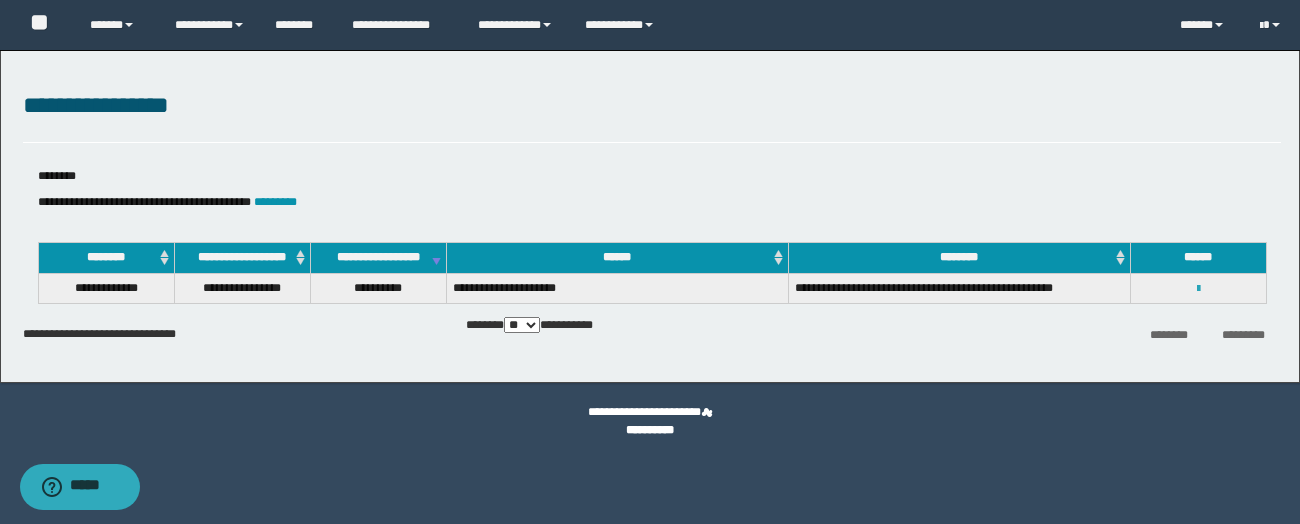 click at bounding box center [1198, 289] 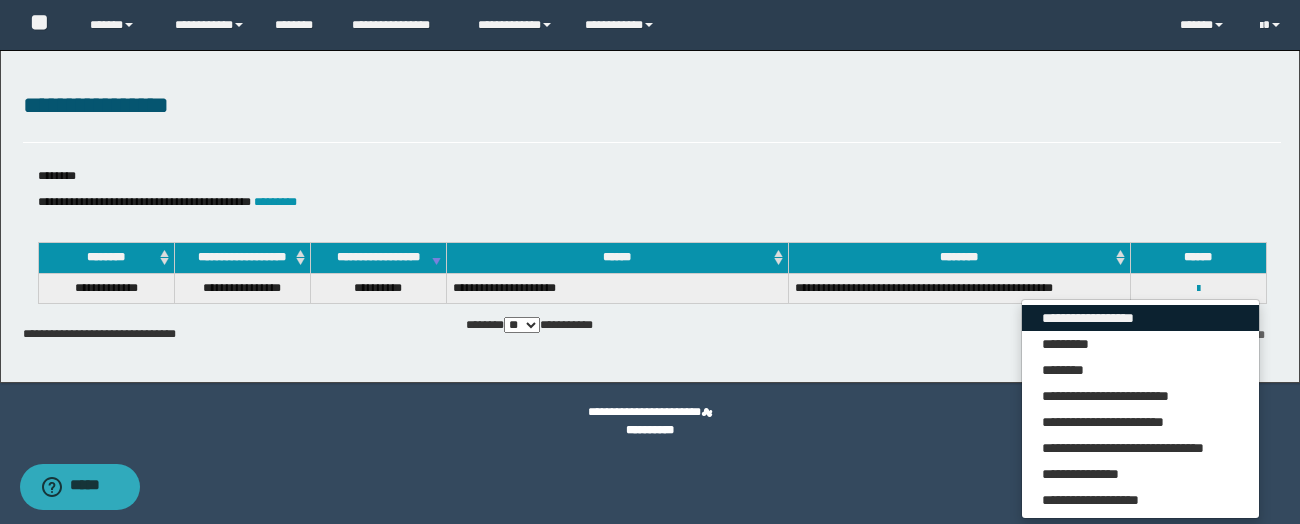 click on "**********" at bounding box center [1140, 318] 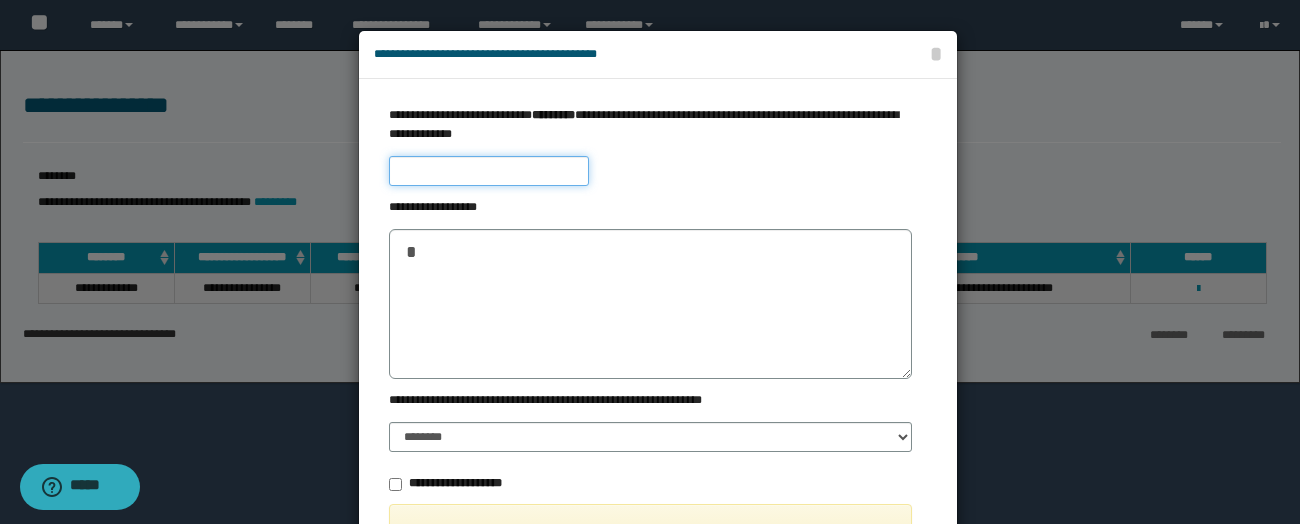click at bounding box center [489, 171] 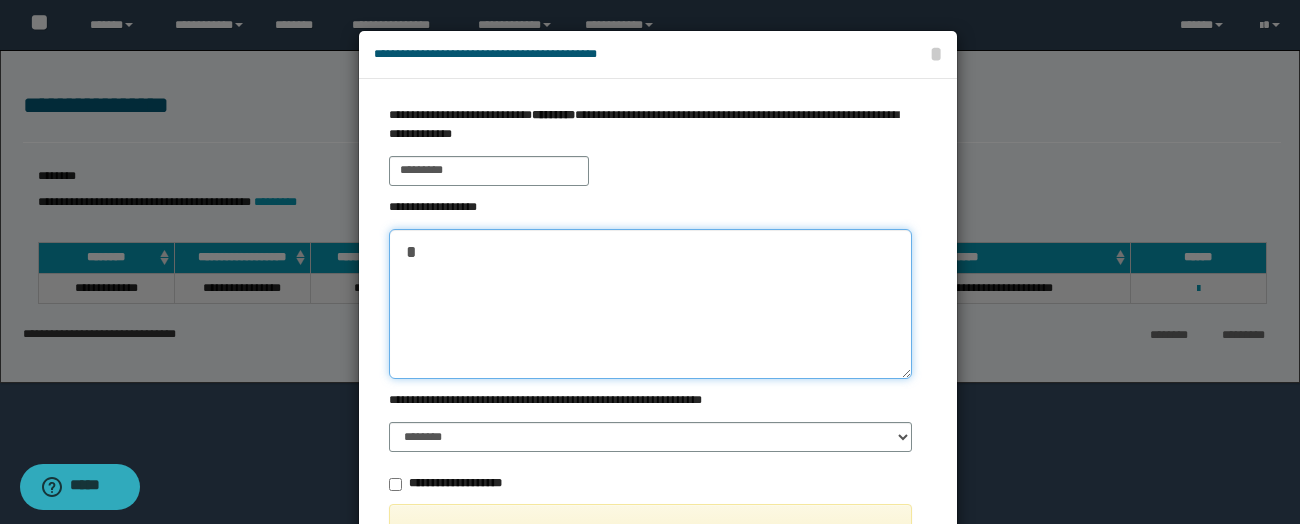 click at bounding box center (650, 304) 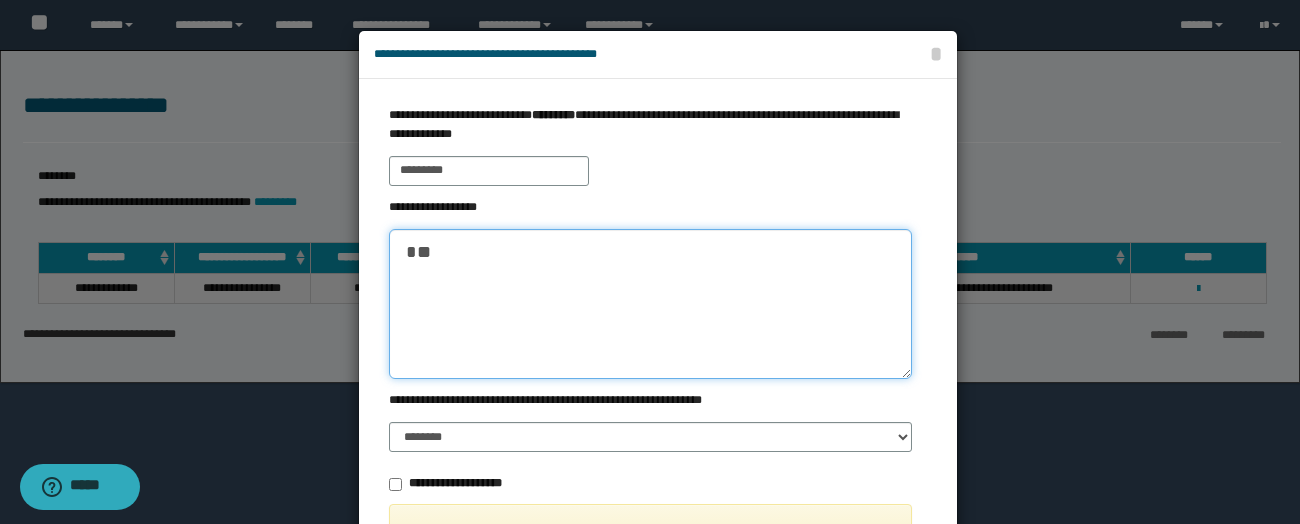scroll, scrollTop: 188, scrollLeft: 0, axis: vertical 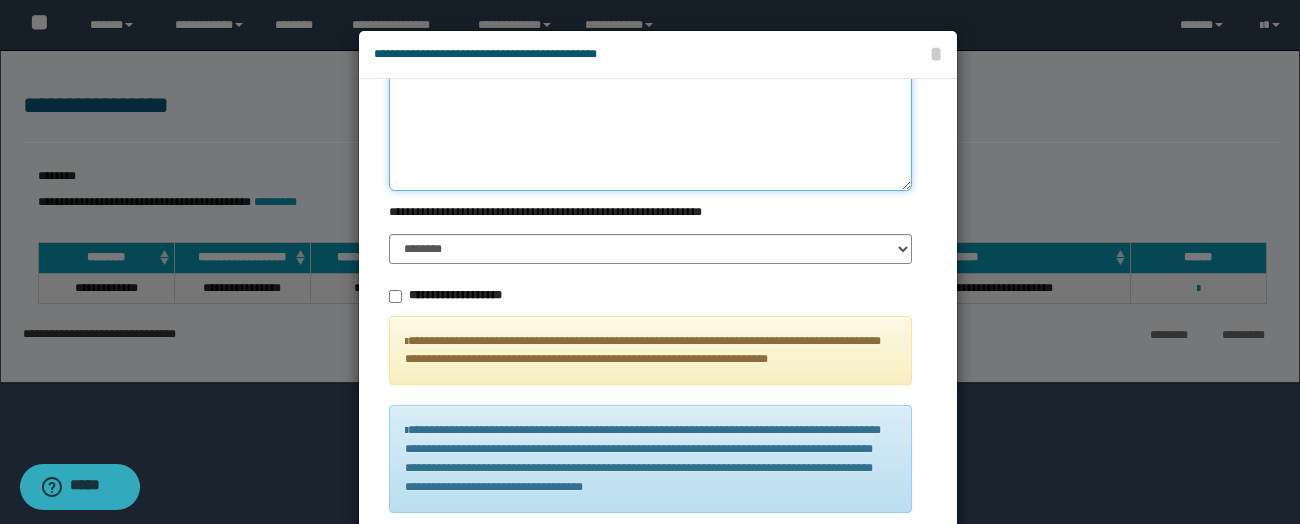 type on "**" 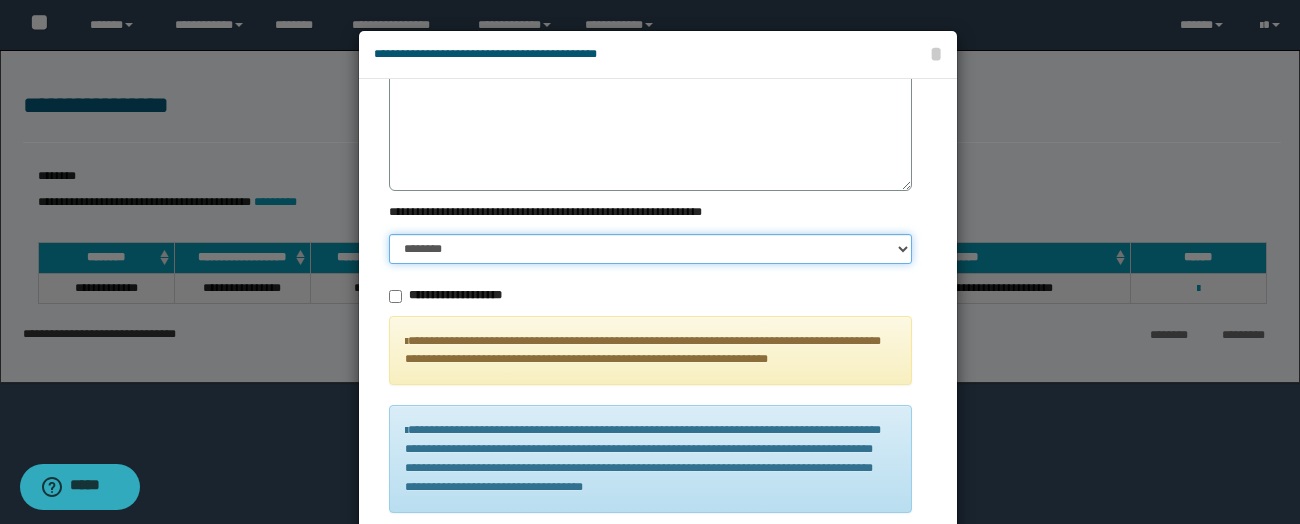 click on "********
******" at bounding box center [650, 249] 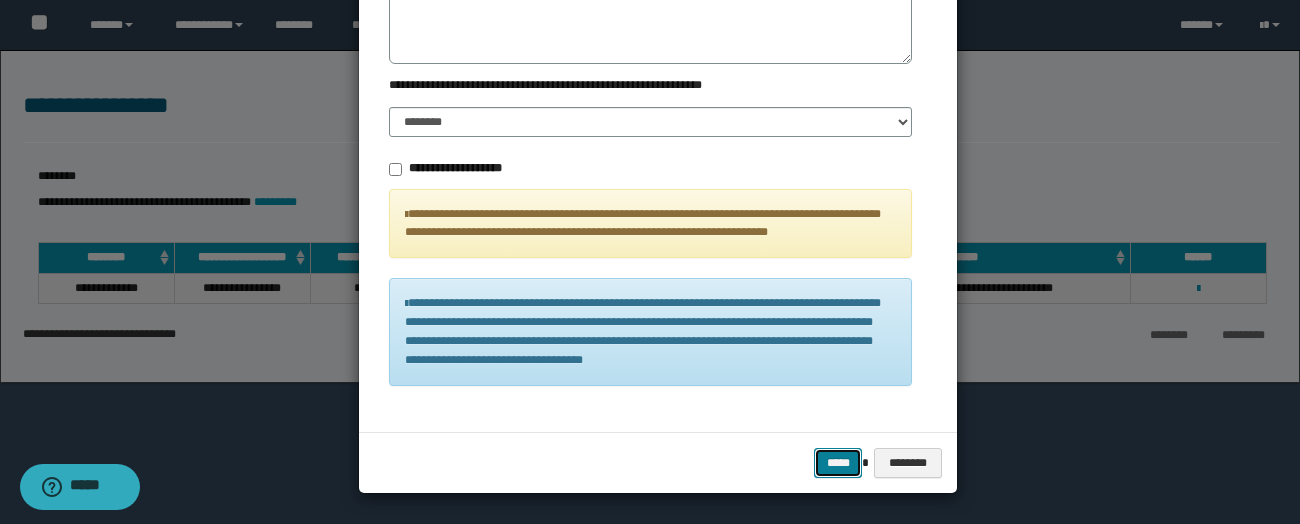 click on "*****" at bounding box center (838, 463) 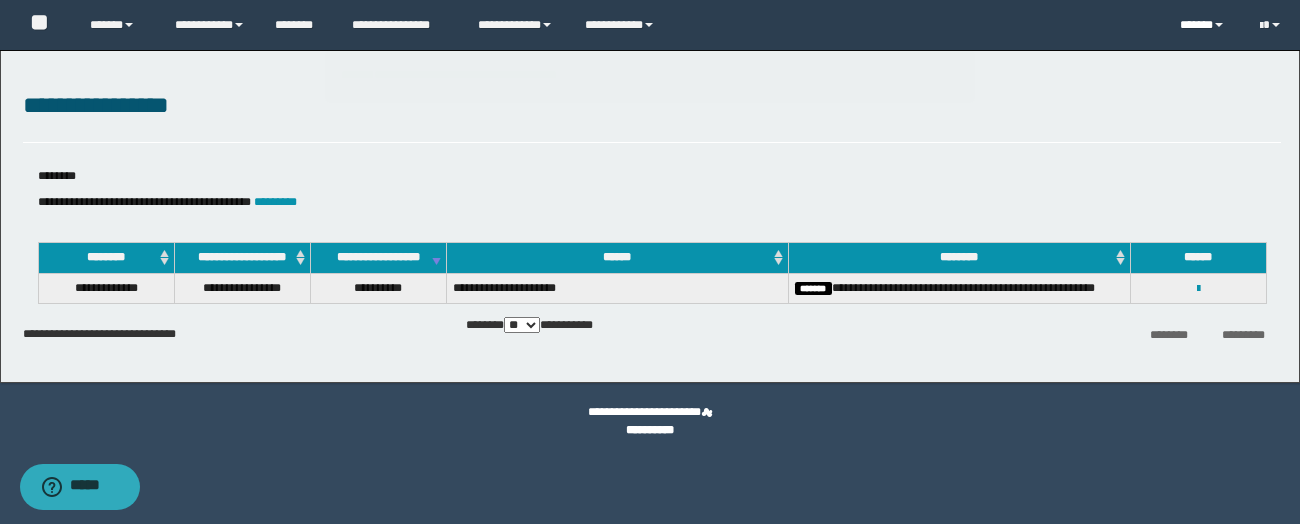 click on "******" at bounding box center [1205, 25] 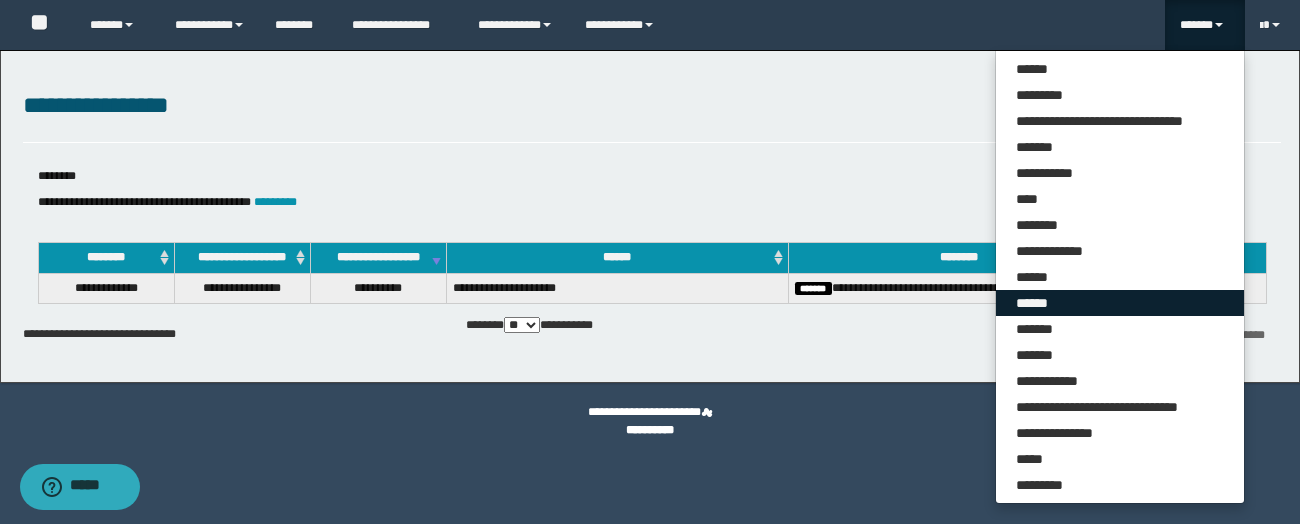 click on "******" at bounding box center (1120, 303) 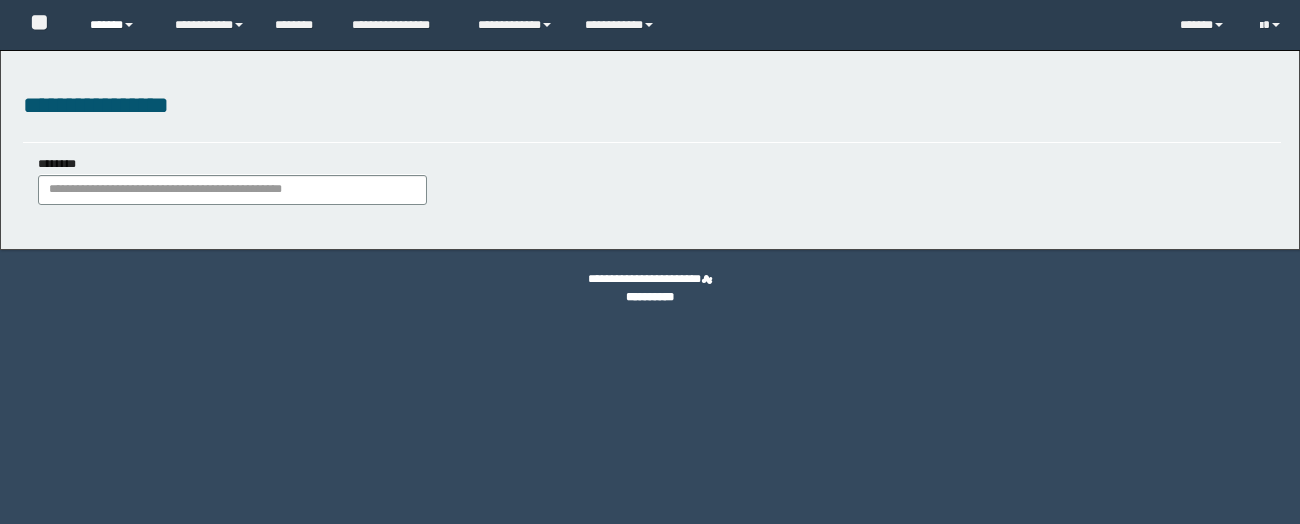 scroll, scrollTop: 0, scrollLeft: 0, axis: both 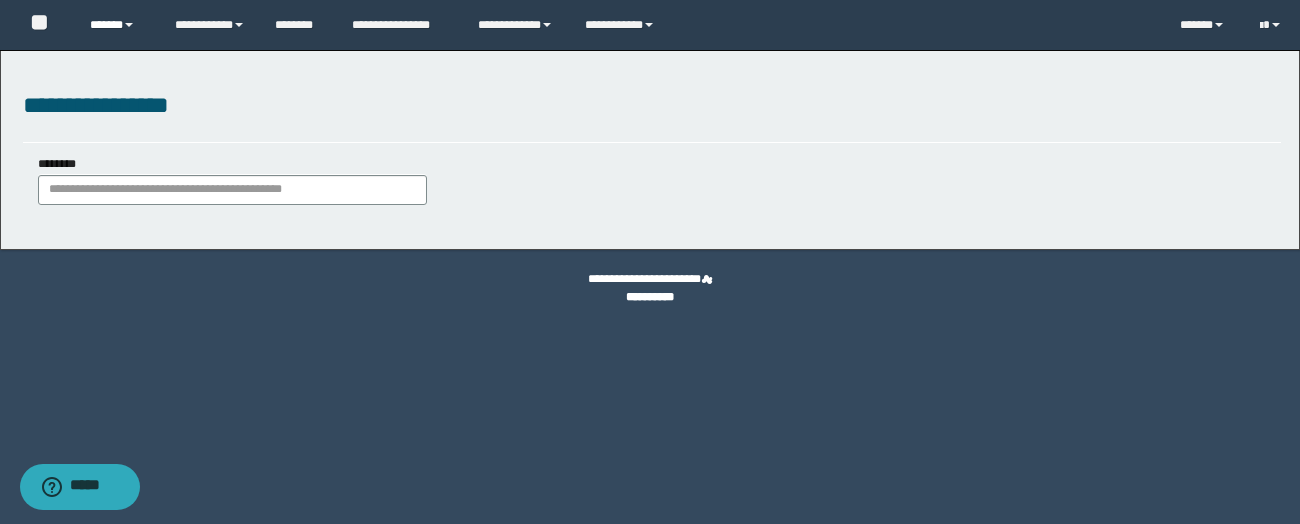 click on "******" at bounding box center (117, 25) 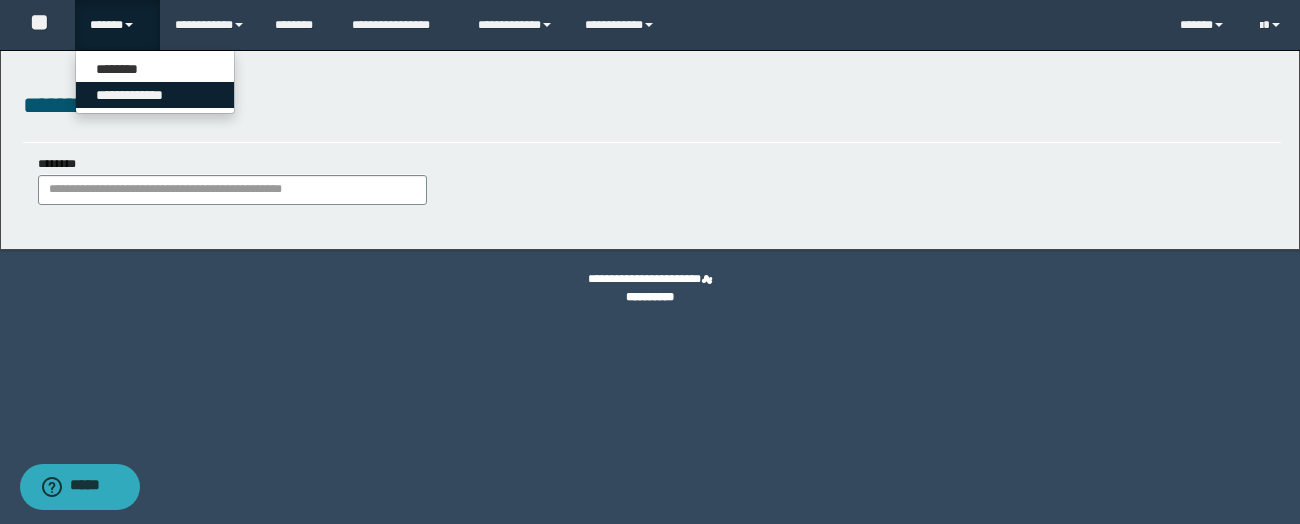 click on "**********" at bounding box center [155, 95] 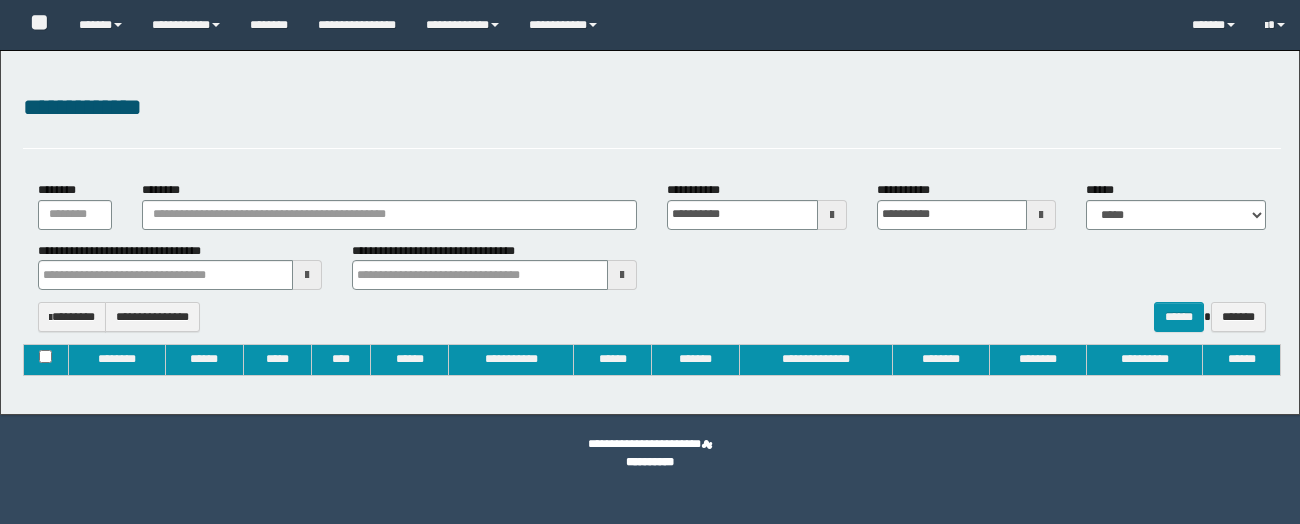 type on "**********" 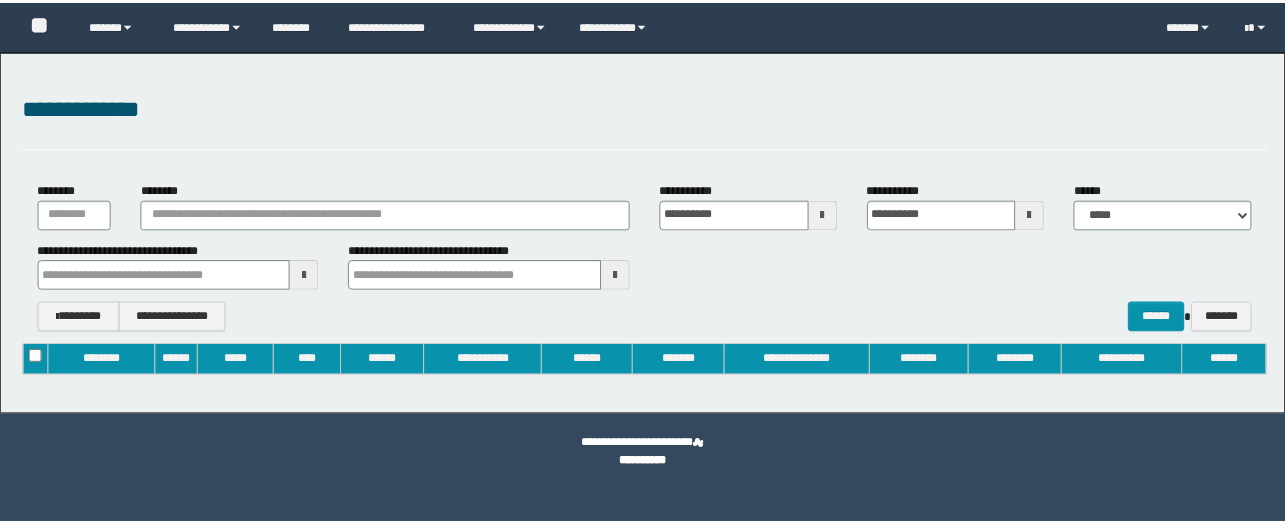 scroll, scrollTop: 0, scrollLeft: 0, axis: both 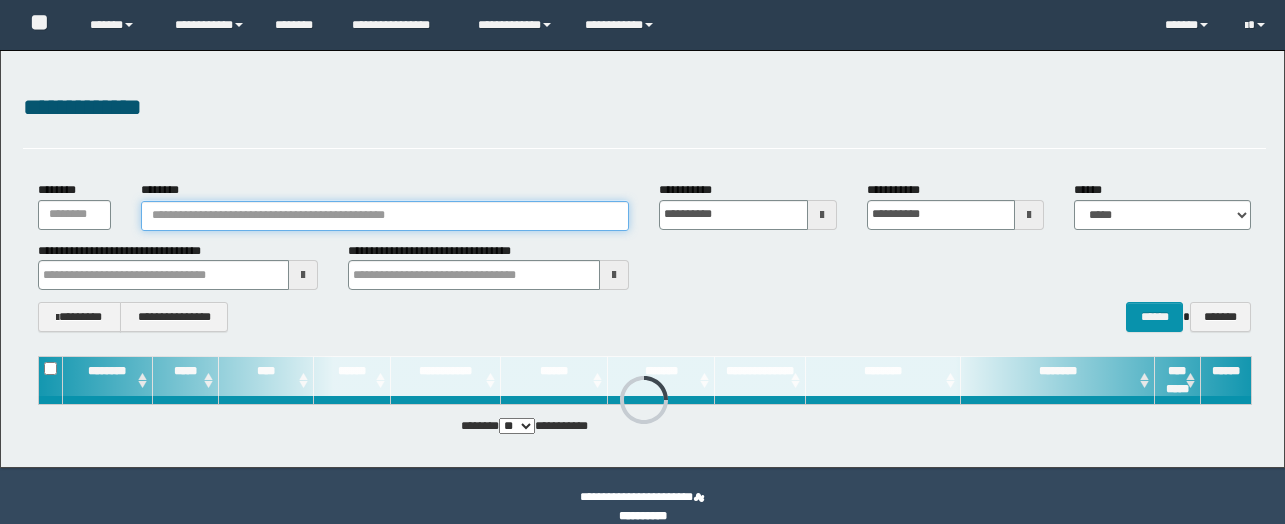 click on "********" at bounding box center (385, 216) 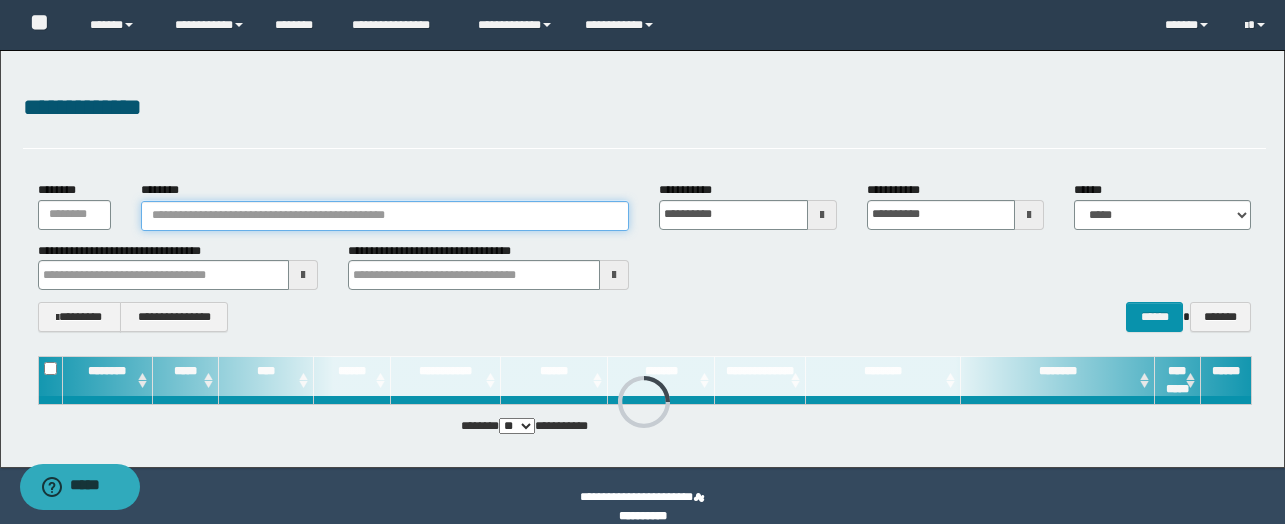 paste on "********" 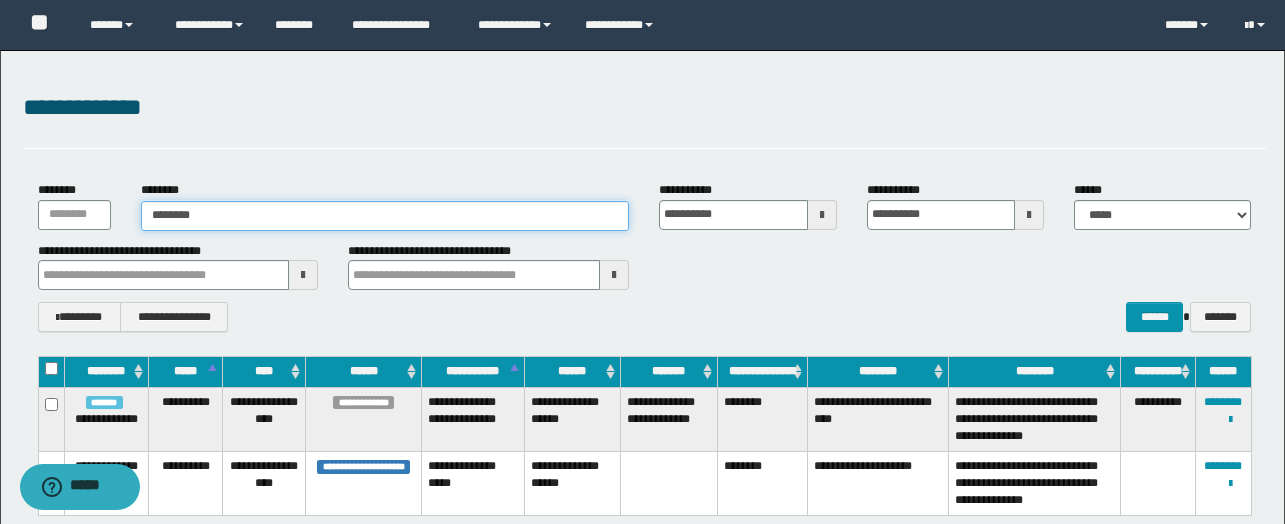 type on "********" 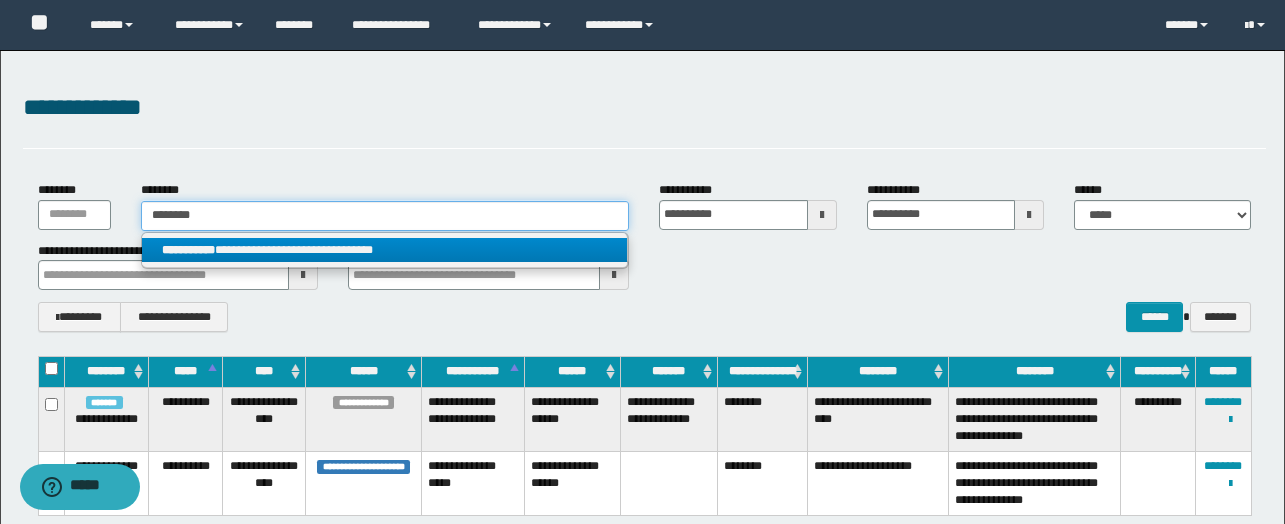 type on "********" 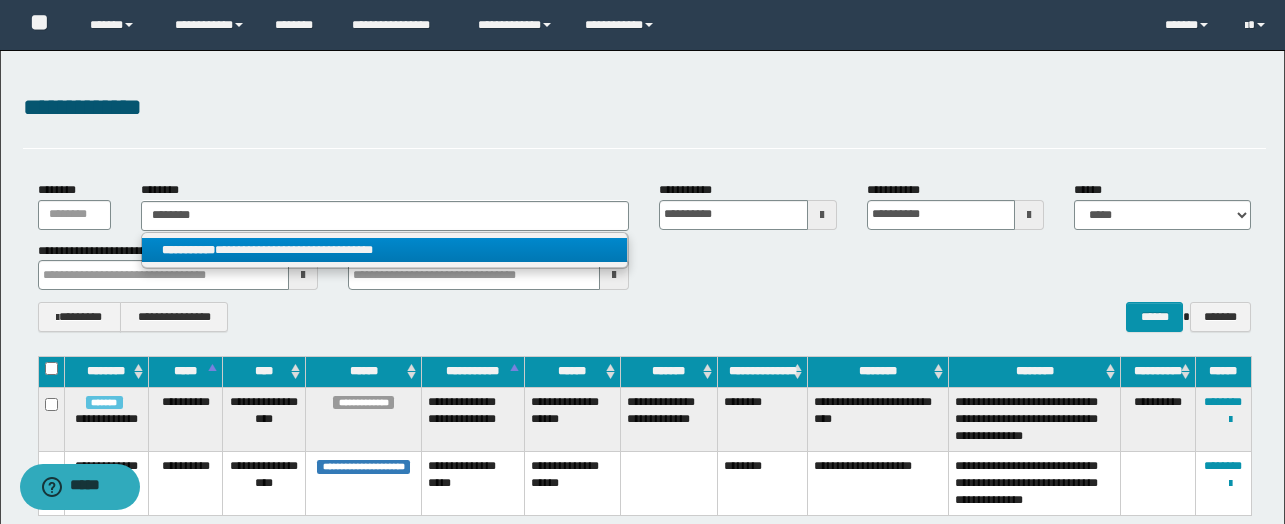 click on "**********" at bounding box center (384, 250) 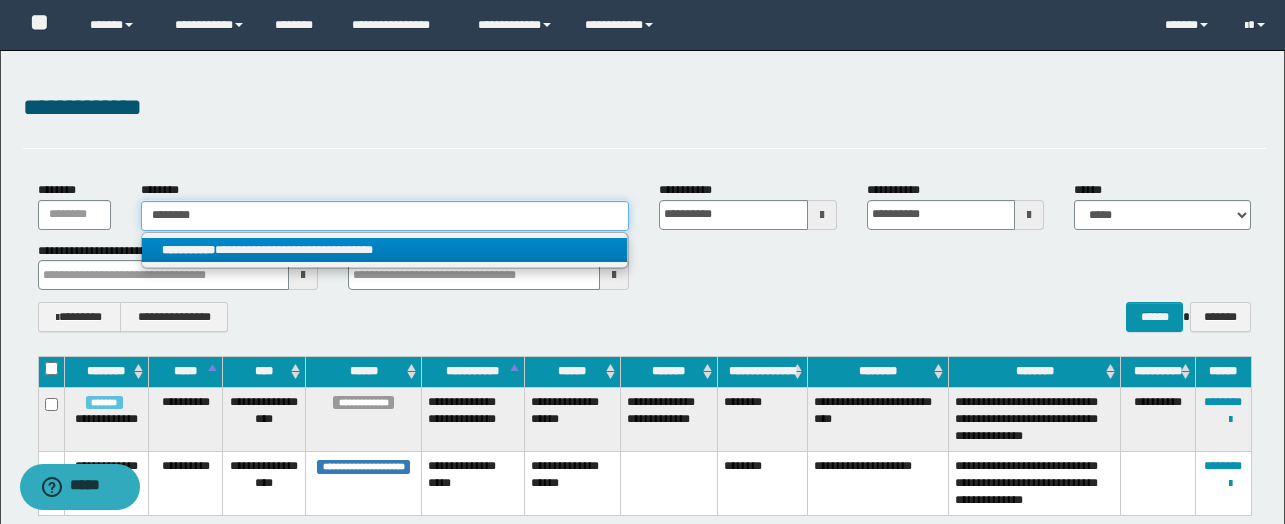 type 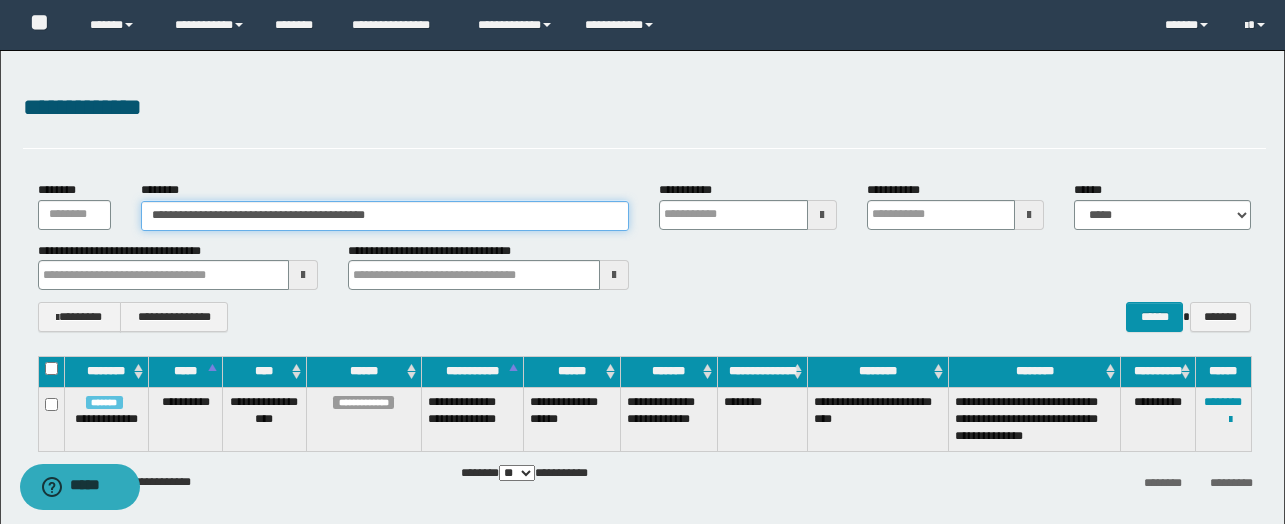 scroll, scrollTop: 84, scrollLeft: 0, axis: vertical 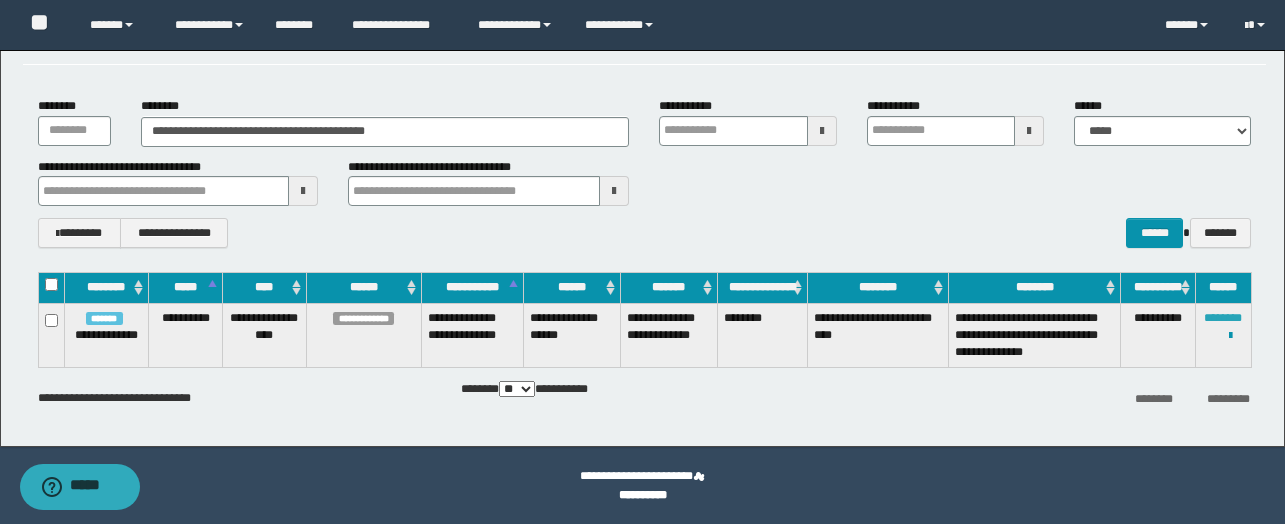 click on "********" at bounding box center (1223, 318) 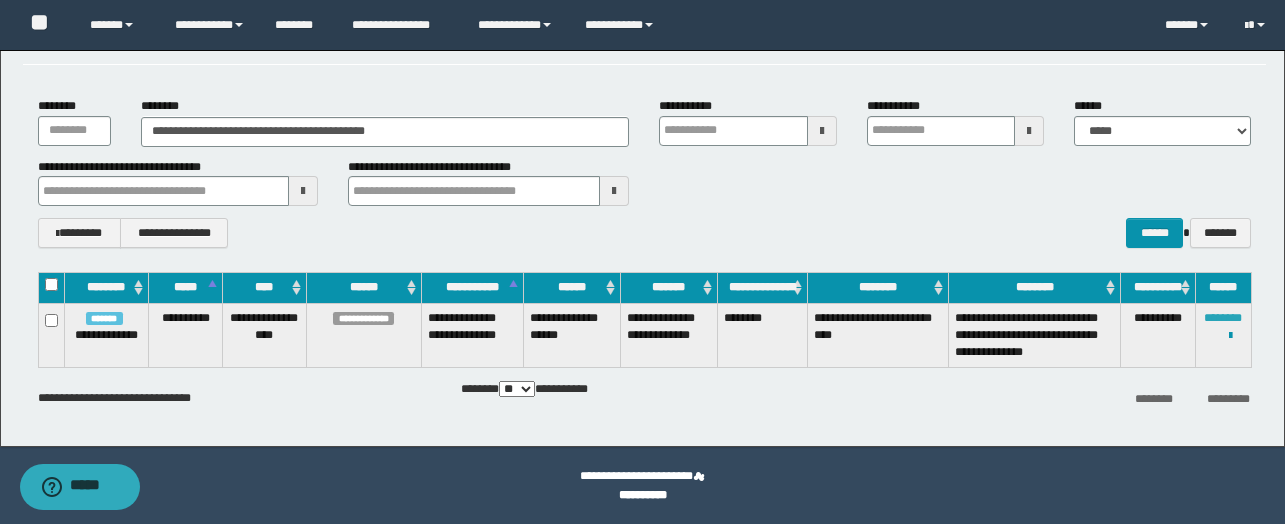 type 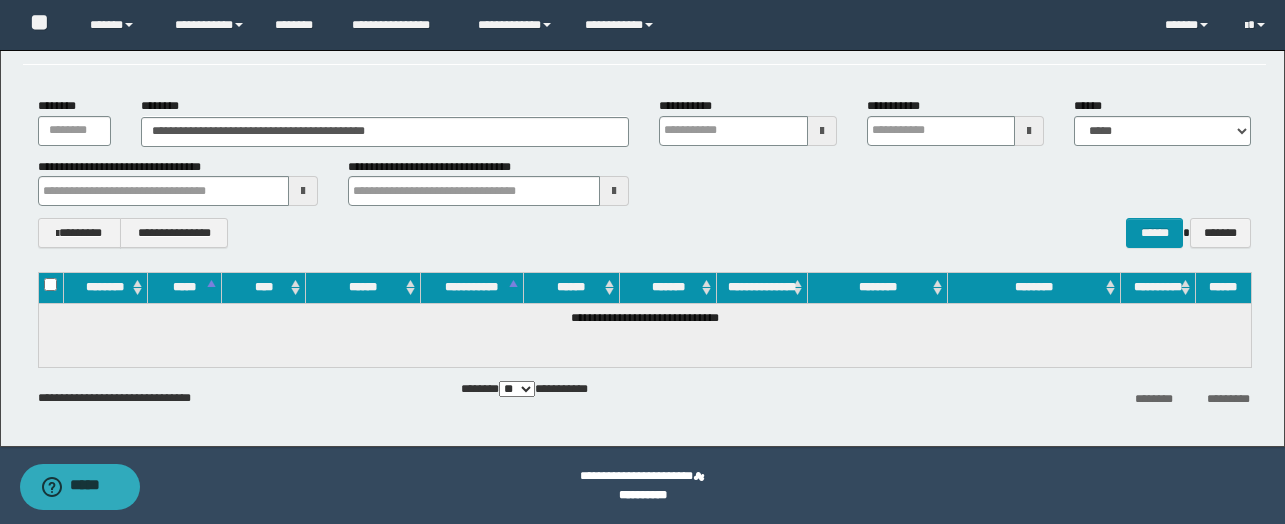 scroll, scrollTop: 50, scrollLeft: 0, axis: vertical 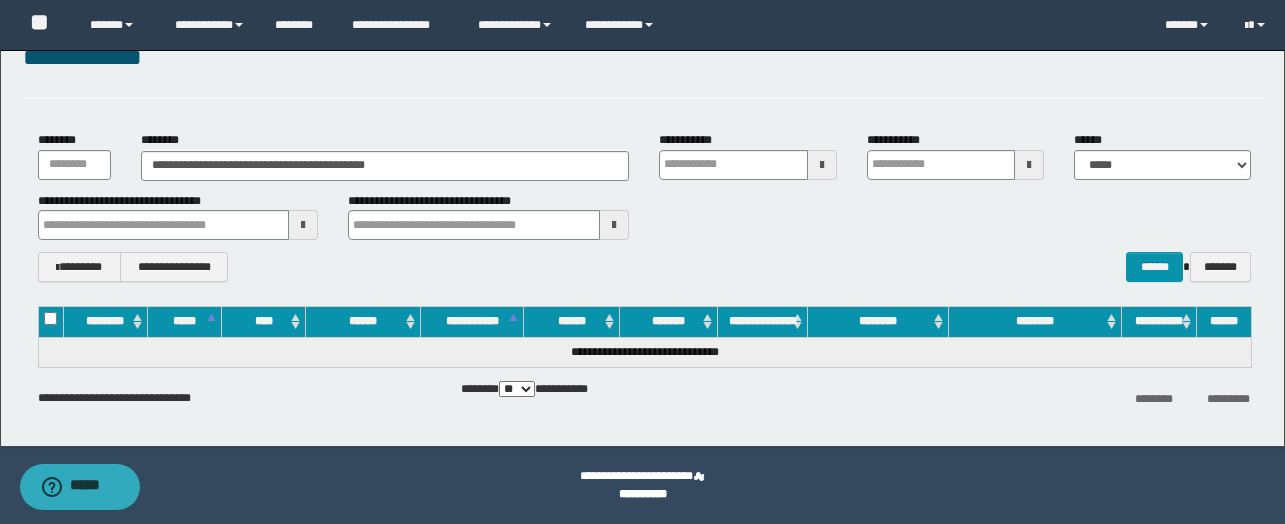 type 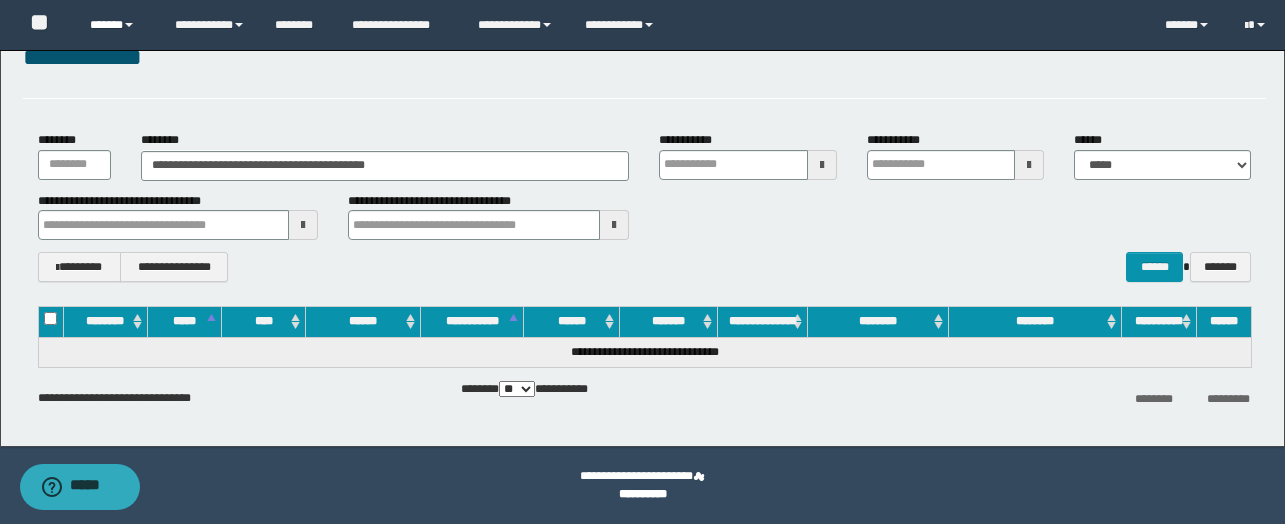 click on "******" at bounding box center [117, 25] 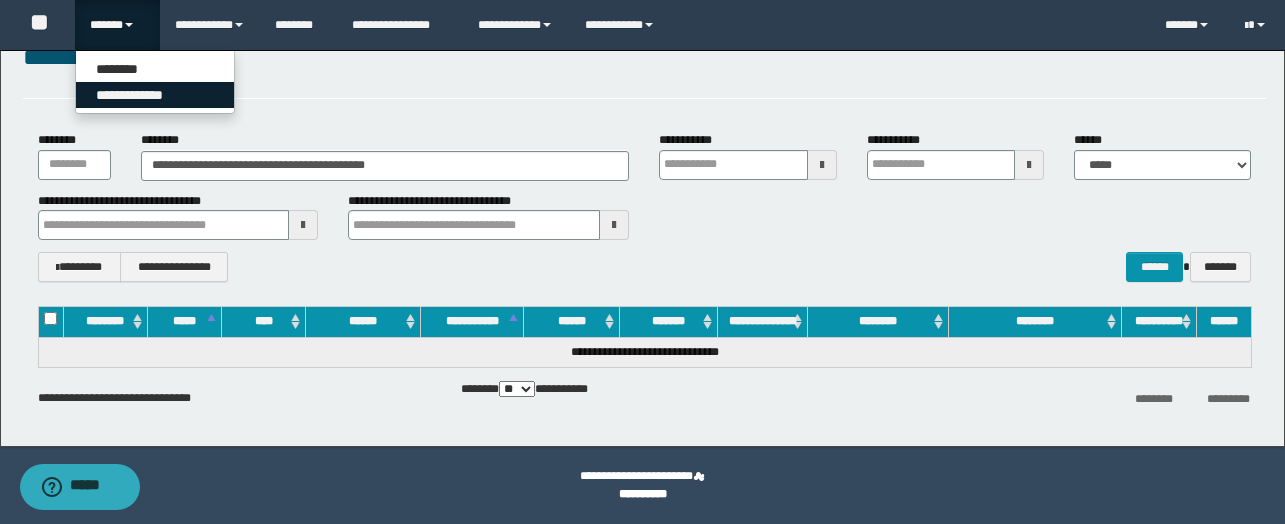click on "**********" at bounding box center [155, 95] 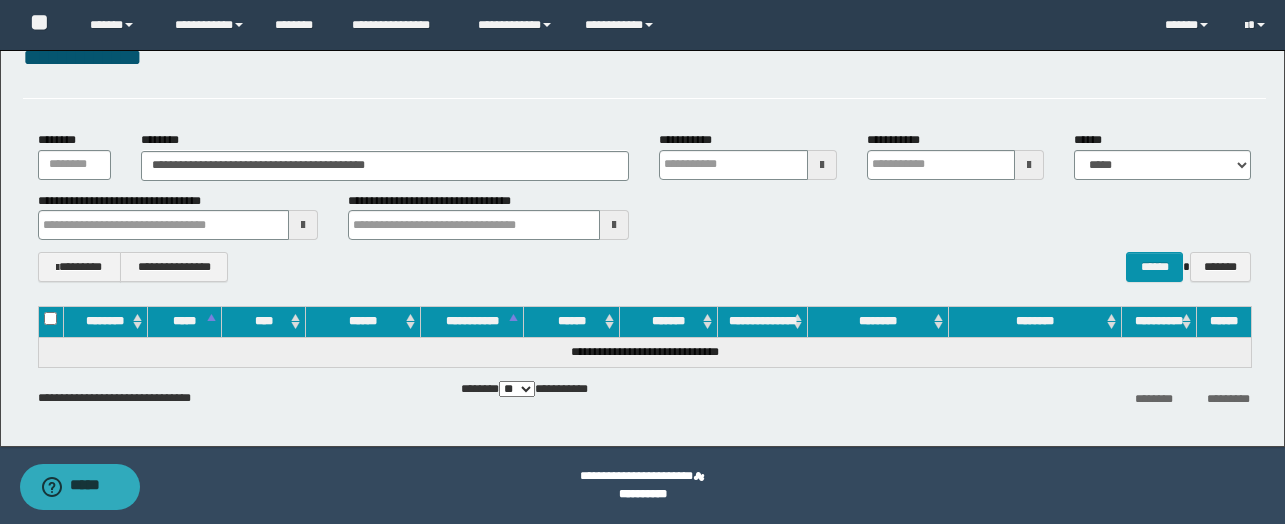 type 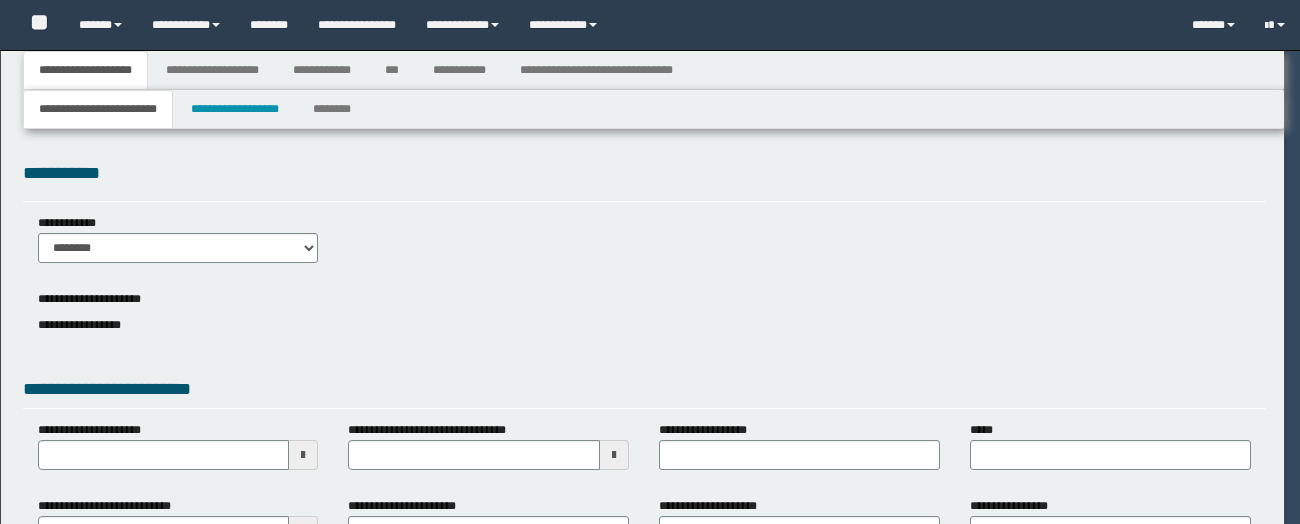 scroll, scrollTop: 0, scrollLeft: 0, axis: both 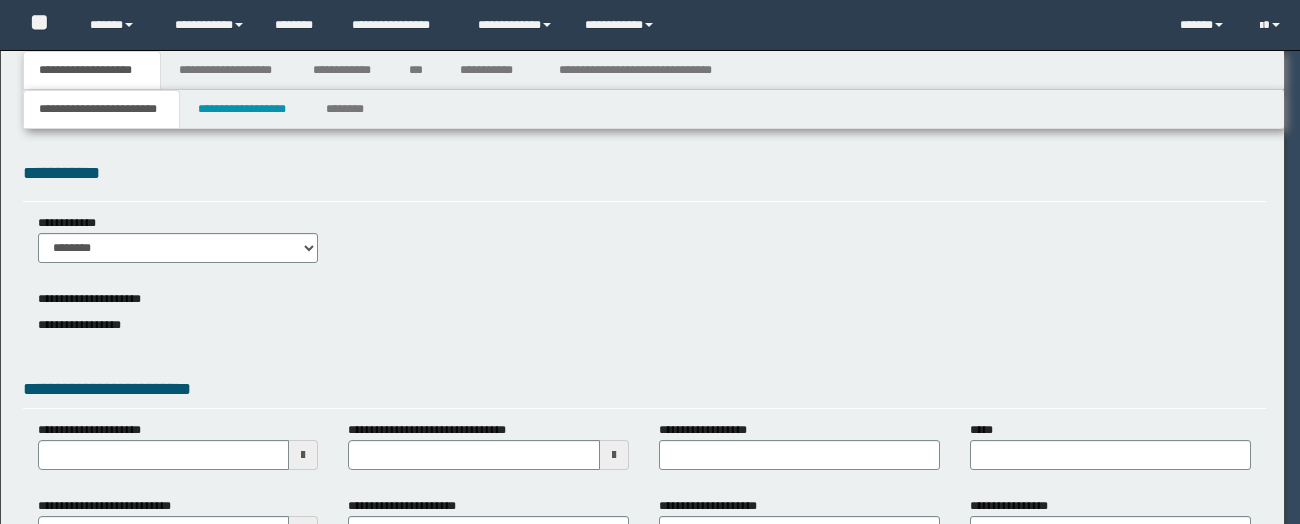 select on "*" 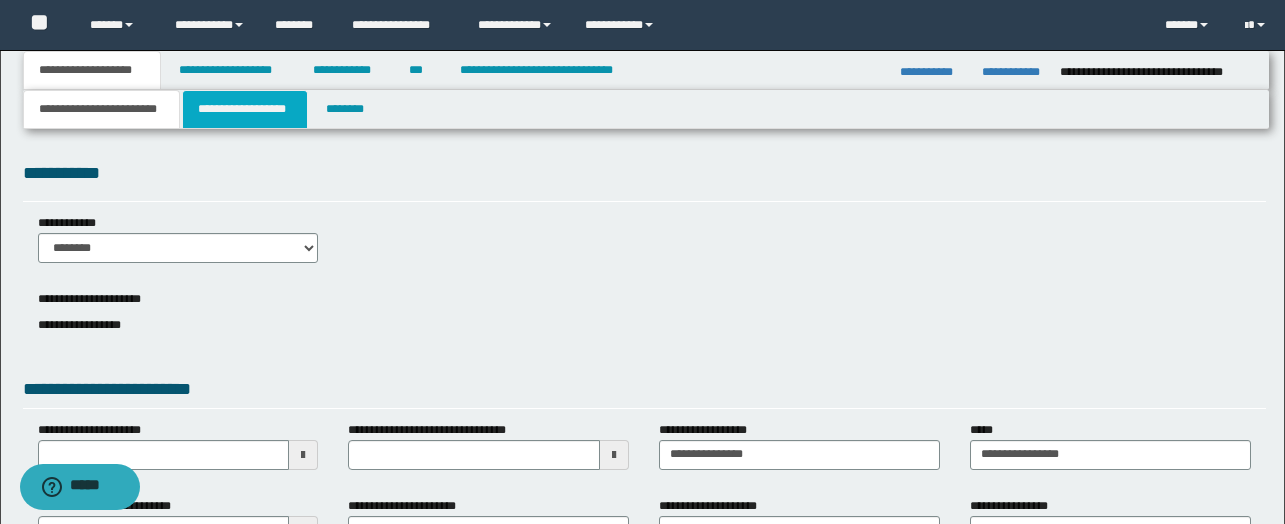 click on "**********" at bounding box center (245, 109) 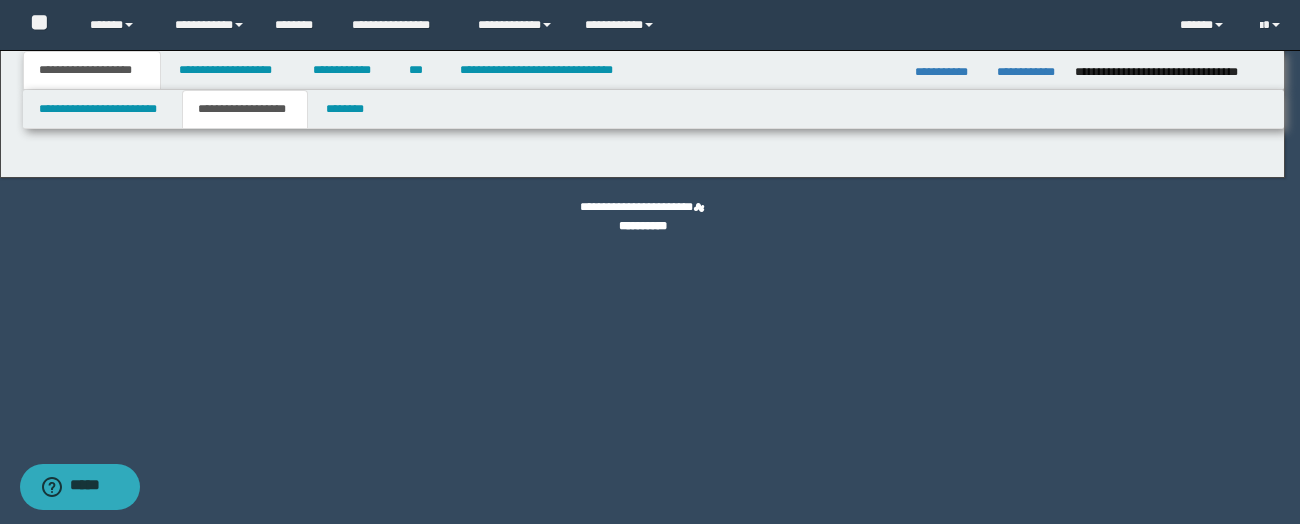 type on "********" 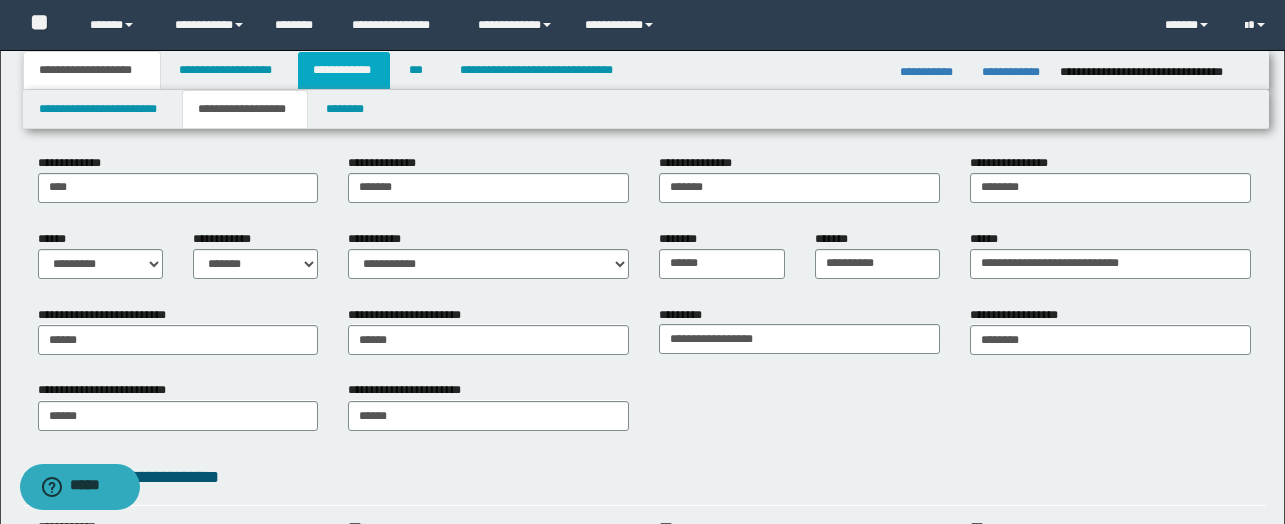 scroll, scrollTop: 204, scrollLeft: 0, axis: vertical 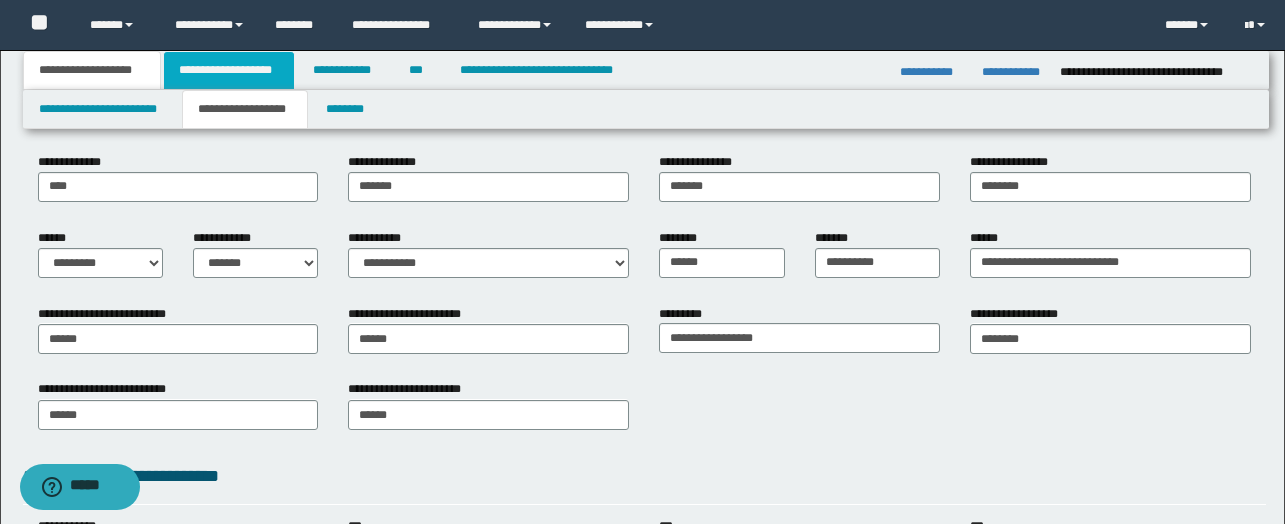 click on "**********" at bounding box center (229, 70) 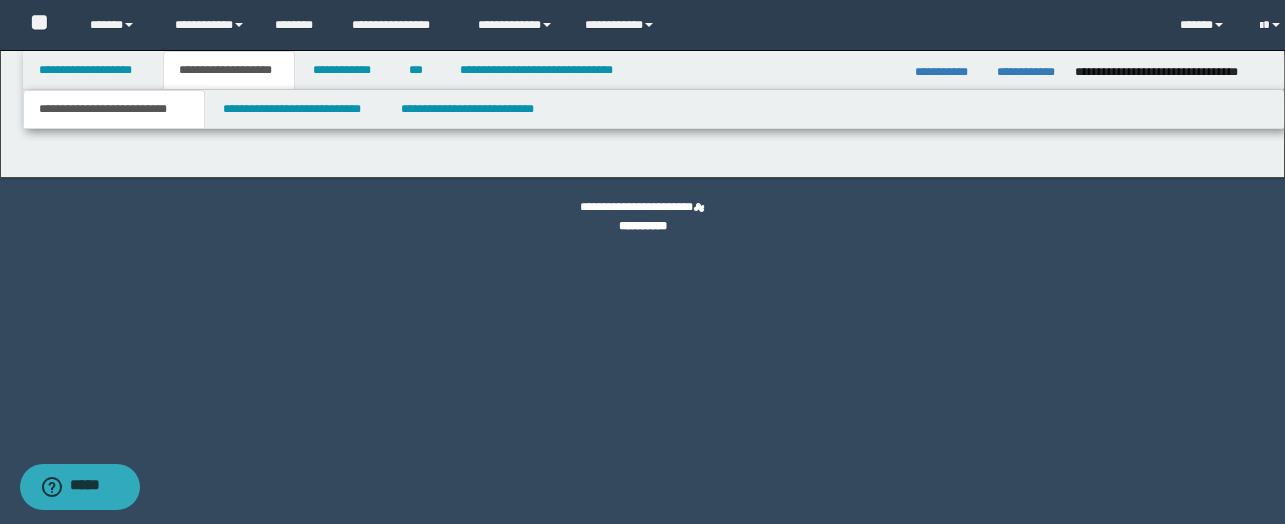 scroll, scrollTop: 0, scrollLeft: 0, axis: both 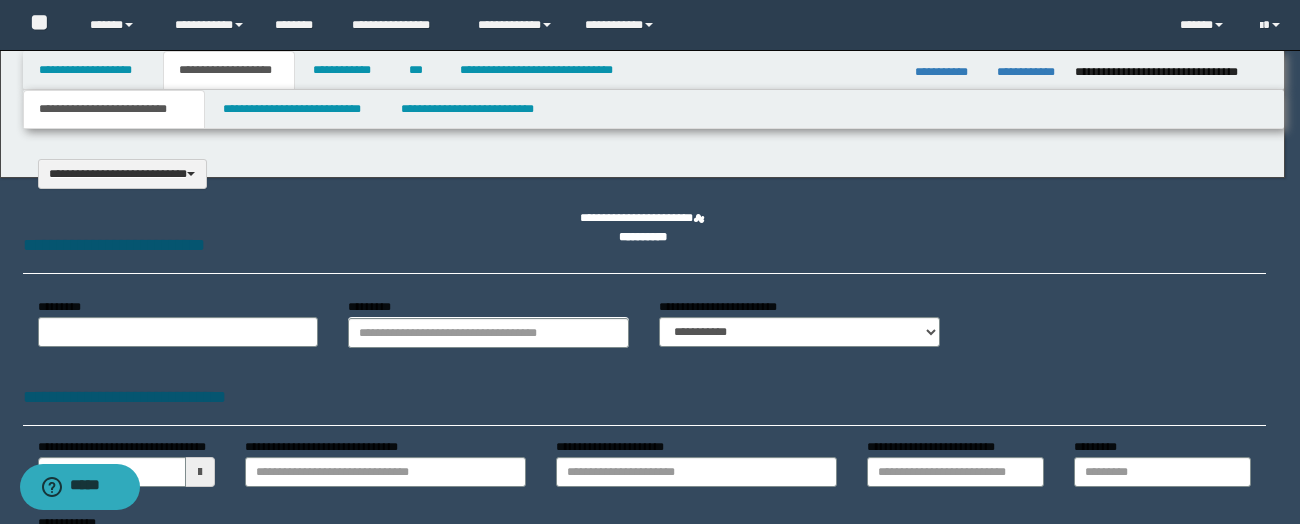 type on "**********" 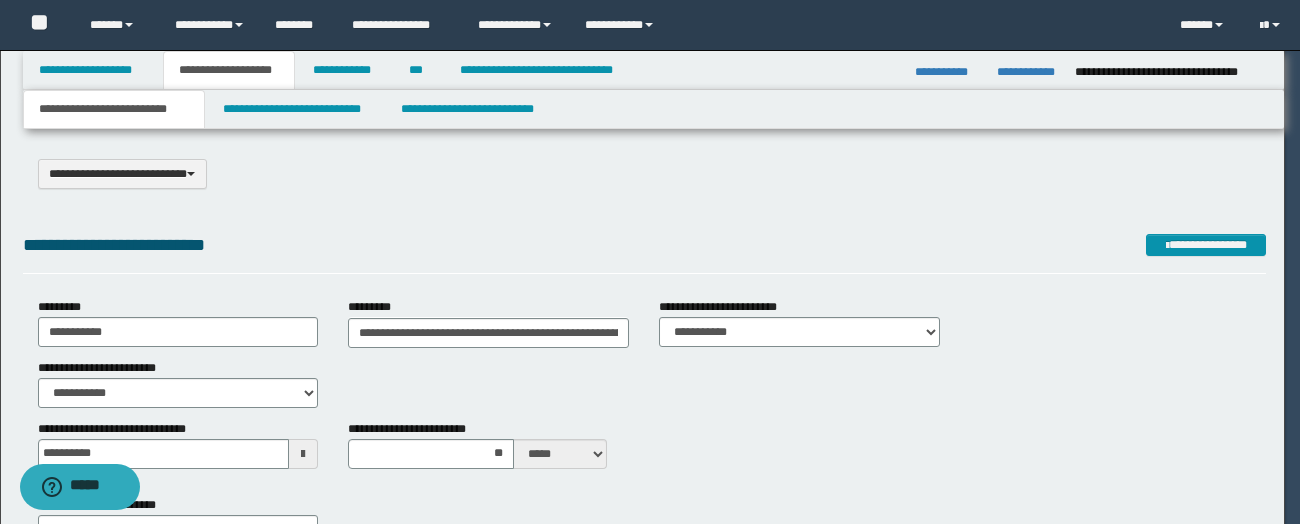 scroll, scrollTop: 0, scrollLeft: 0, axis: both 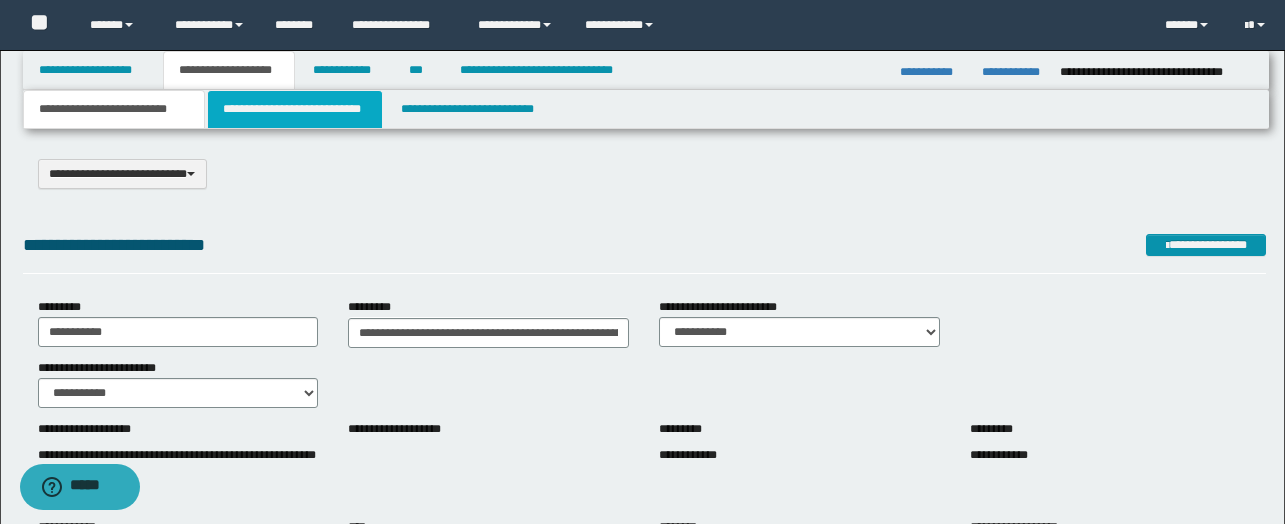 click on "**********" at bounding box center (295, 109) 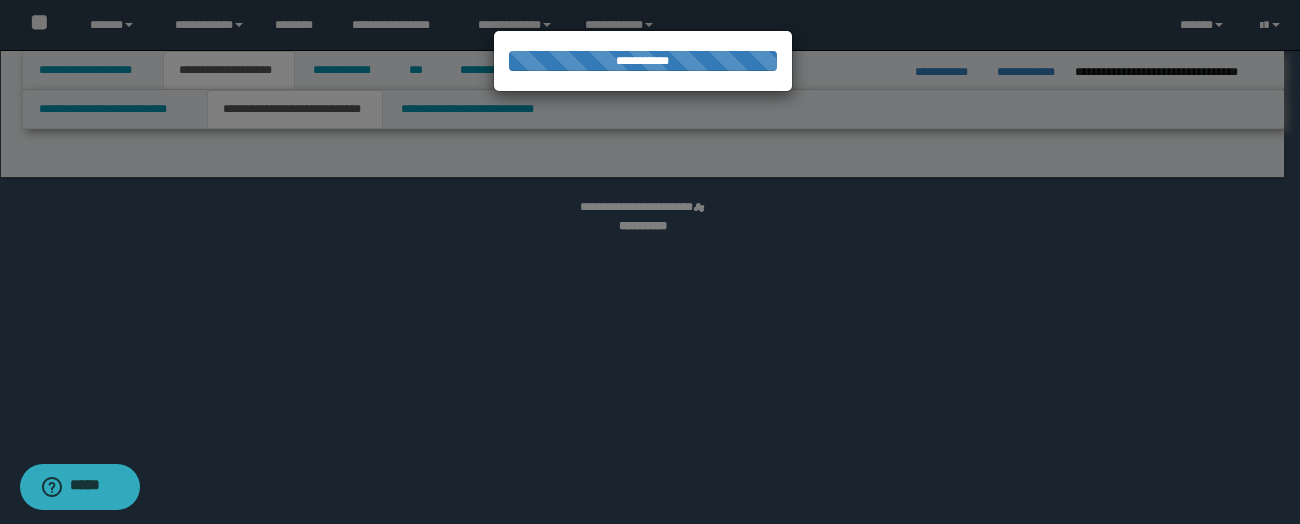 select on "*" 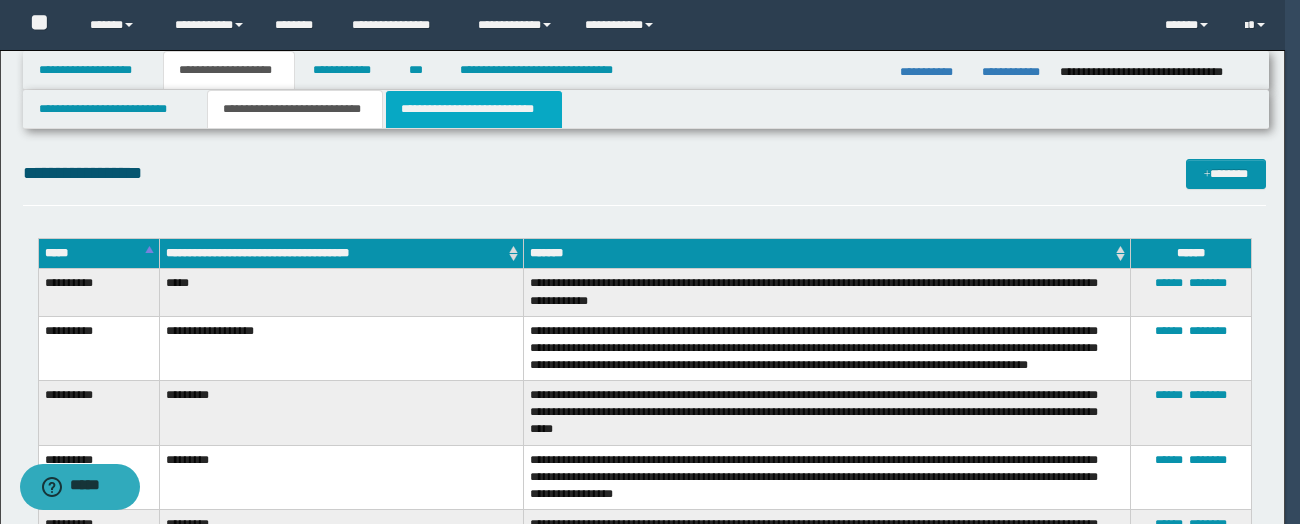 click on "**********" at bounding box center (474, 109) 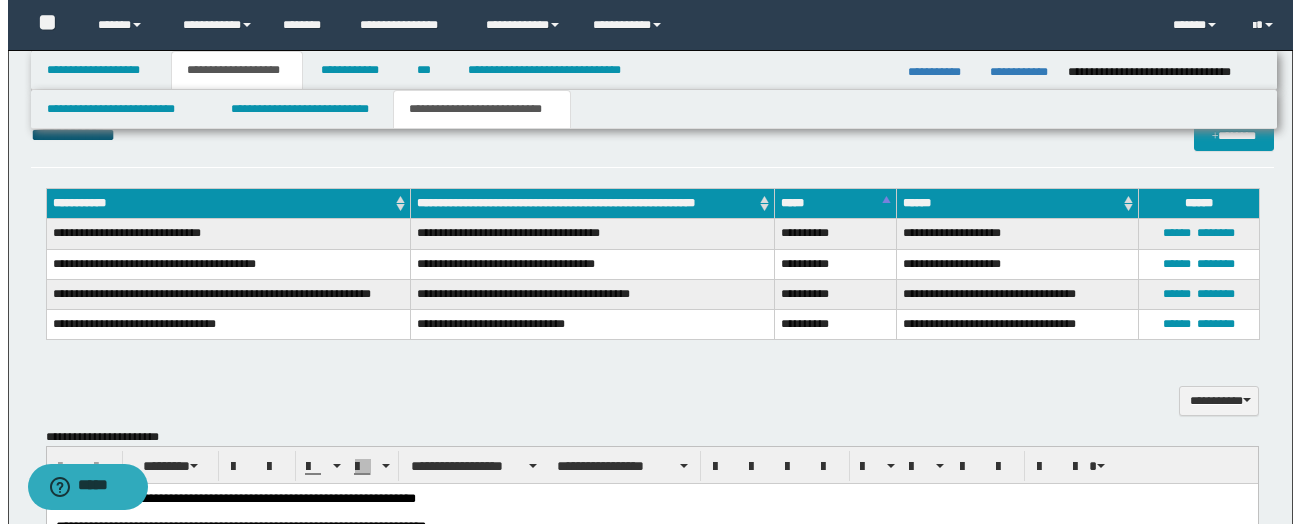 scroll, scrollTop: 501, scrollLeft: 0, axis: vertical 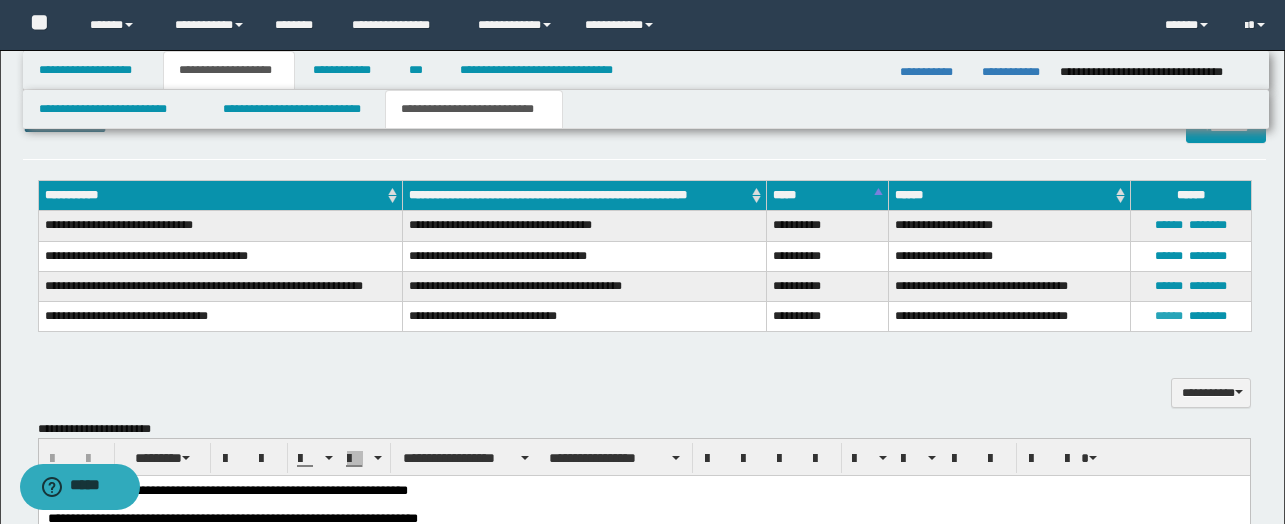 click on "******" at bounding box center [1169, 316] 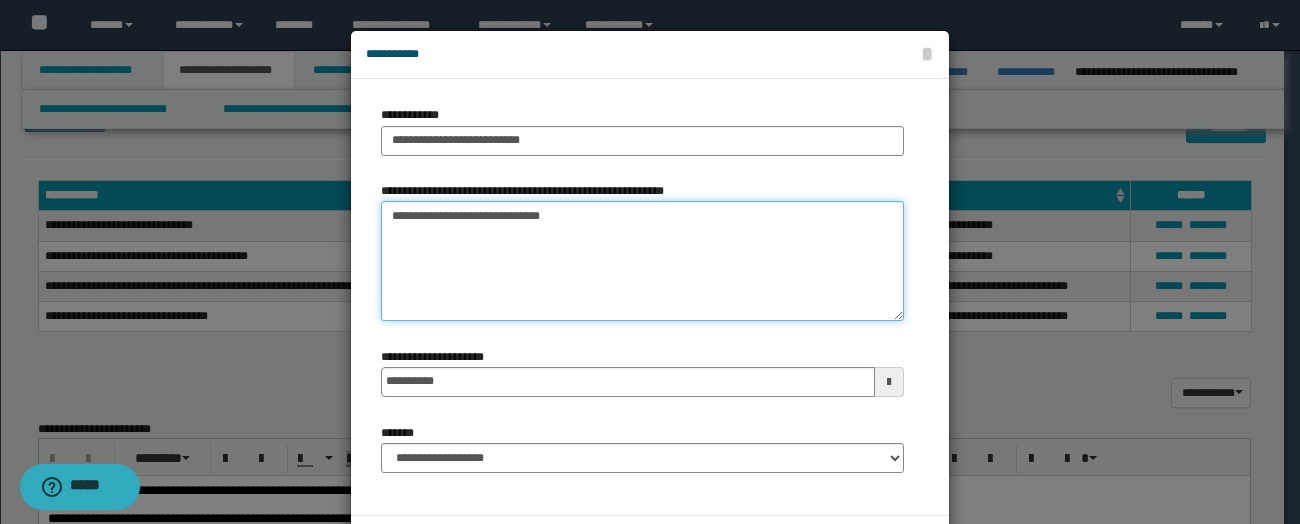 click on "**********" at bounding box center (642, 261) 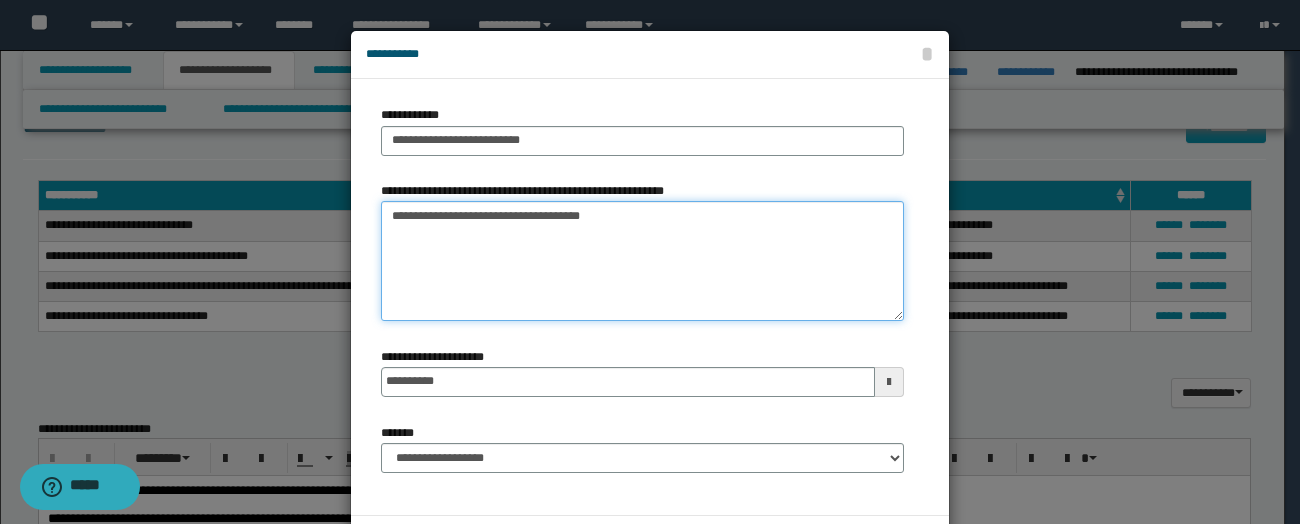click on "**********" at bounding box center (642, 261) 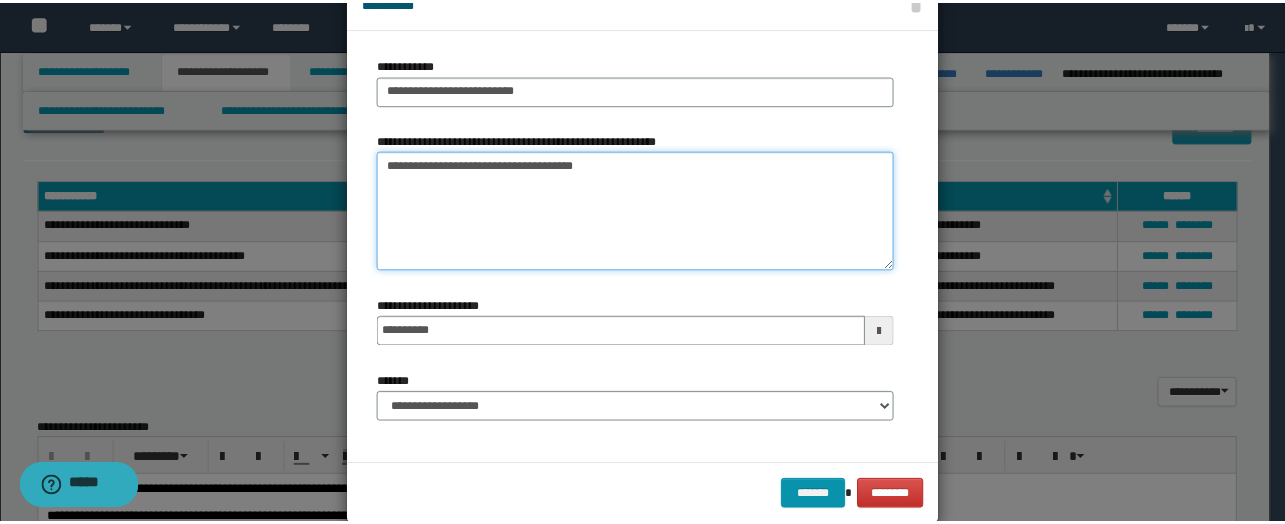 scroll, scrollTop: 83, scrollLeft: 0, axis: vertical 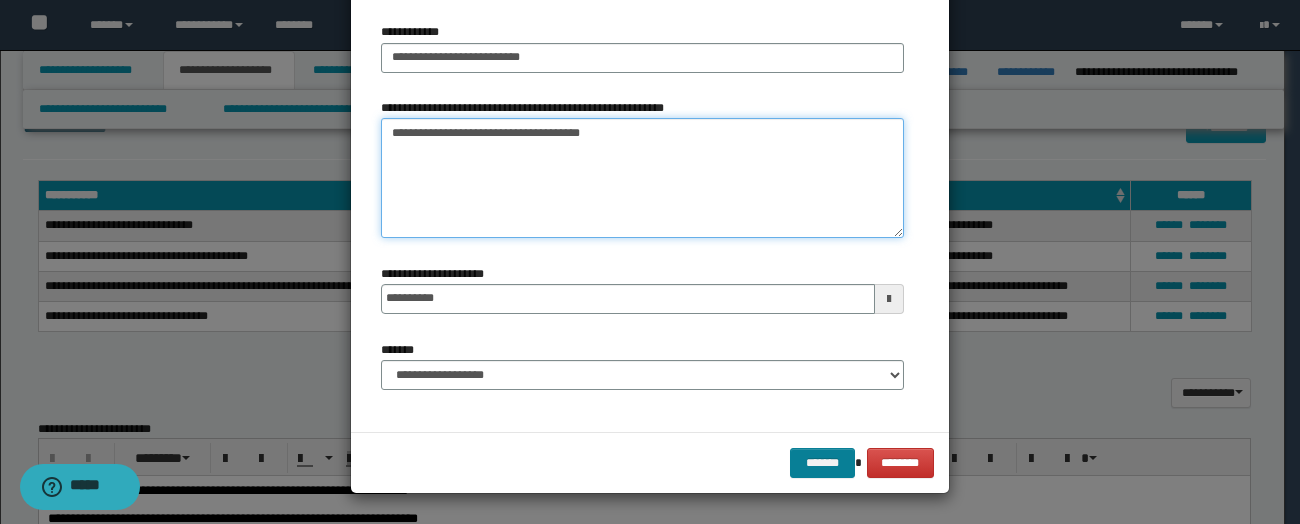 type on "**********" 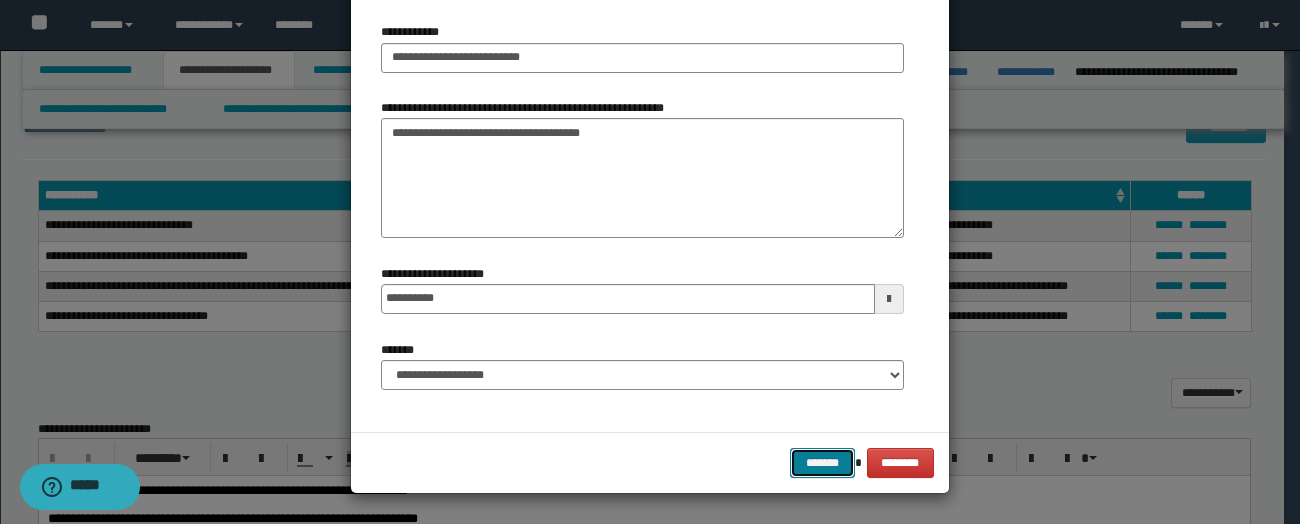 click on "*******" at bounding box center (822, 463) 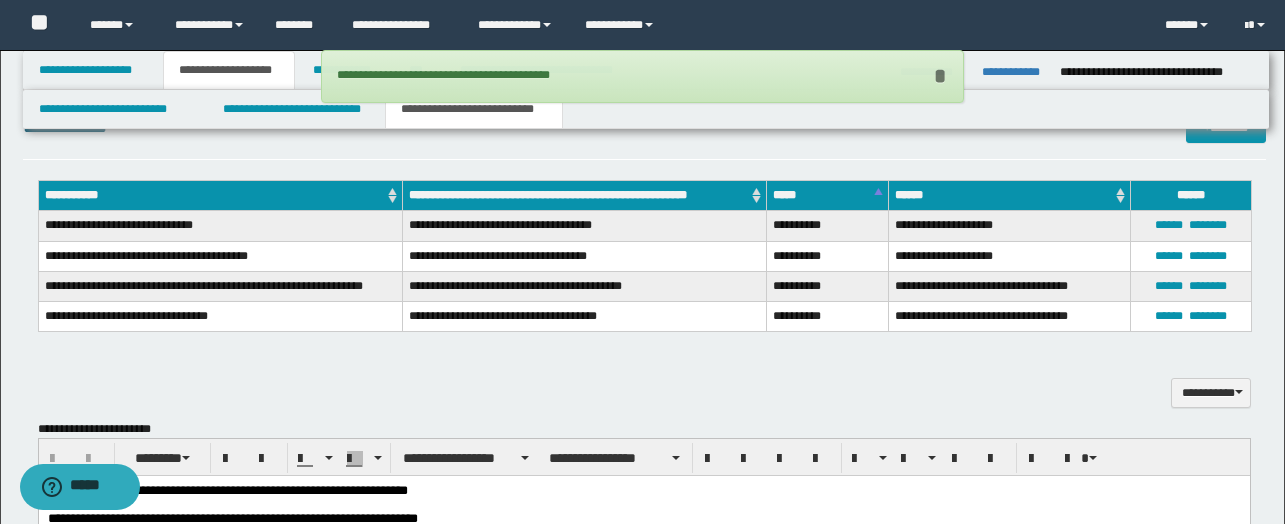 click on "*" at bounding box center (940, 76) 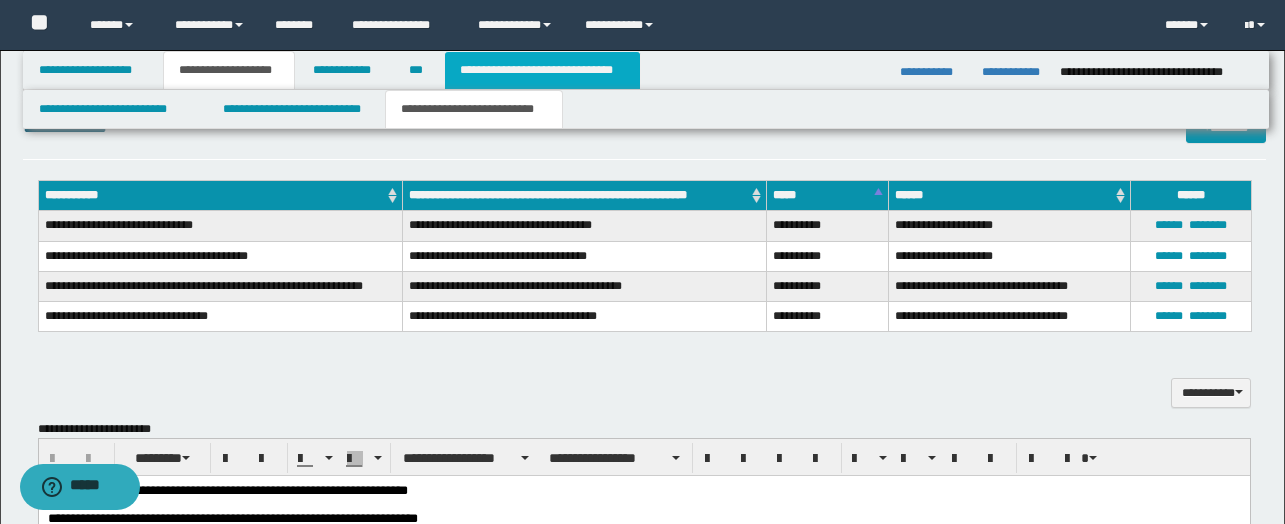 click on "**********" at bounding box center (542, 70) 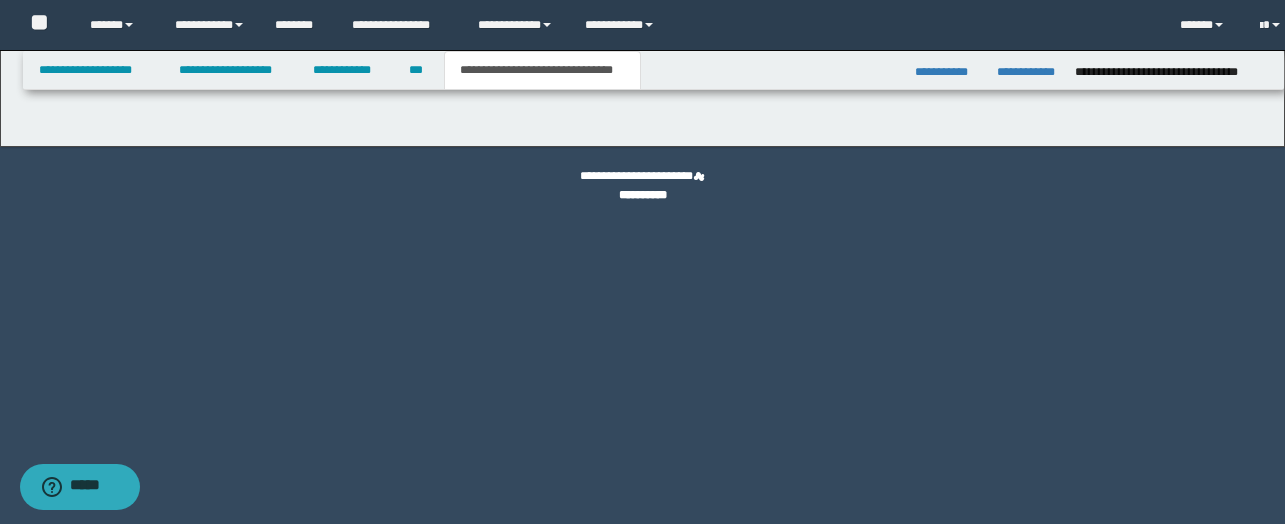 scroll, scrollTop: 0, scrollLeft: 0, axis: both 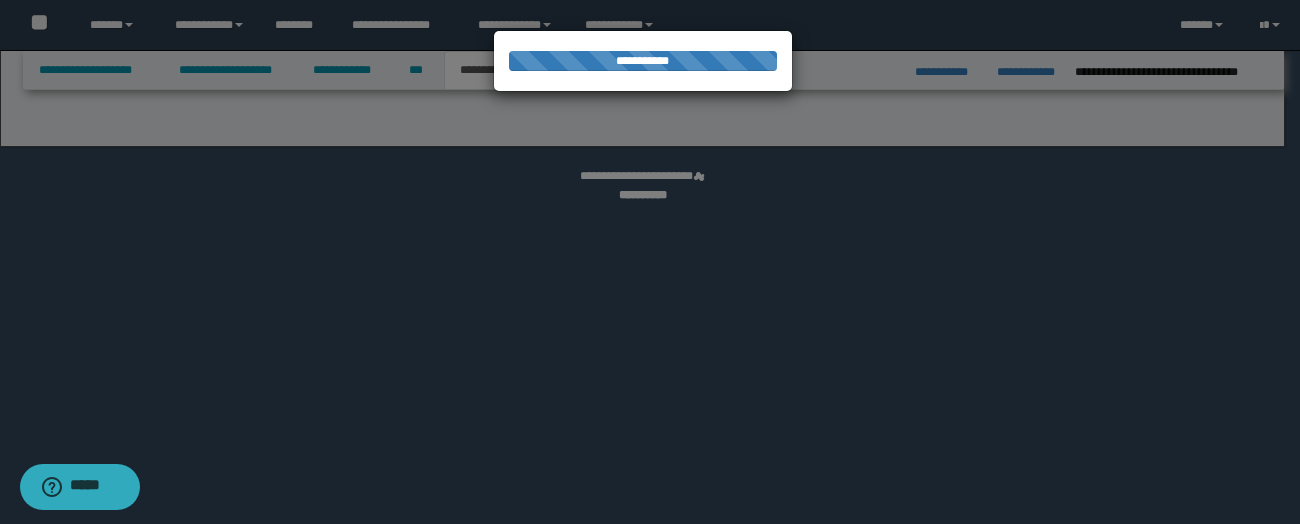 select on "*" 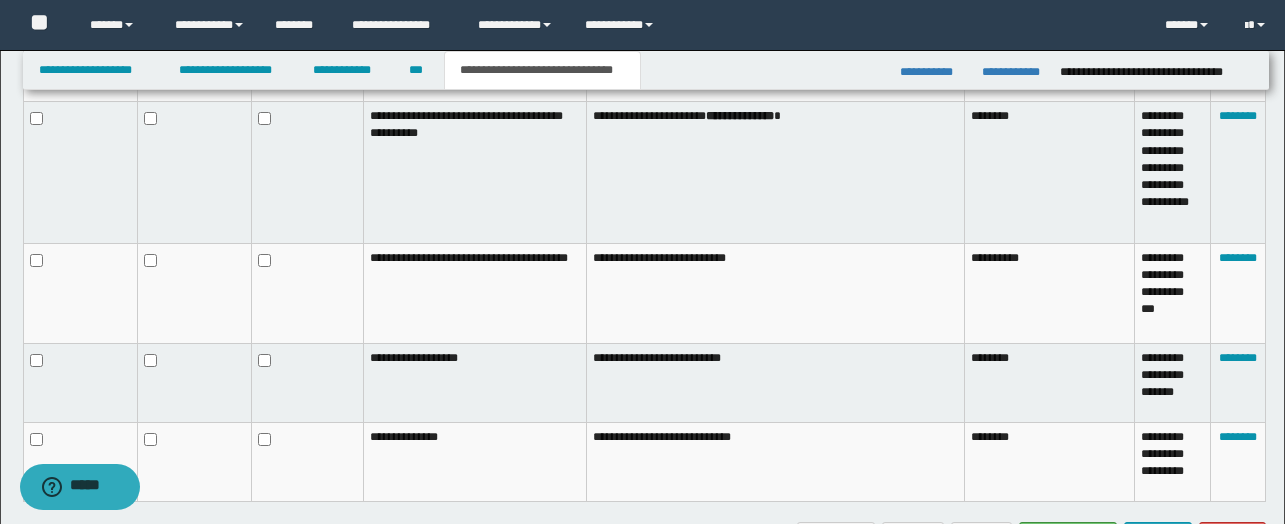 scroll, scrollTop: 1488, scrollLeft: 0, axis: vertical 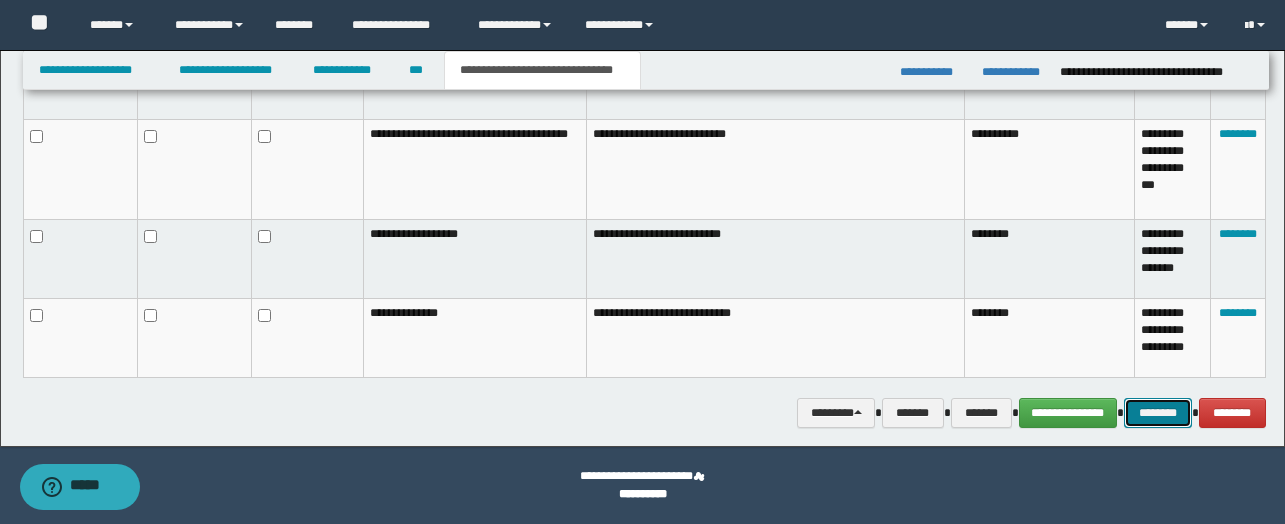 click on "********" at bounding box center [1158, 413] 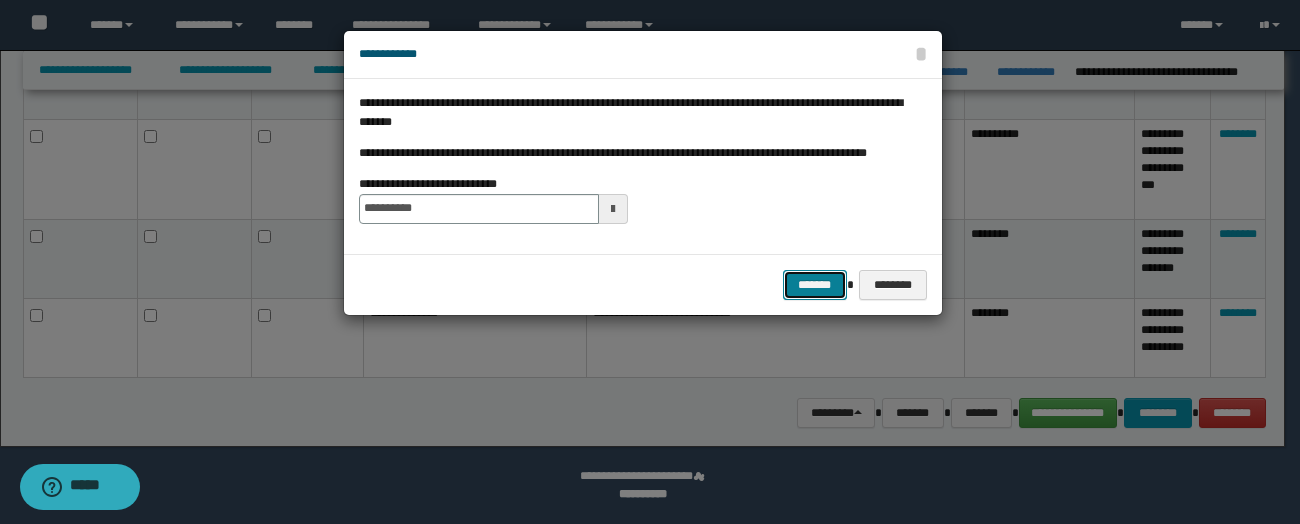 click on "*******" at bounding box center (815, 285) 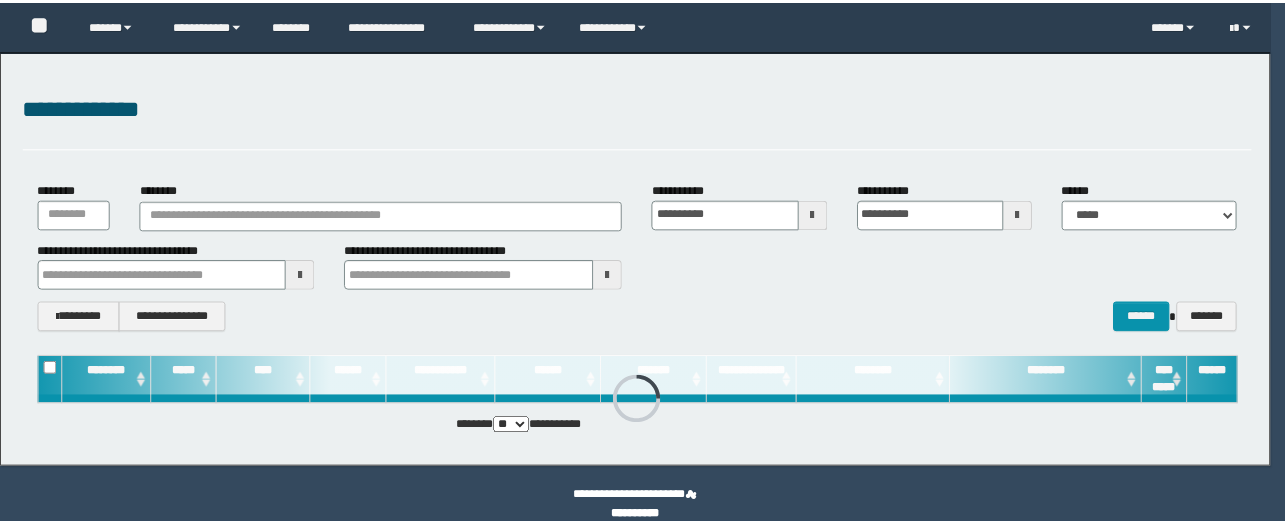 scroll, scrollTop: 0, scrollLeft: 0, axis: both 